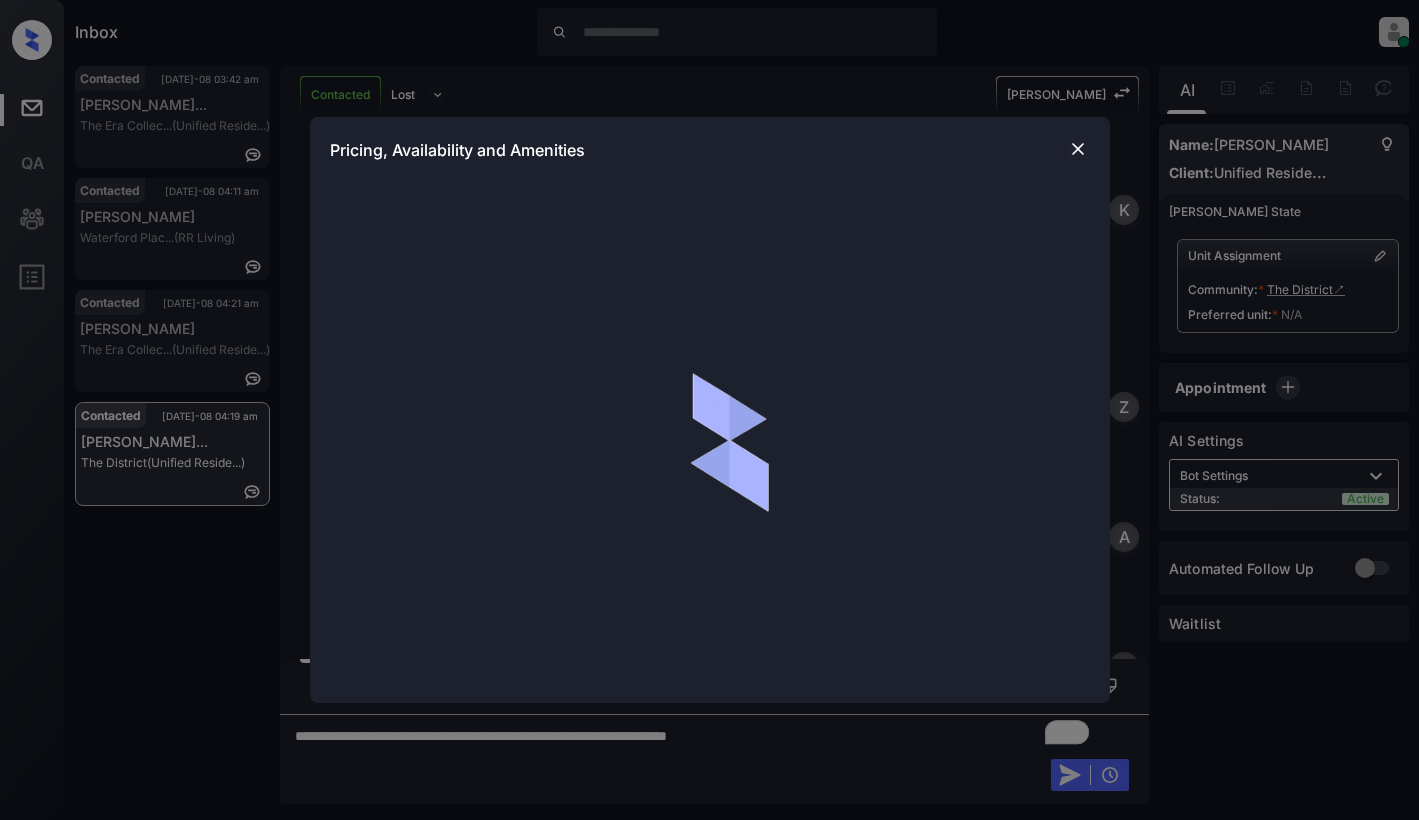 scroll, scrollTop: 0, scrollLeft: 0, axis: both 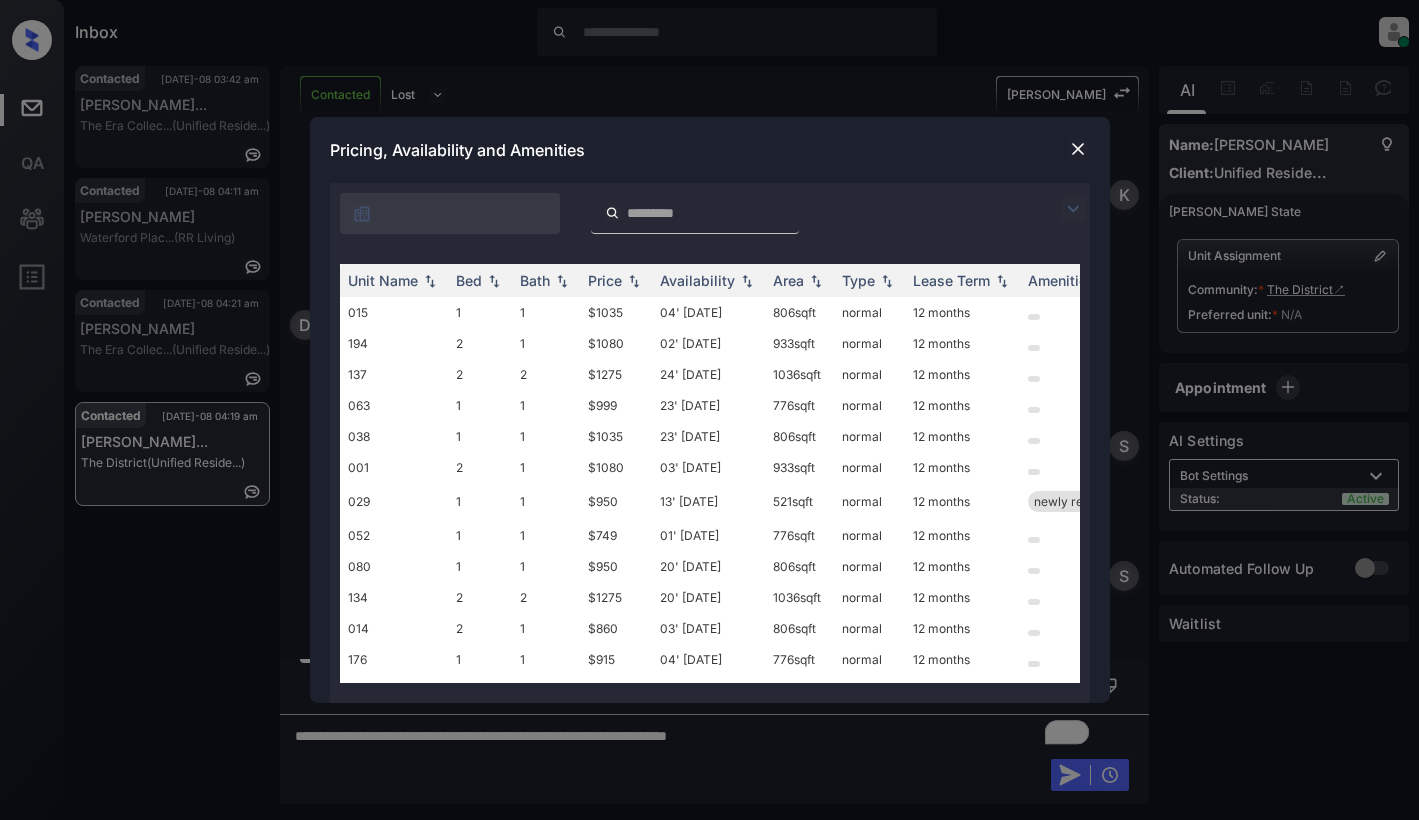 click at bounding box center [1073, 209] 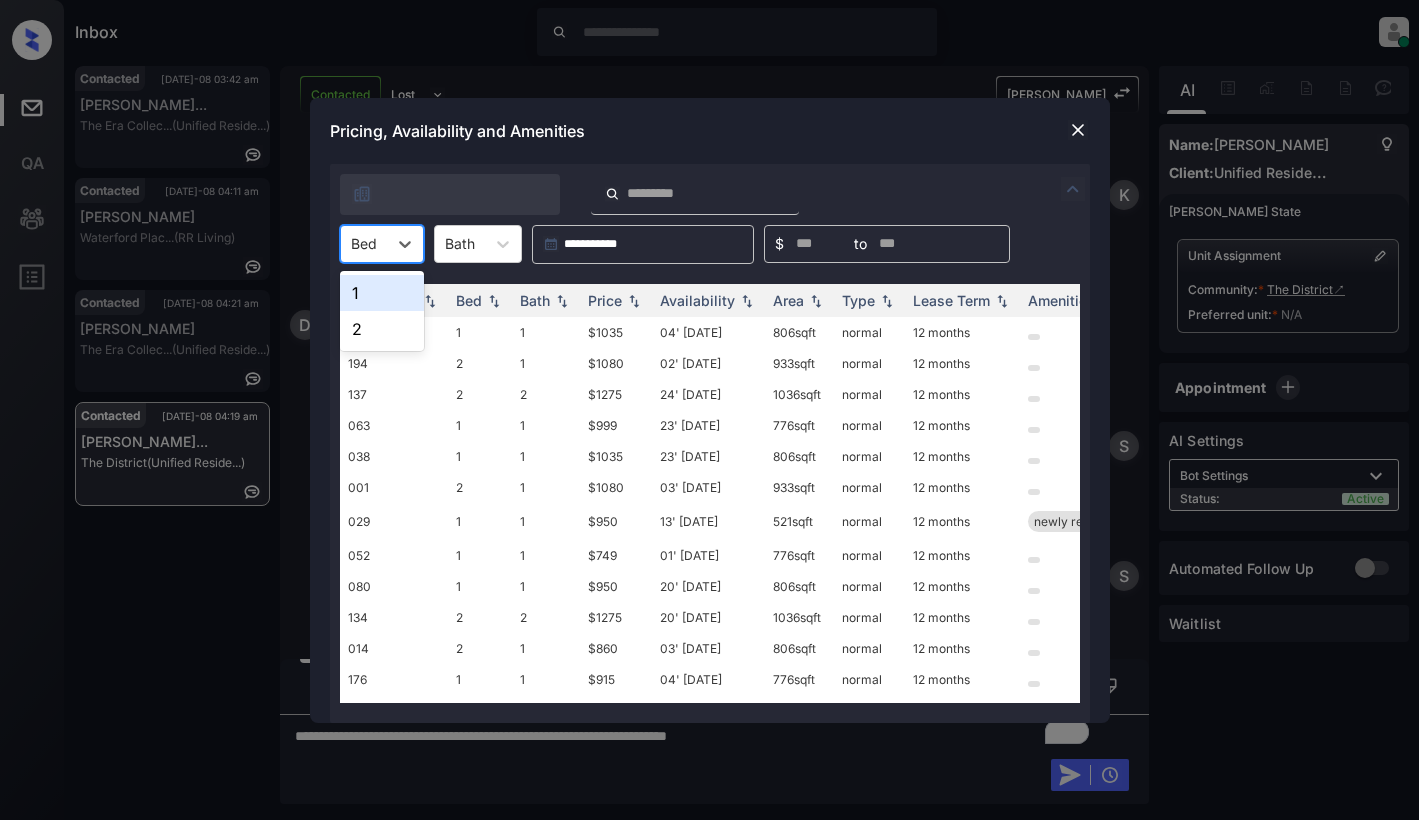 click at bounding box center [364, 243] 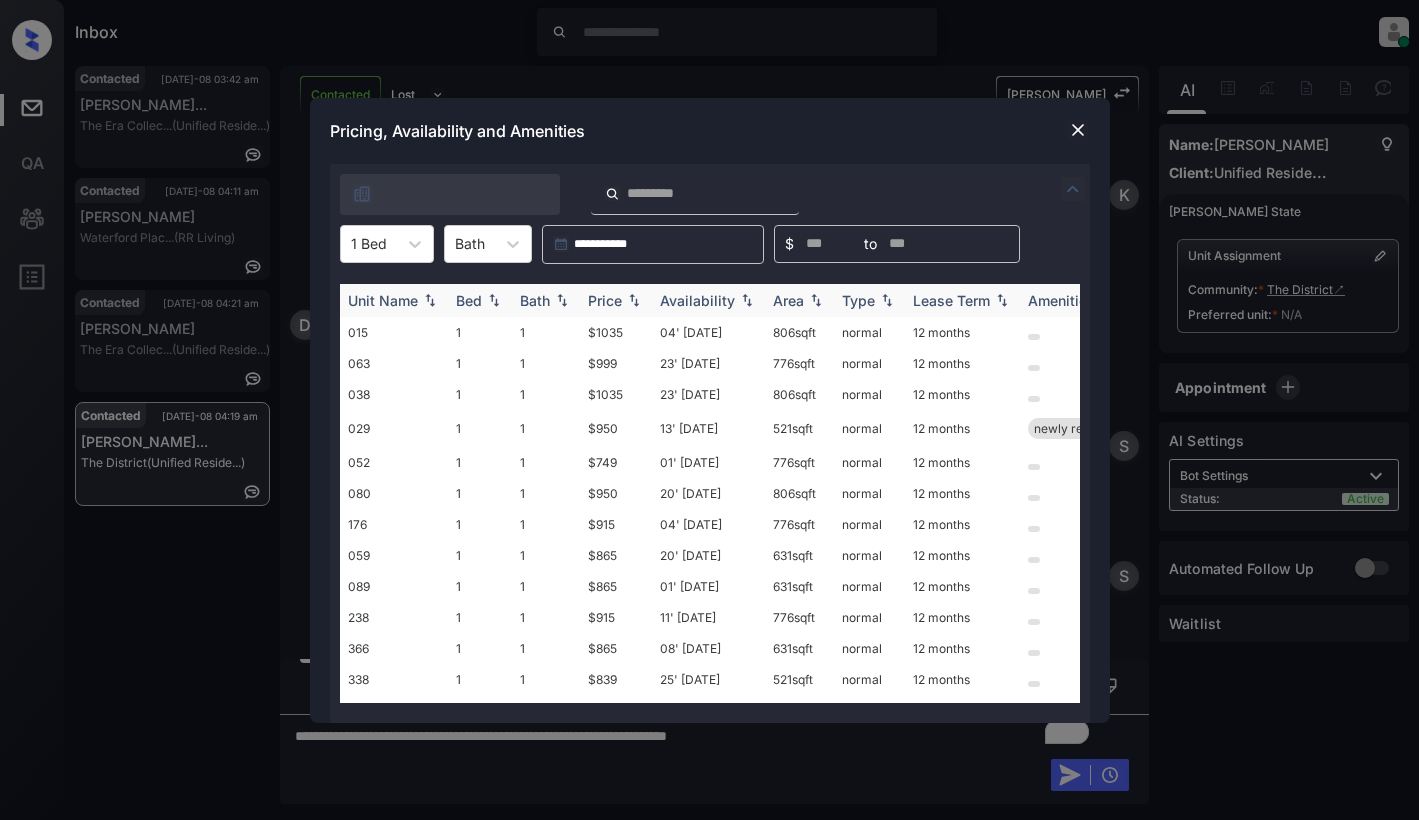 click on "Price" at bounding box center (605, 300) 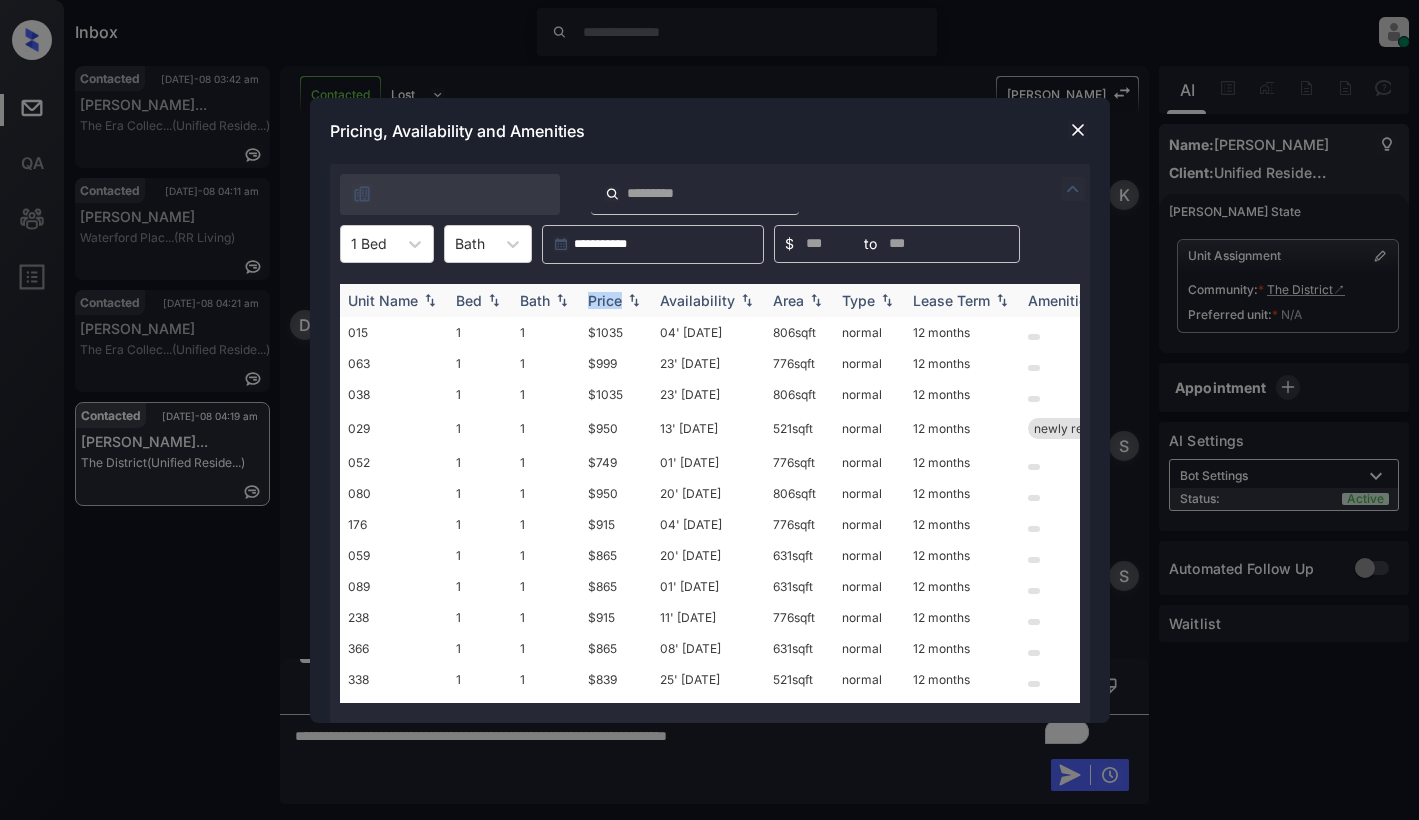 click on "Price" at bounding box center (605, 300) 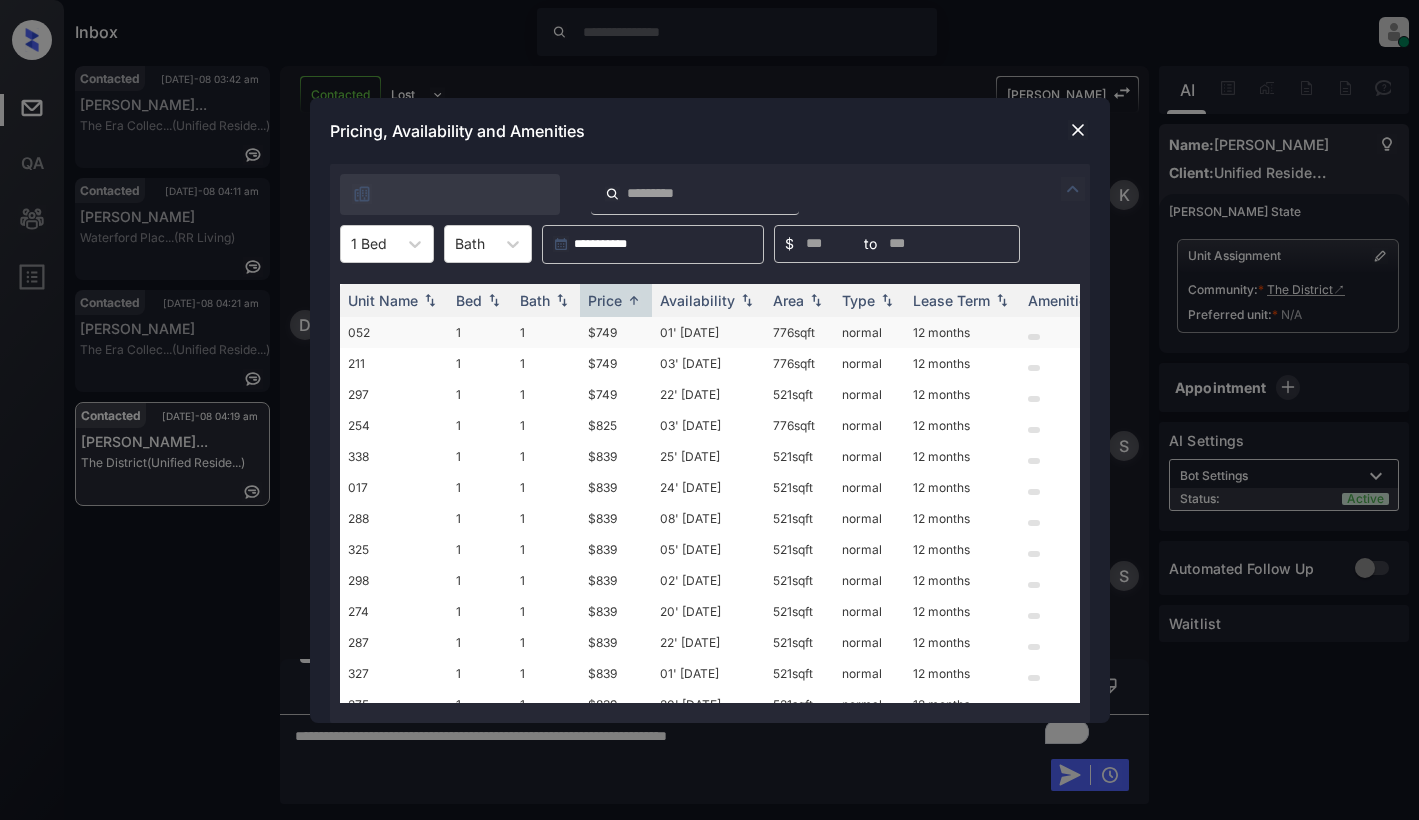 click on "$749" at bounding box center [616, 332] 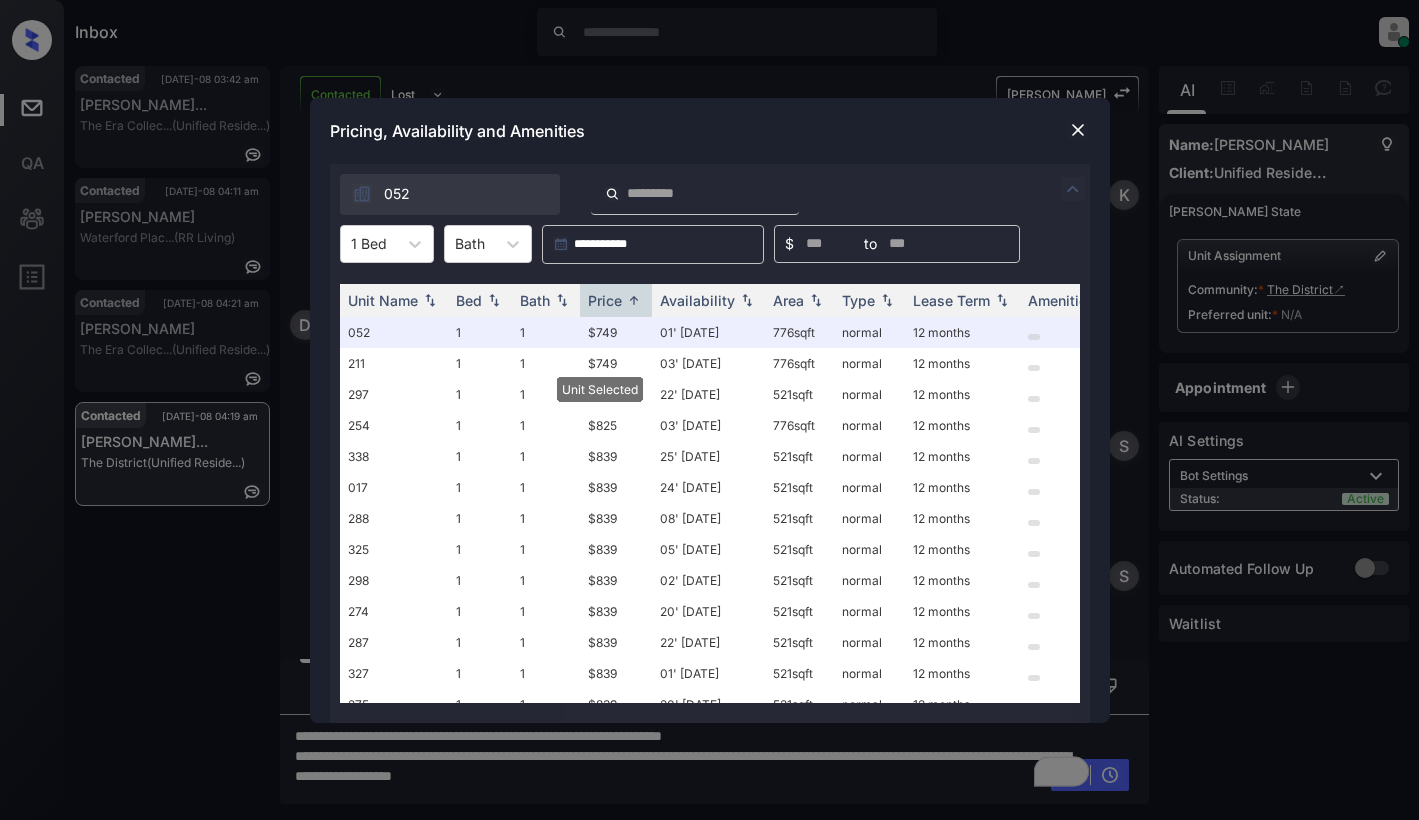 click at bounding box center (1078, 130) 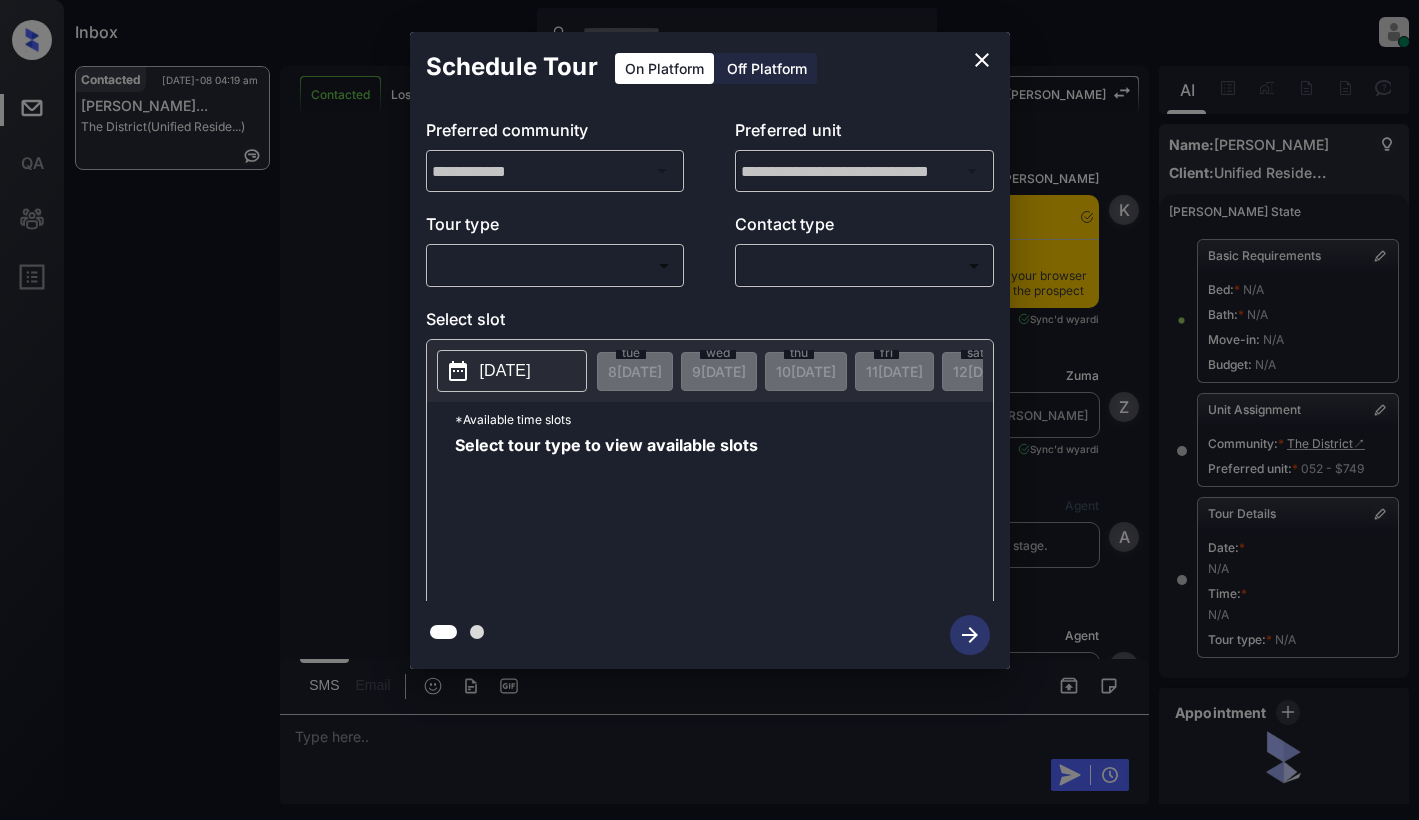 scroll, scrollTop: 0, scrollLeft: 0, axis: both 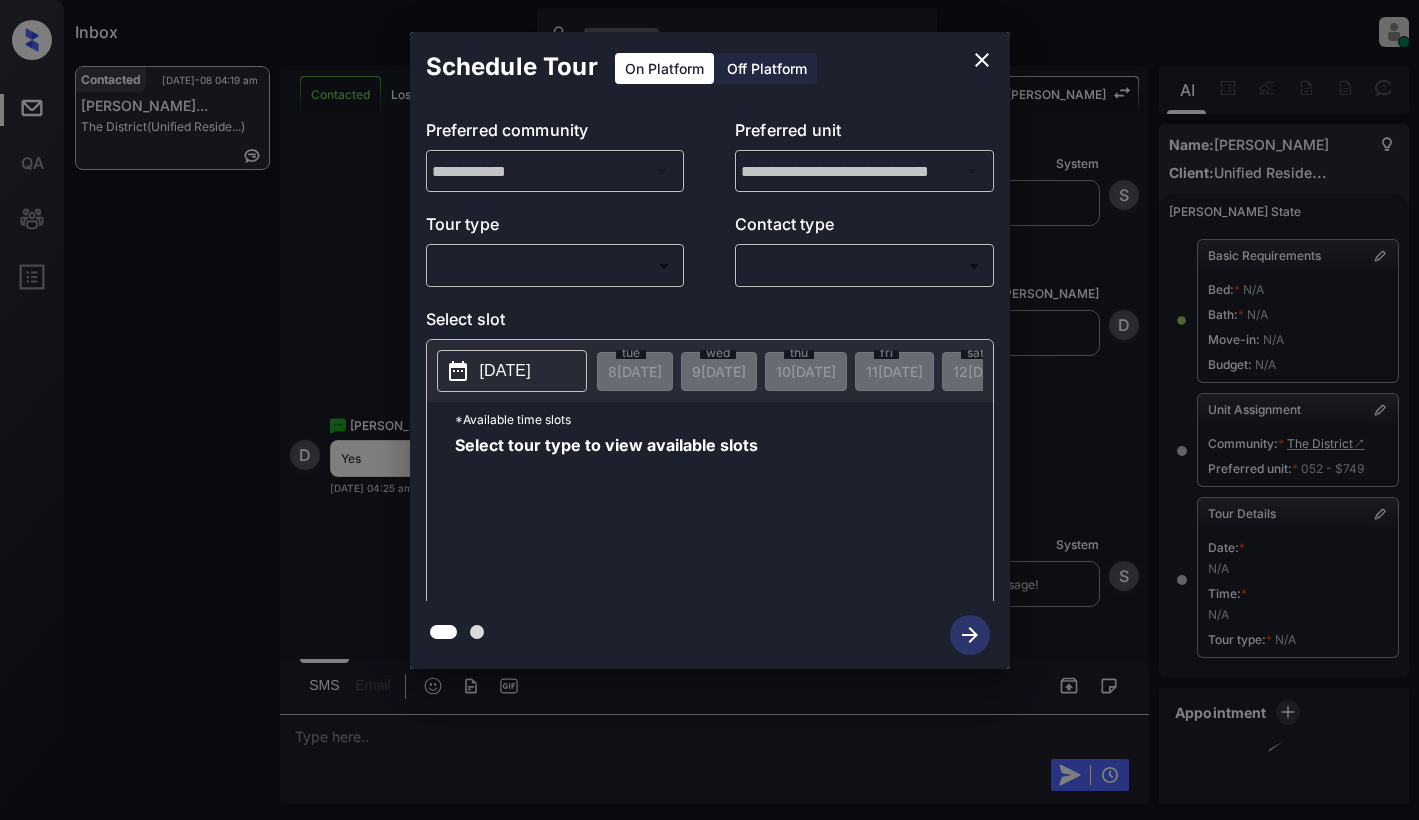 click on "Inbox Dominic Ceralde Online Set yourself   offline Set yourself   on break Profile Switch to  light  mode Sign out Contacted Jul-08 04:19 am   Deonte Jarquez... The District  (Unified Reside...) Contacted Lost Lead Sentiment: Angry Upon sliding the acknowledgement:  Lead will move to lost stage. * ​ SMS and call option will be set to opt out. AFM will be turned off for the lead. Kelsey New Message Kelsey Notes Note: https://conversation.getzuma.com/686ceca34acc22fc55fa8fc6 - Paste this link into your browser to view Kelsey’s conversation with the prospect Jul 08, 2025 03:02 am  Sync'd w  yardi K New Message Zuma Lead transferred to leasing agent: kelsey Jul 08, 2025 03:02 am  Sync'd w  yardi Z New Message Agent Lead created via leadPoller in Inbound stage. Jul 08, 2025 03:02 am A New Message Agent AFM Request sent to Kelsey. Jul 08, 2025 03:02 am A New Message Agent Notes Note: Structured Note:
Bedroom: 1
ILS Note:
Multi Login Prospect Match Criteria : Unique Last Name and Email Jul 08, 2025 03:02 am A" at bounding box center [709, 410] 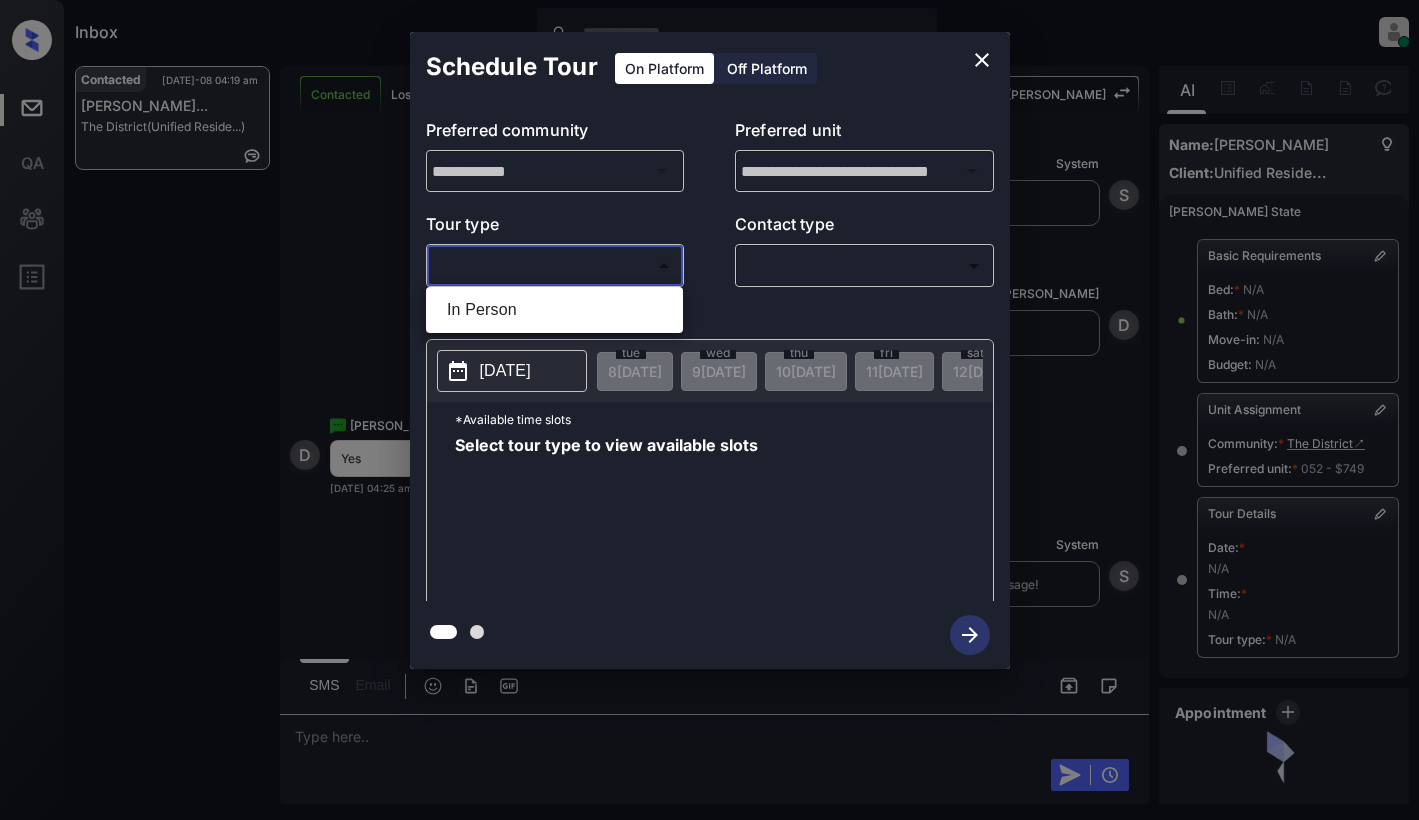 click on "In Person" at bounding box center (554, 310) 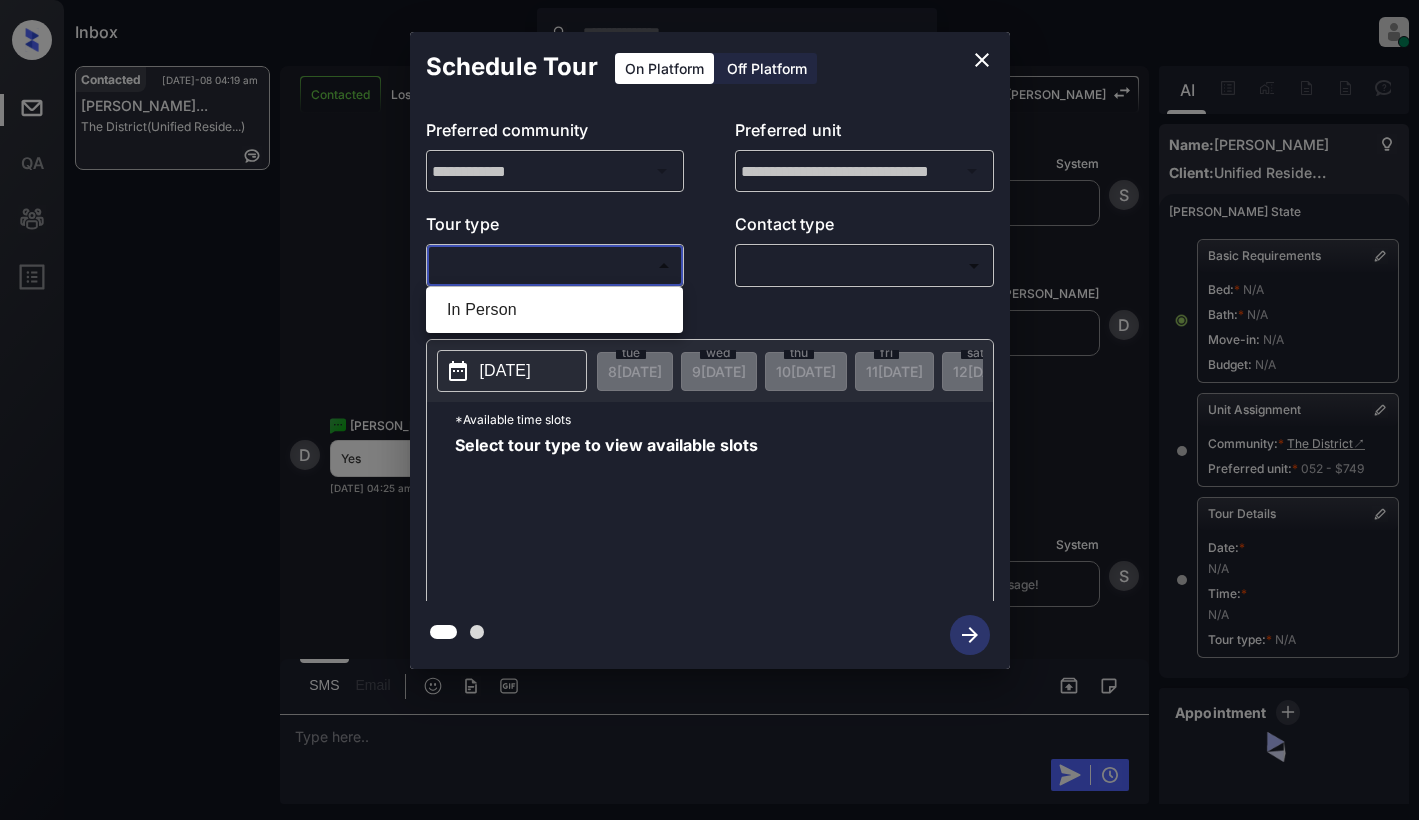 type on "********" 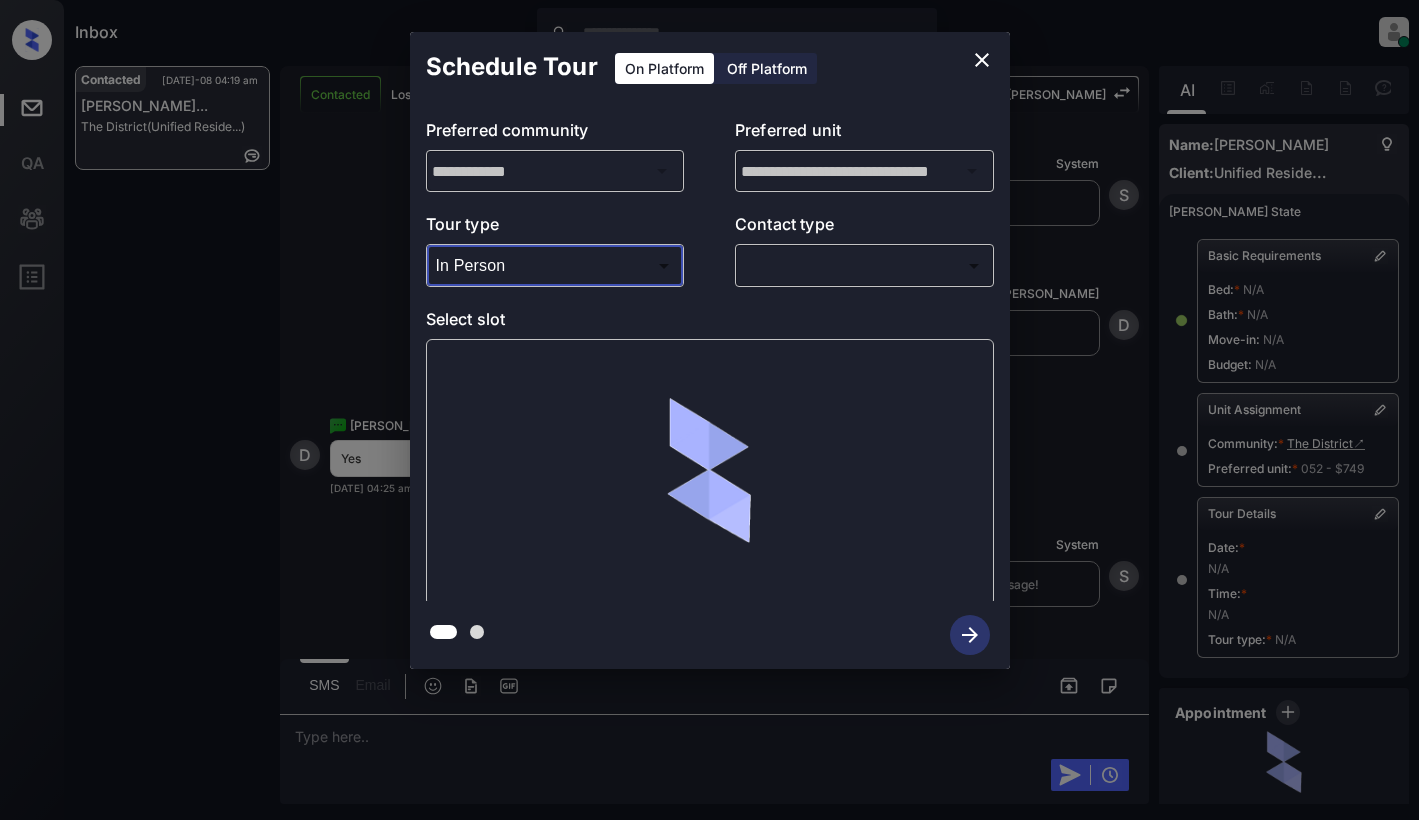 click on "Inbox Dominic Ceralde Online Set yourself   offline Set yourself   on break Profile Switch to  light  mode Sign out Contacted Jul-08 04:19 am   Deonte Jarquez... The District  (Unified Reside...) Contacted Lost Lead Sentiment: Angry Upon sliding the acknowledgement:  Lead will move to lost stage. * ​ SMS and call option will be set to opt out. AFM will be turned off for the lead. Kelsey New Message Kelsey Notes Note: https://conversation.getzuma.com/686ceca34acc22fc55fa8fc6 - Paste this link into your browser to view Kelsey’s conversation with the prospect Jul 08, 2025 03:02 am  Sync'd w  yardi K New Message Zuma Lead transferred to leasing agent: kelsey Jul 08, 2025 03:02 am  Sync'd w  yardi Z New Message Agent Lead created via leadPoller in Inbound stage. Jul 08, 2025 03:02 am A New Message Agent AFM Request sent to Kelsey. Jul 08, 2025 03:02 am A New Message Agent Notes Note: Structured Note:
Bedroom: 1
ILS Note:
Multi Login Prospect Match Criteria : Unique Last Name and Email Jul 08, 2025 03:02 am A" at bounding box center [709, 410] 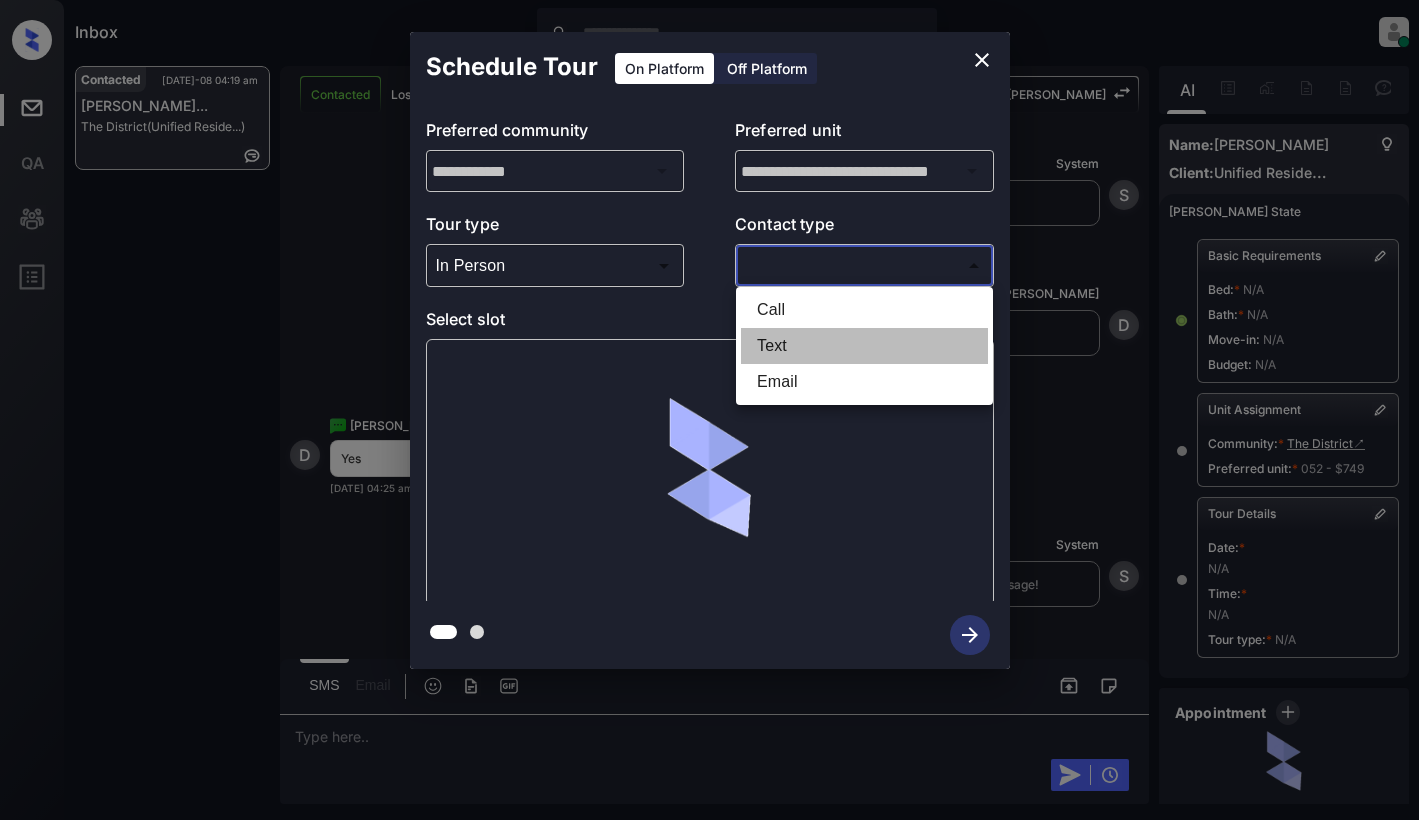 click on "Text" at bounding box center (864, 346) 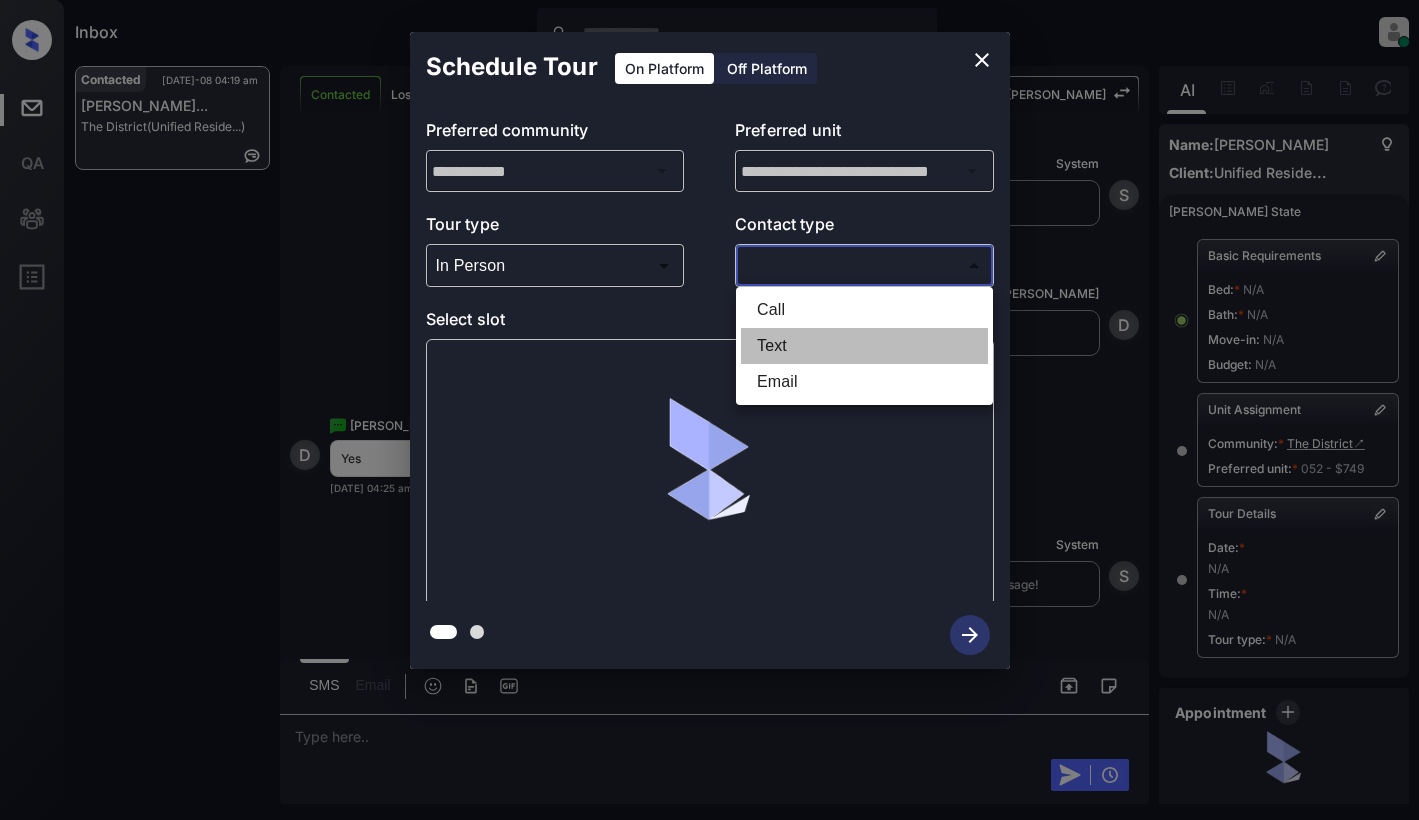 type on "****" 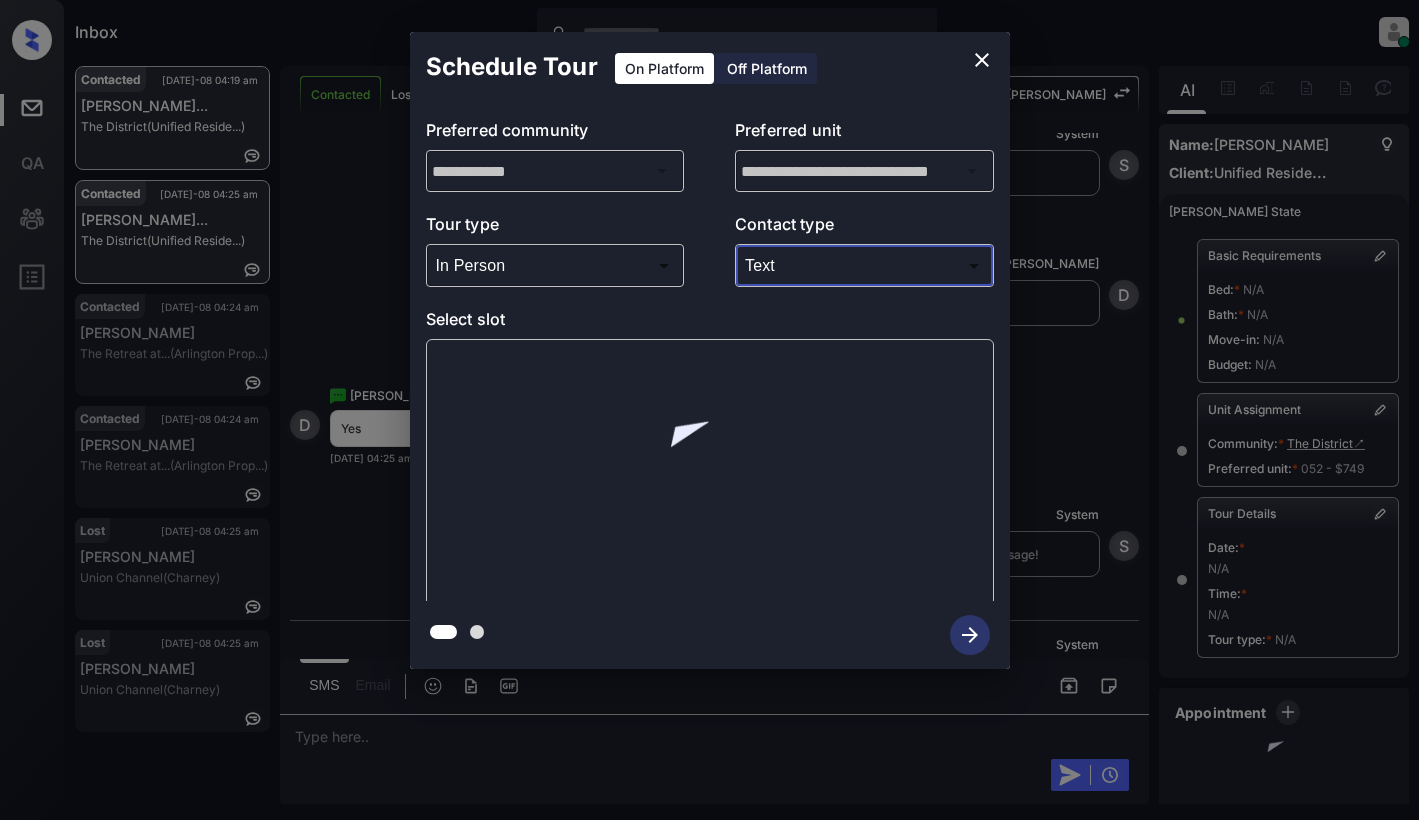 scroll, scrollTop: 1913, scrollLeft: 0, axis: vertical 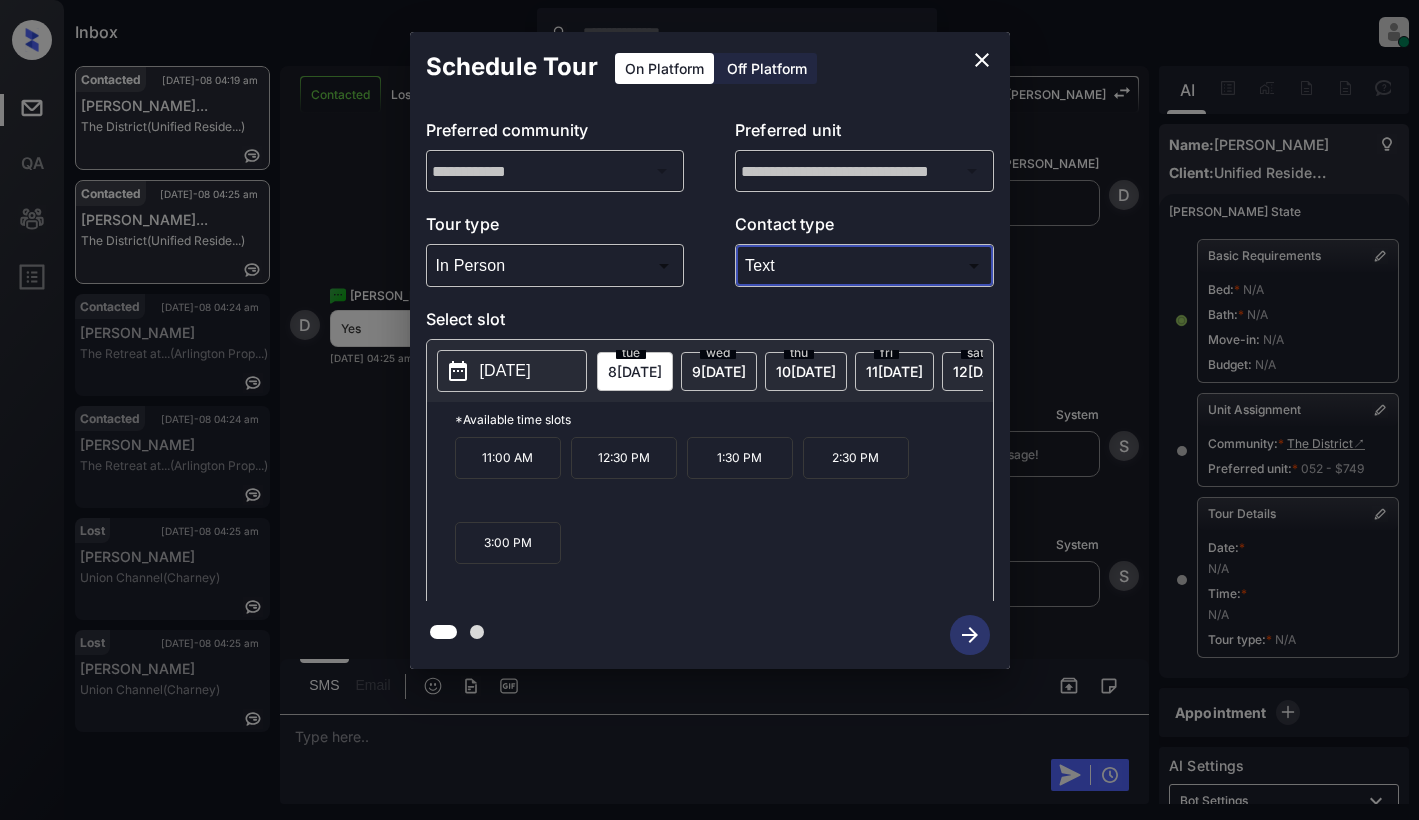 click 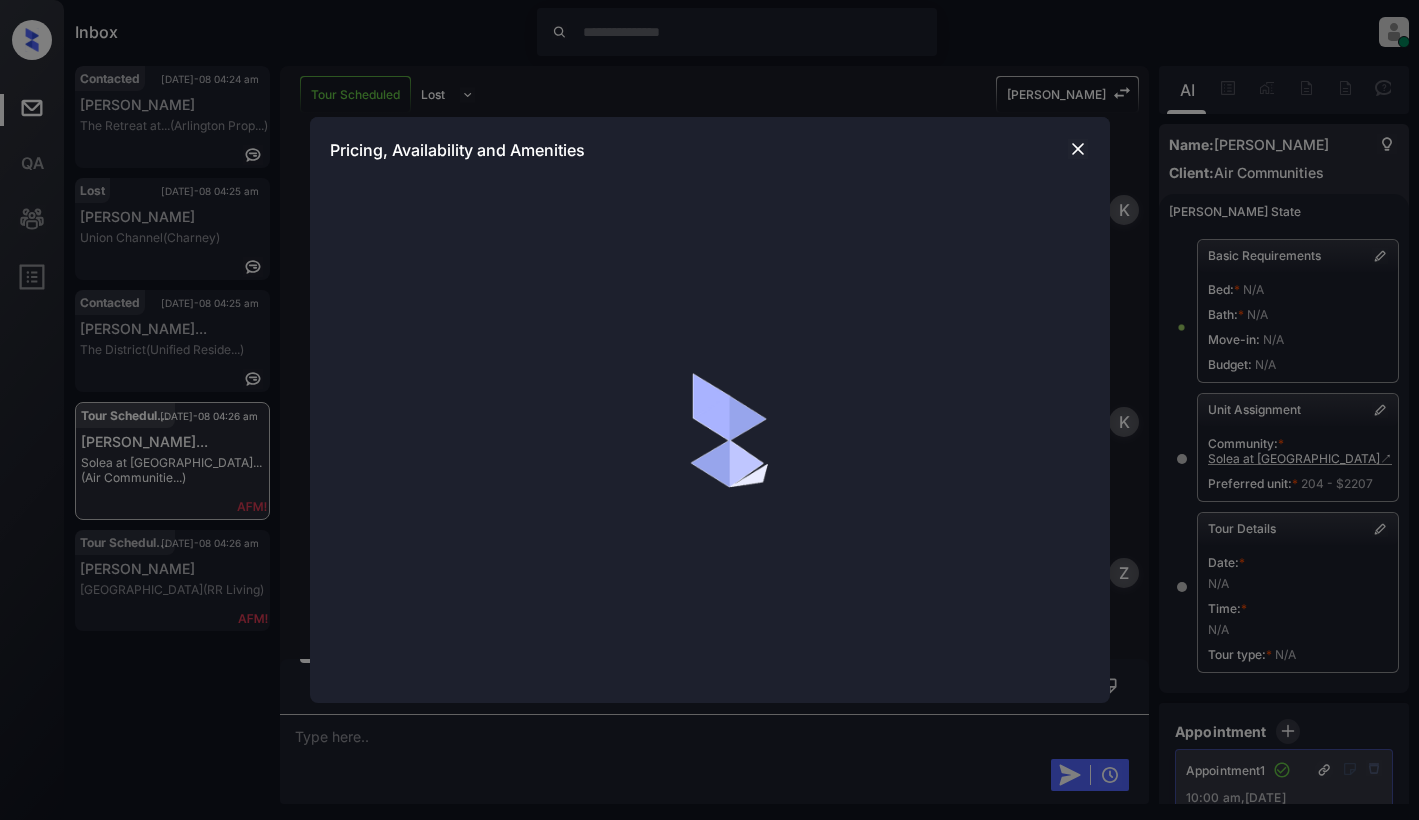 scroll, scrollTop: 0, scrollLeft: 0, axis: both 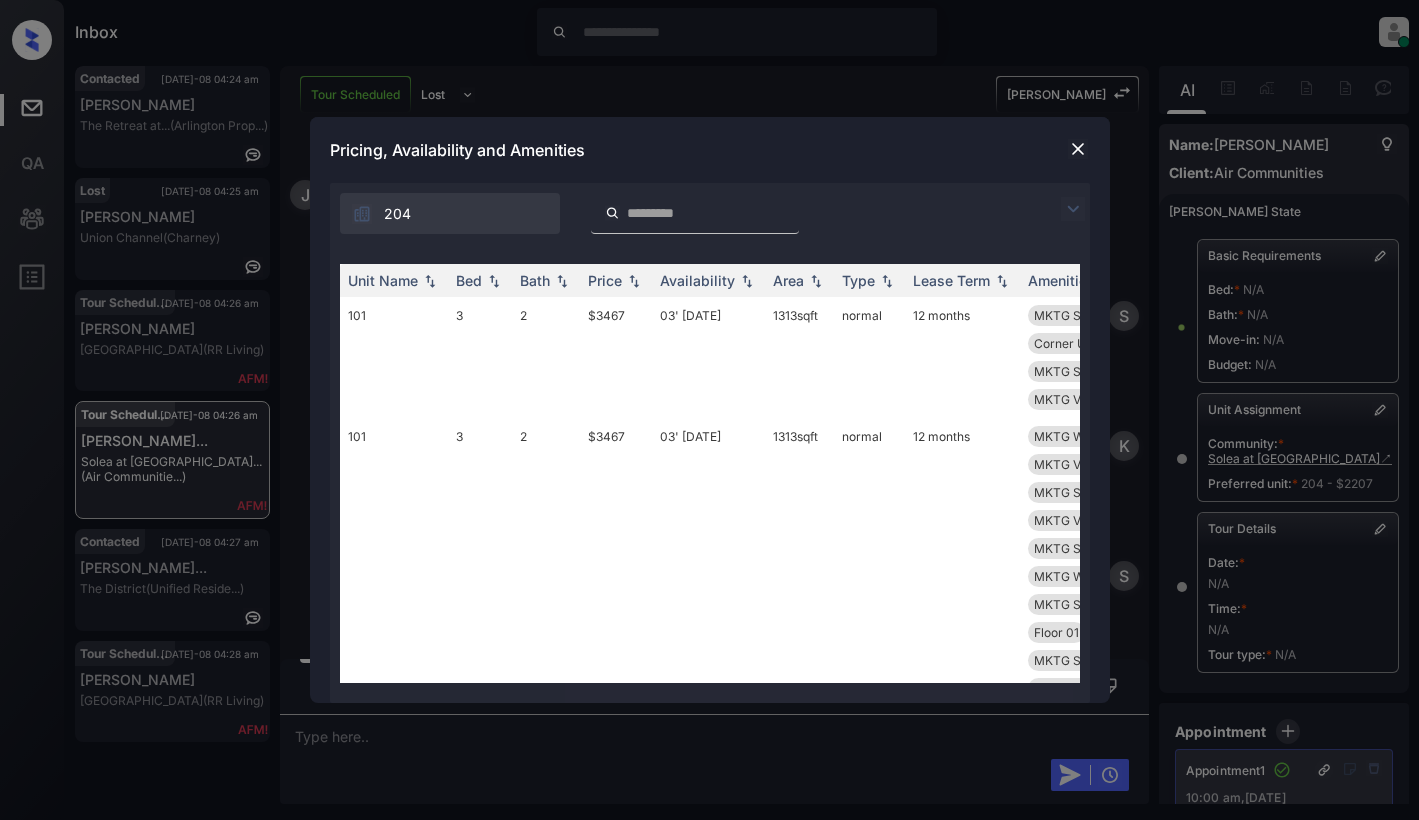 click at bounding box center (1073, 209) 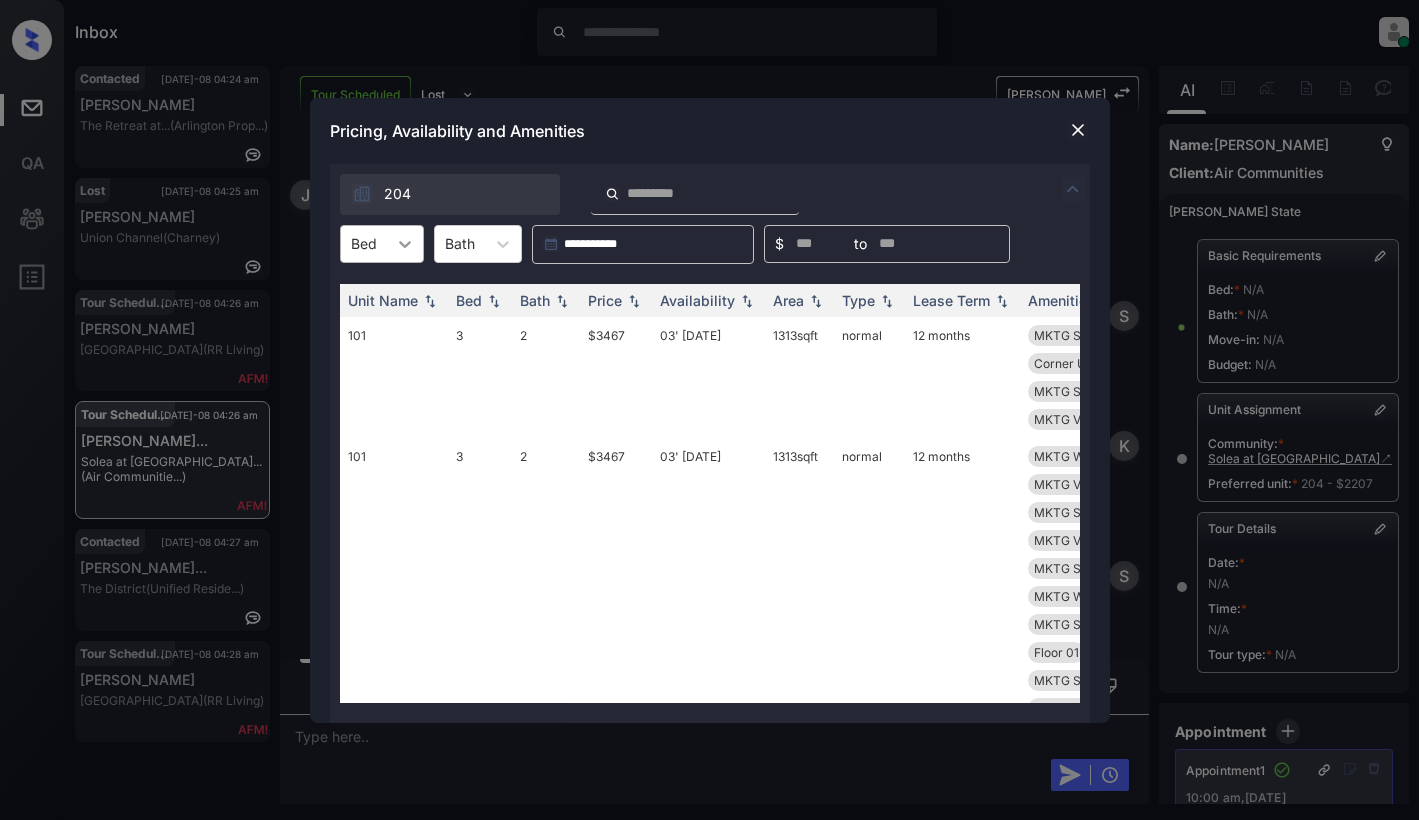 click at bounding box center [405, 244] 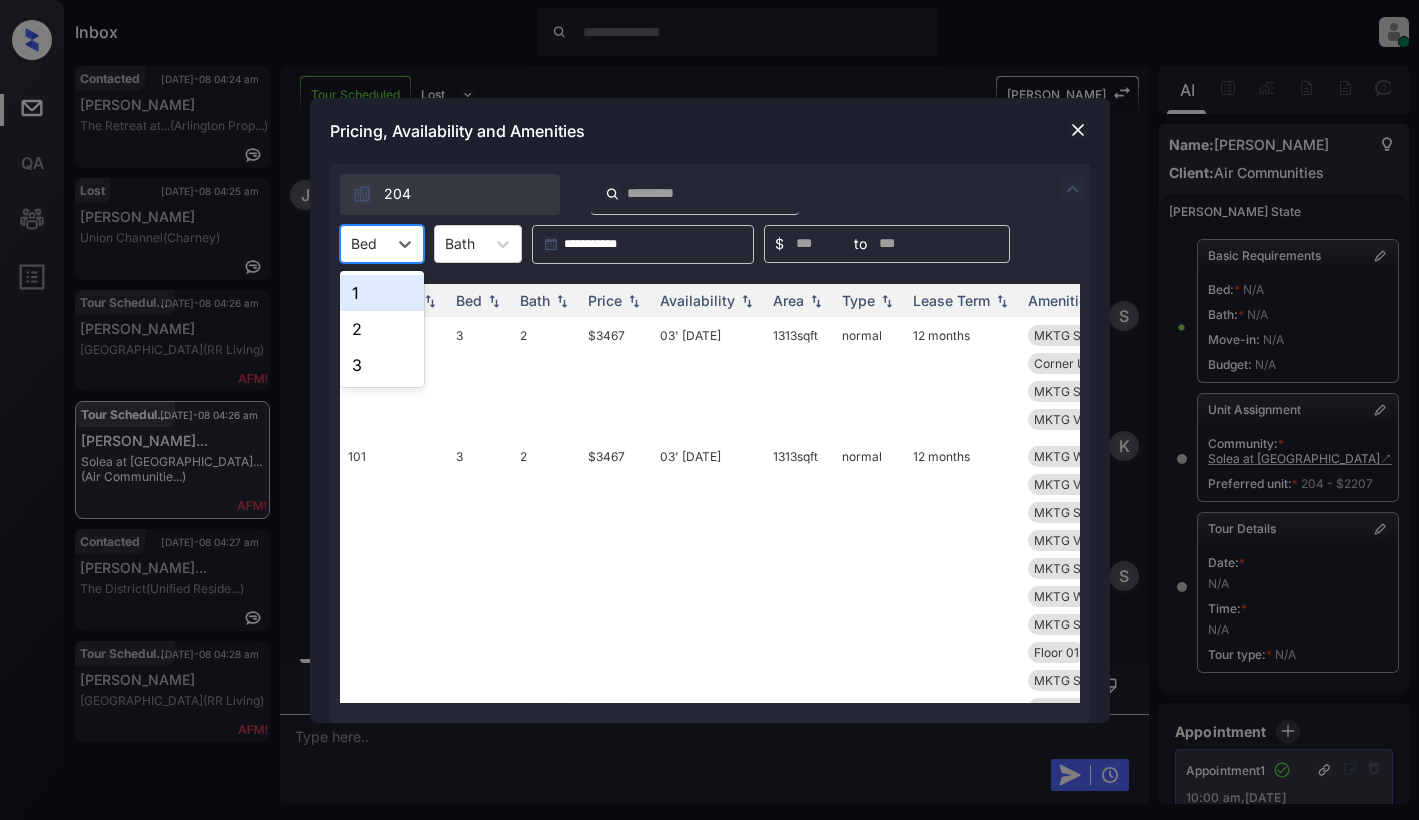 click on "1" at bounding box center (382, 293) 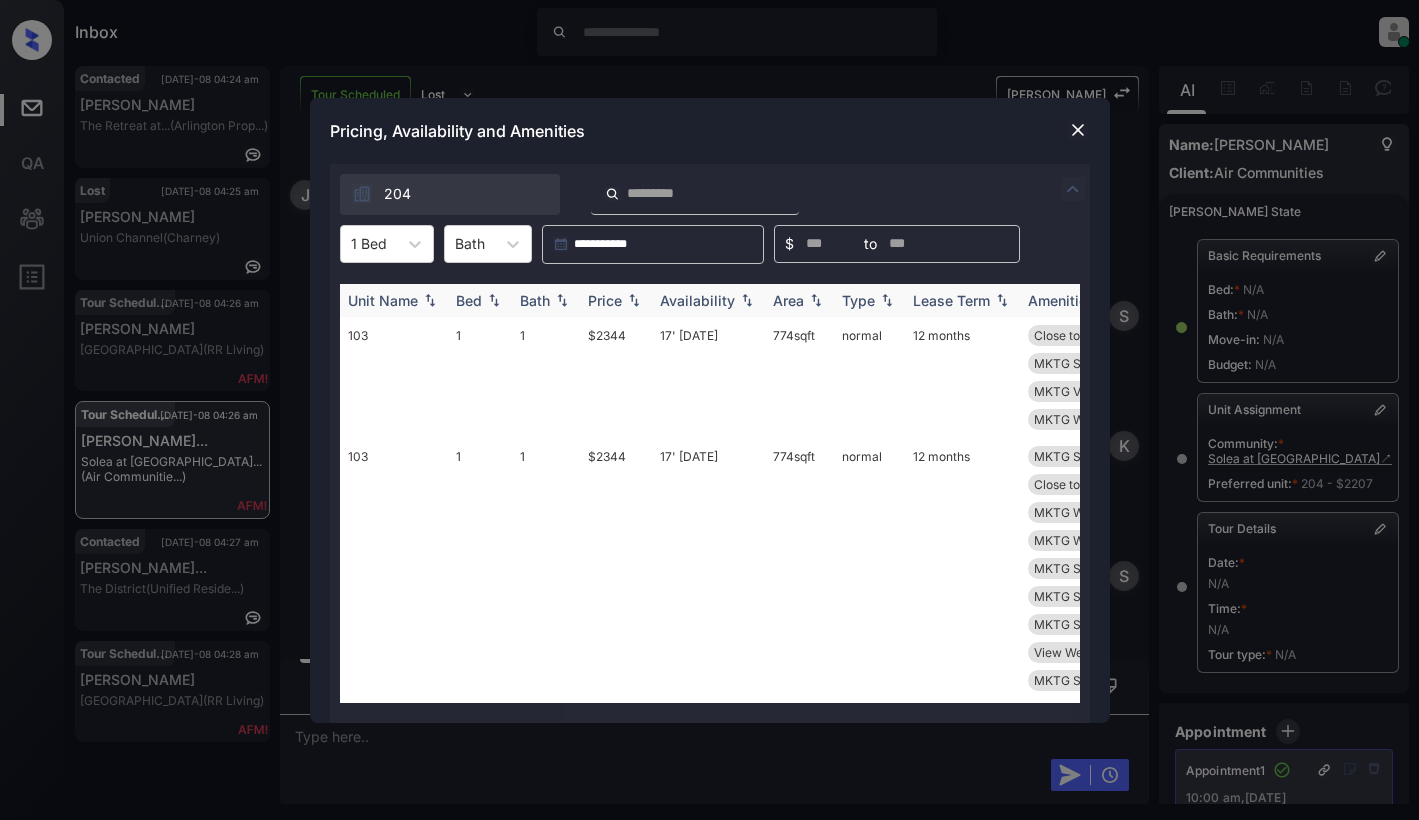 click on "Price" at bounding box center (605, 300) 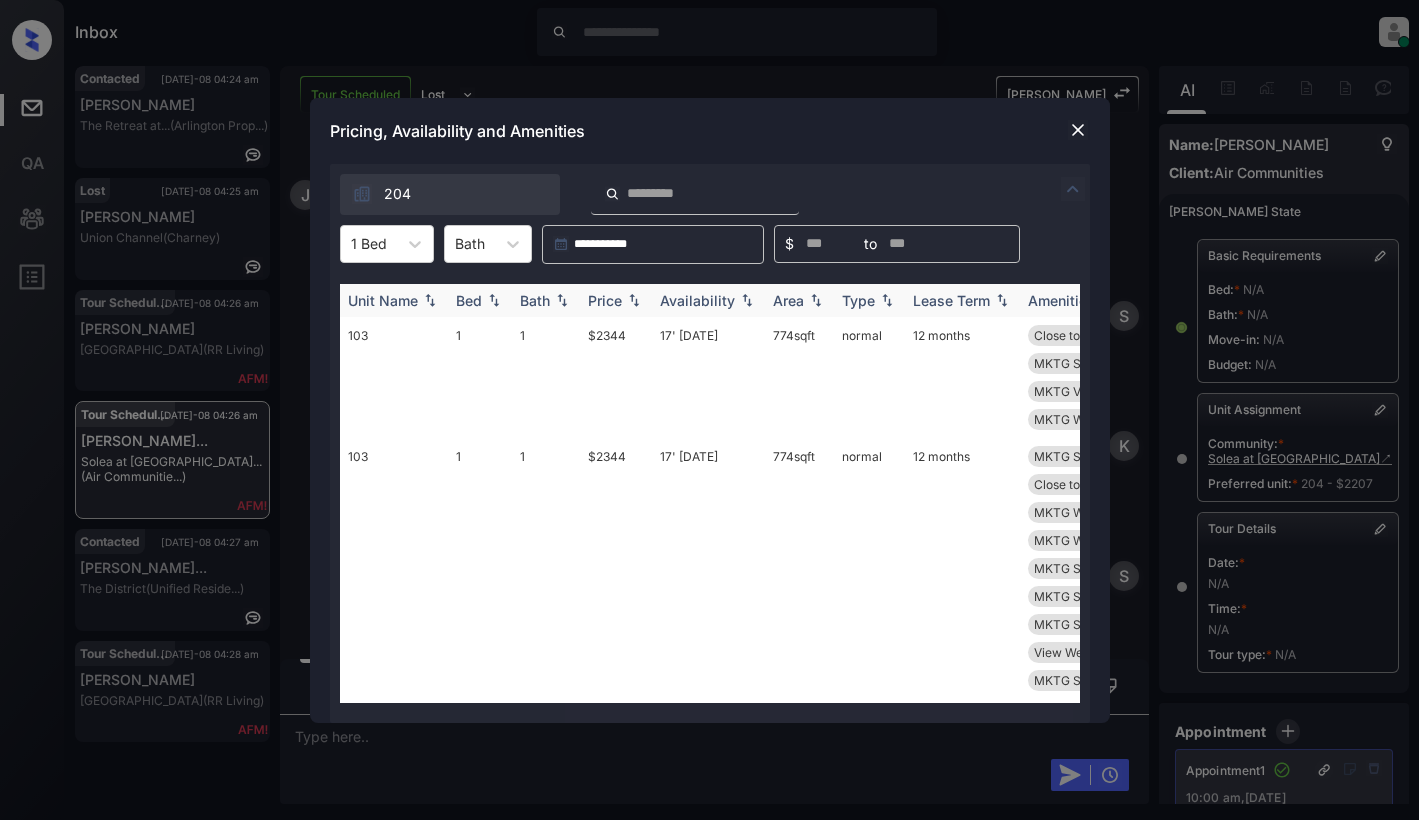 click on "Price" at bounding box center [605, 300] 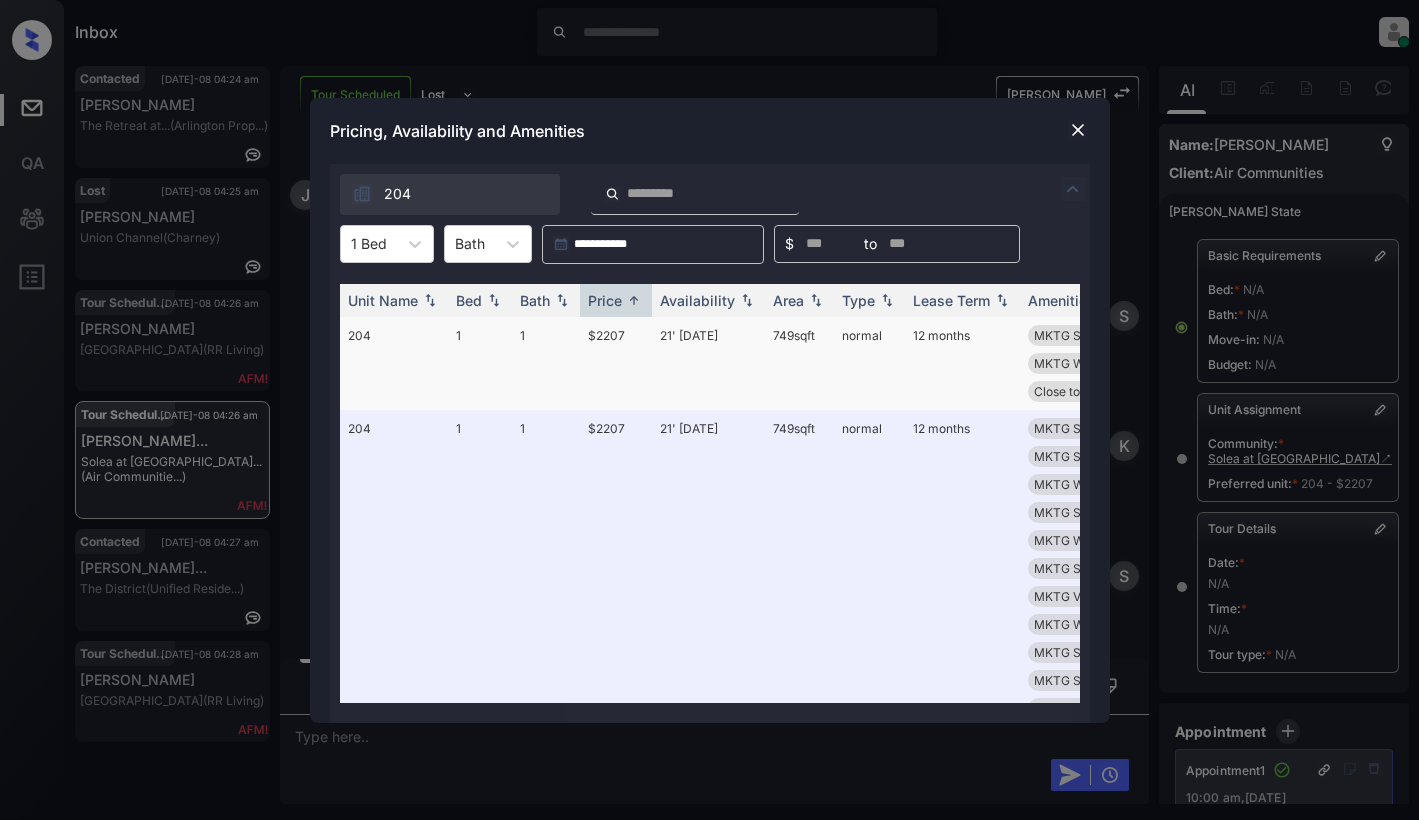 click on "$2207" at bounding box center [616, 363] 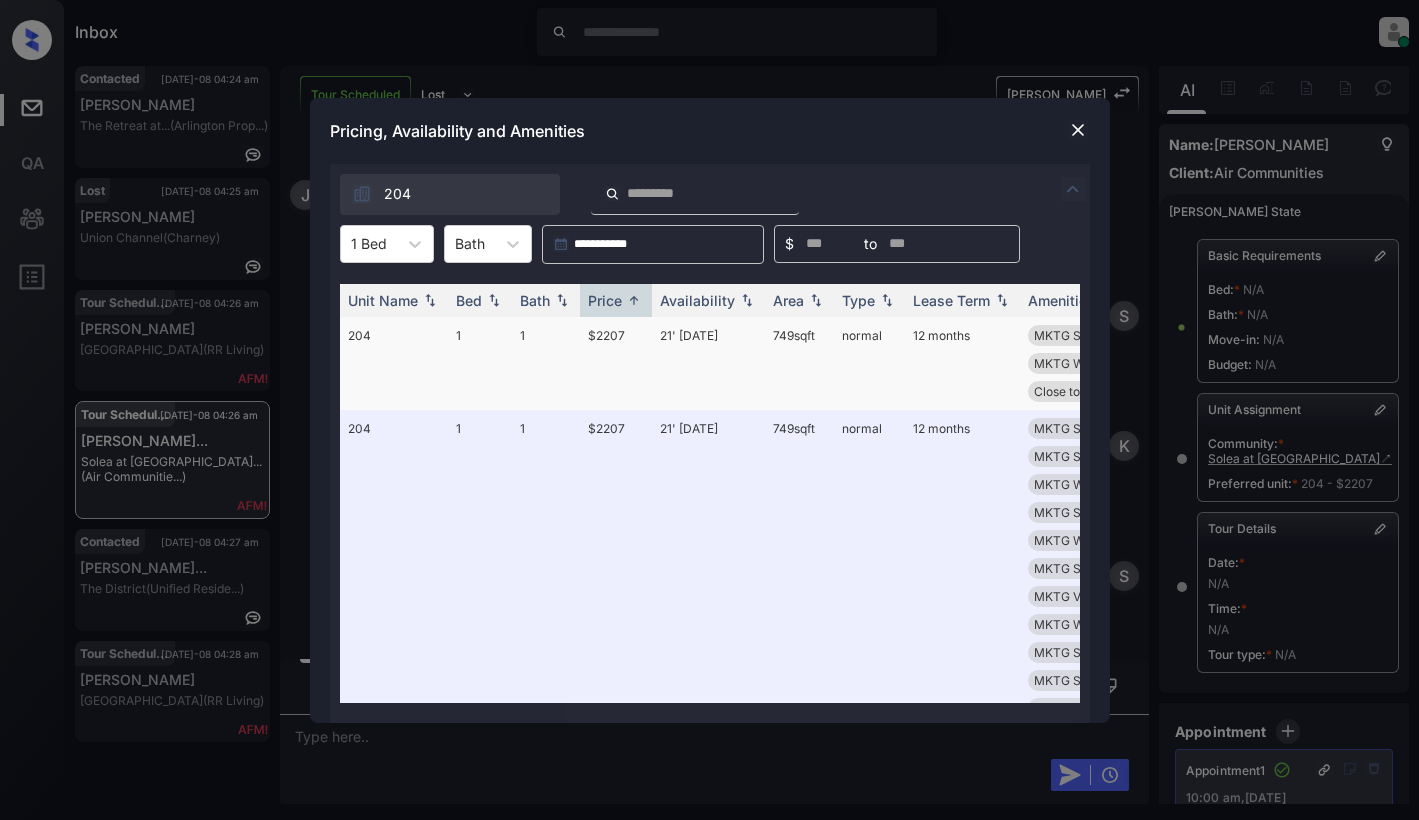 click on "$2207" at bounding box center (616, 363) 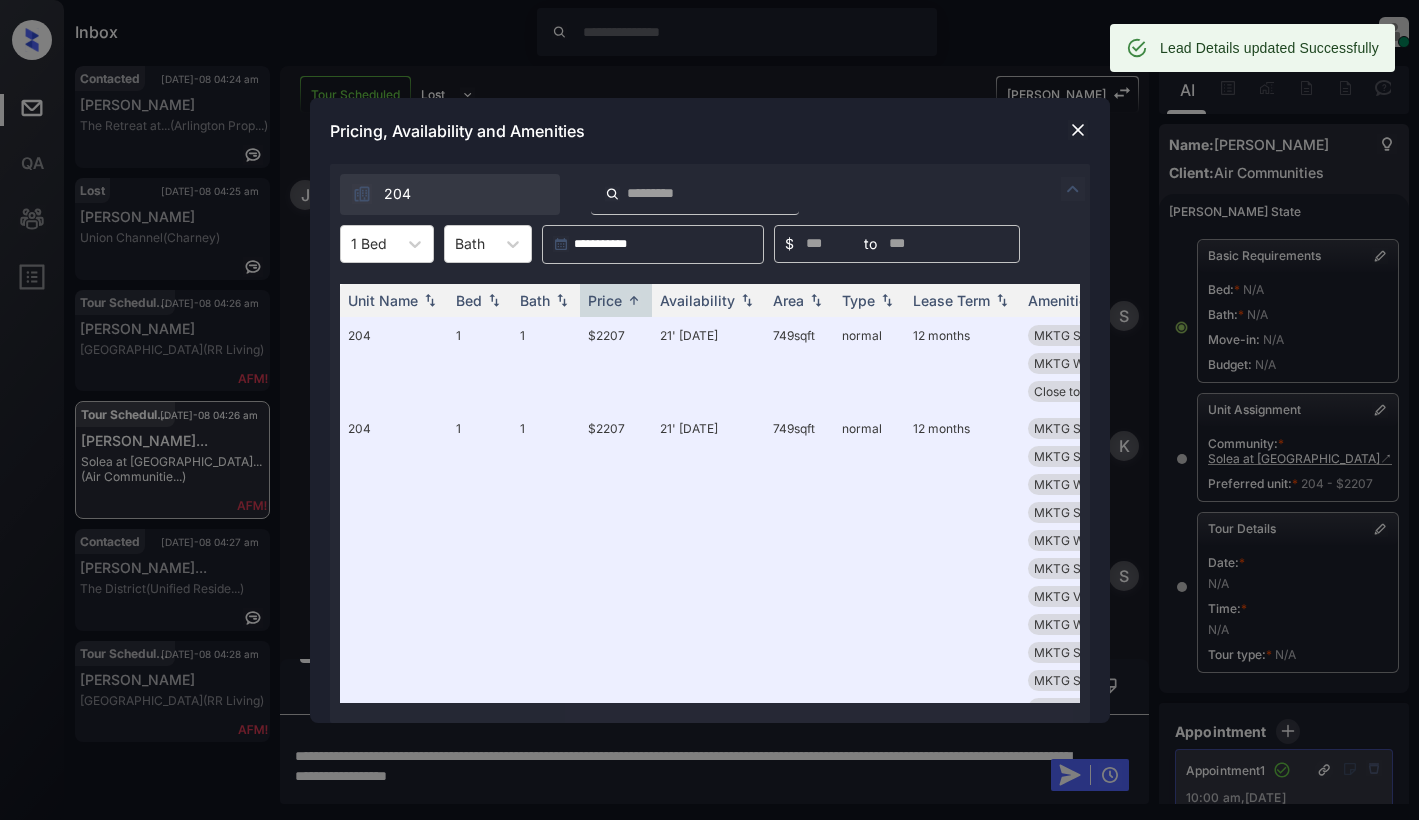 click at bounding box center [1078, 130] 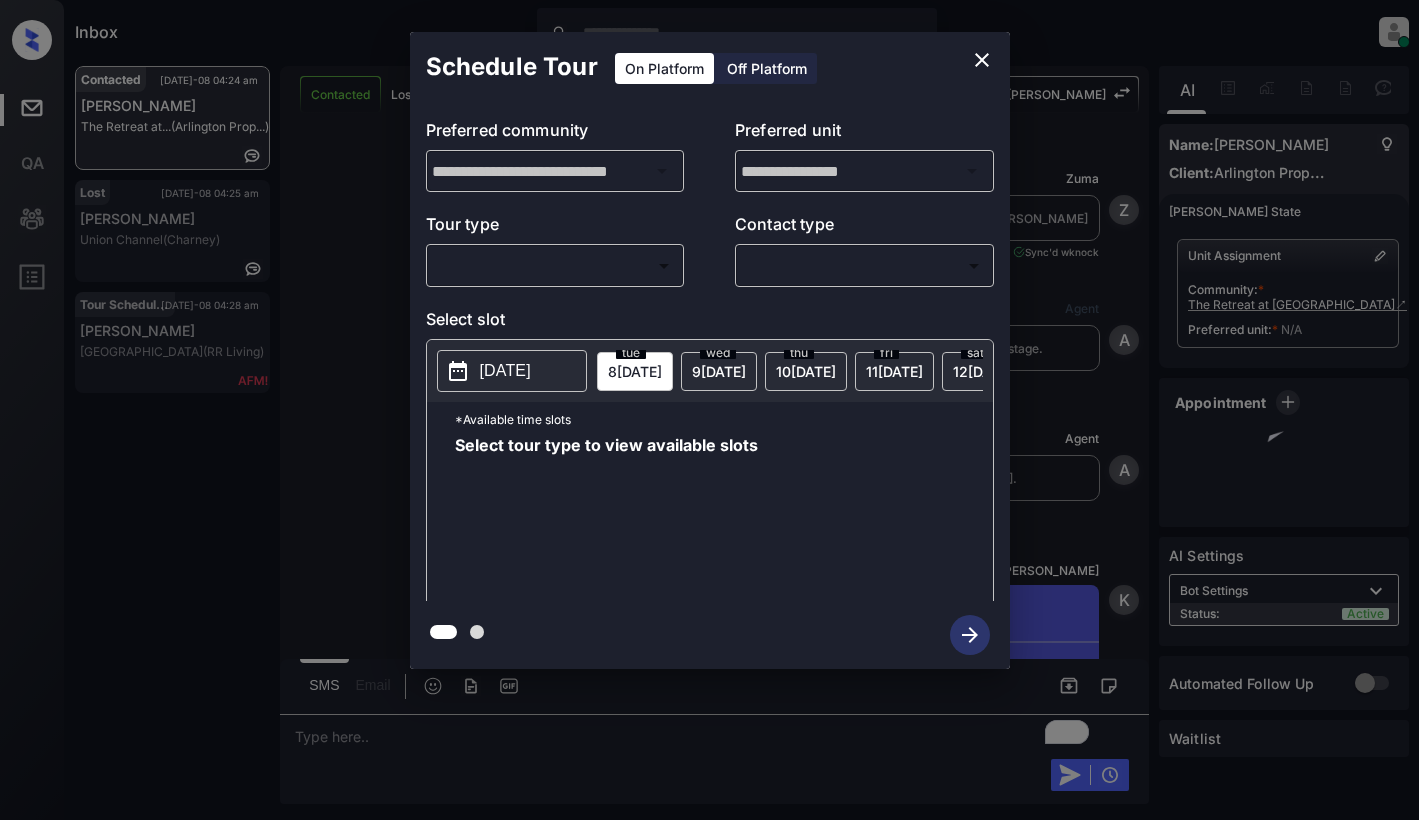 click on "Inbox Dominic Ceralde Online Set yourself   offline Set yourself   on break Profile Switch to  light  mode Sign out Contacted Jul-08 04:24 am   Claudia Castro The Retreat at...  (Arlington Prop...) Lost Jul-08 04:25 am   Rachel McKean Union Channel  (Charney) Tour Scheduled Jul-08 04:28 am   Rickey Collins South Oaks  (RR Living) Contacted Lost Lead Sentiment: Angry Upon sliding the acknowledgement:  Lead will move to lost stage. * ​ SMS and call option will be set to opt out. AFM will be turned off for the lead. Kelsey New Message Zuma Lead transferred to leasing agent: kelsey Jul 05, 2025 03:57 pm  Sync'd w  knock Z New Message Agent Lead created via webhook in Inbound stage. Jul 05, 2025 03:57 pm A New Message Agent AFM Request sent to Kelsey. Jul 05, 2025 03:57 pm A New Message Kelsey From:   arlington@communications.getzuma.com To:   castroclaudia014@gmail.com Hi Claudia,
Best, Kelsey
Jul 05, 2025 03:57 pm   | TemplateAFMEmail  Sync'd w  knock K New Message Kelsey Lead archived by Kelsey! K From:" at bounding box center [709, 410] 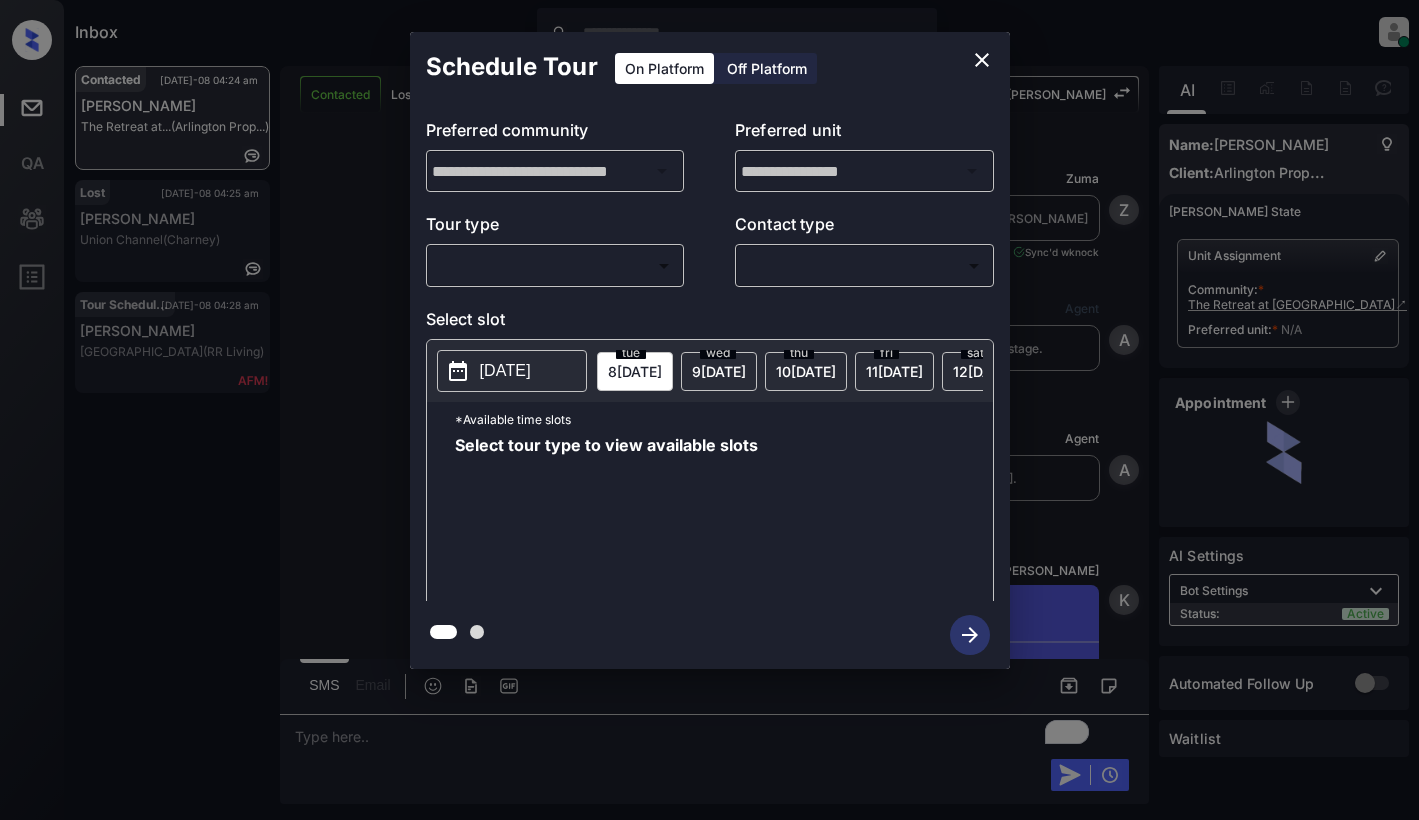 scroll, scrollTop: 0, scrollLeft: 0, axis: both 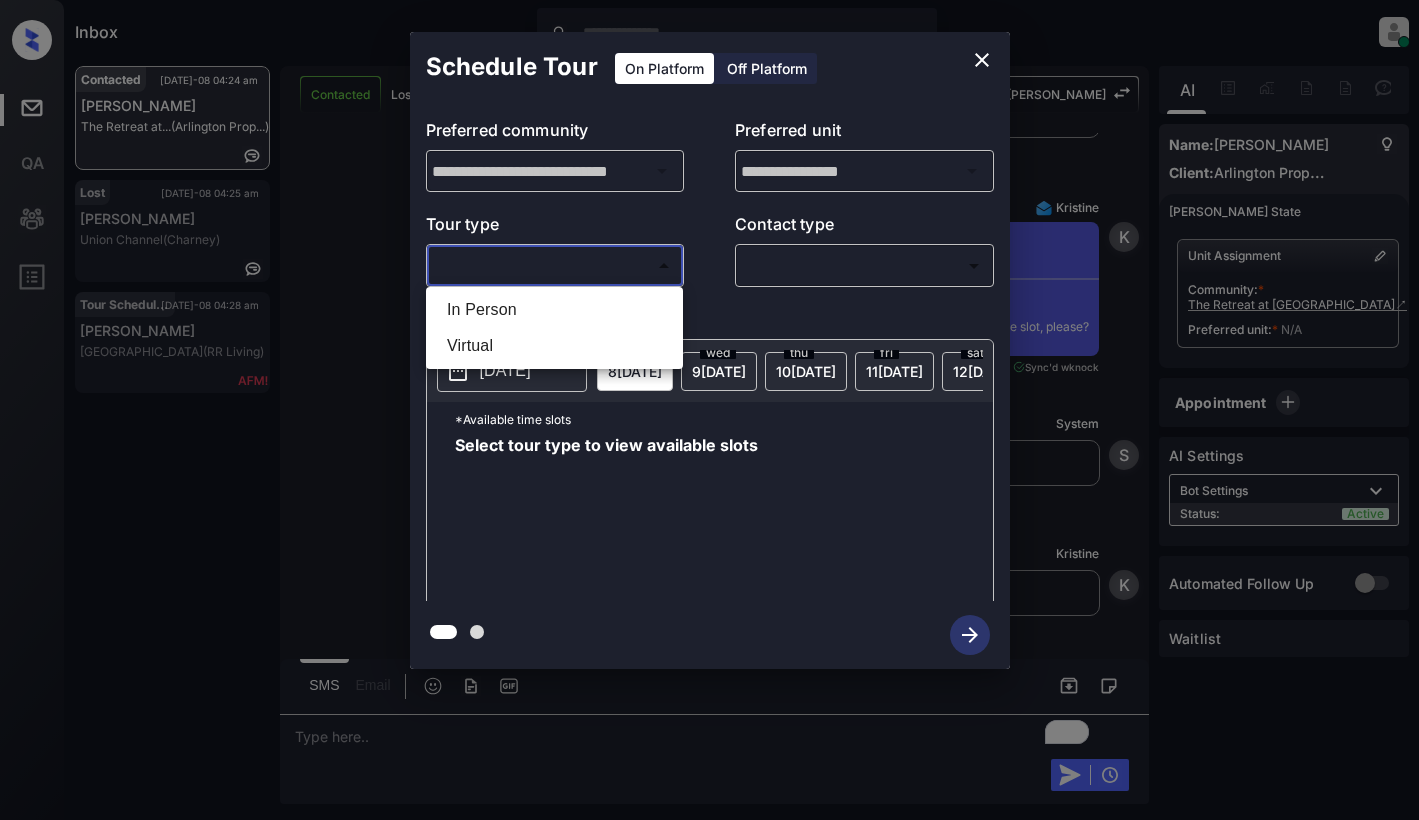 click at bounding box center (709, 410) 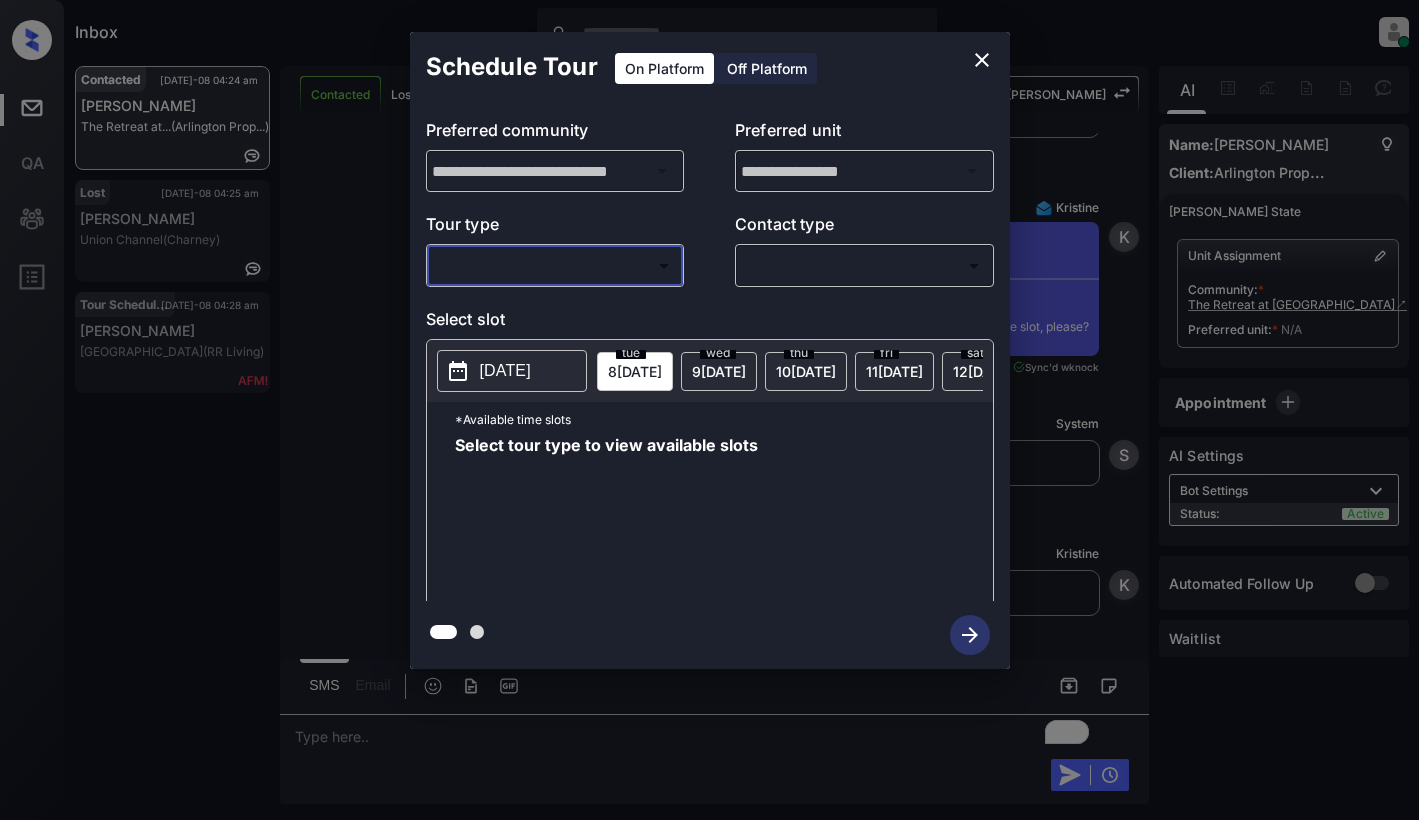click on "**********" at bounding box center (709, 350) 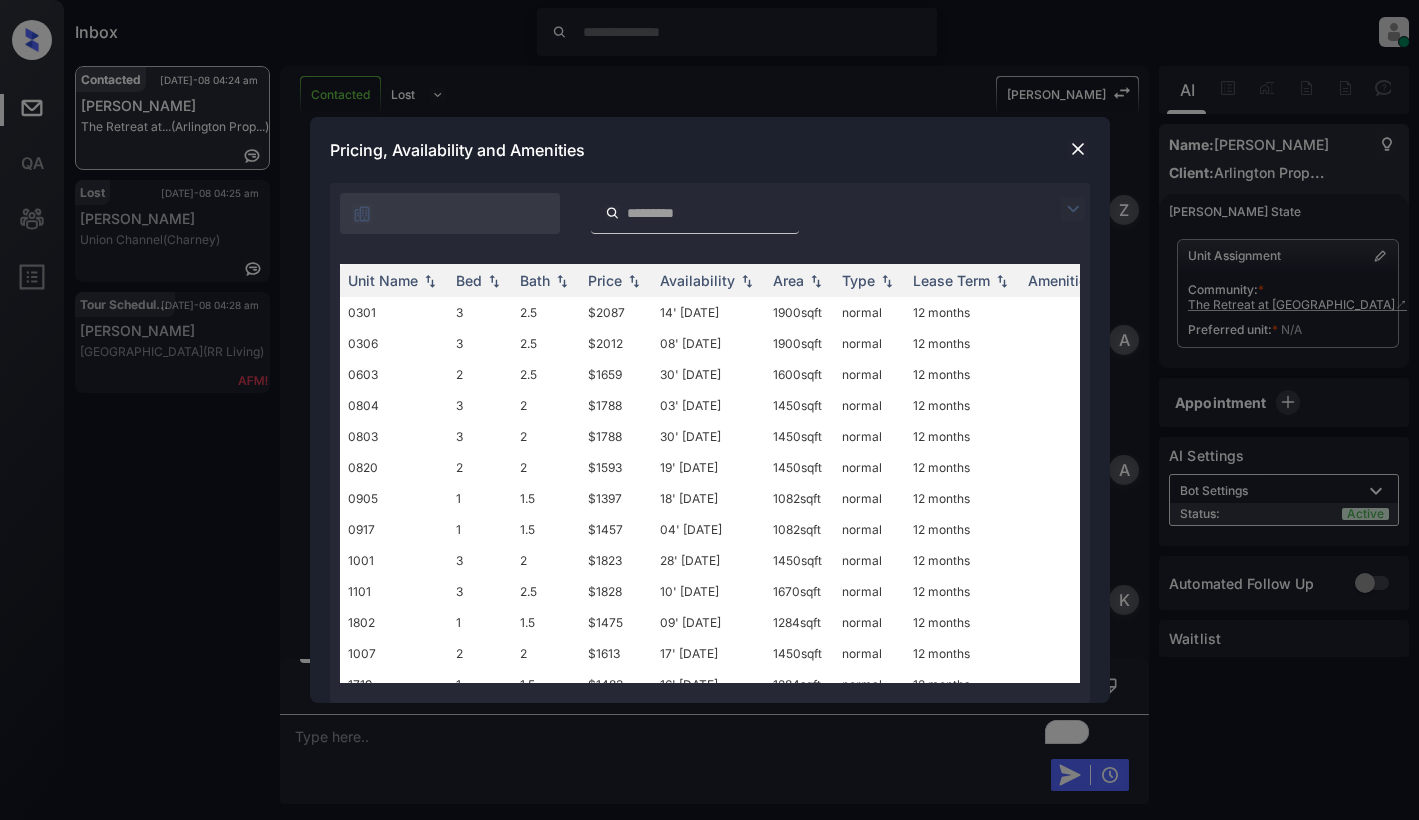 scroll, scrollTop: 0, scrollLeft: 0, axis: both 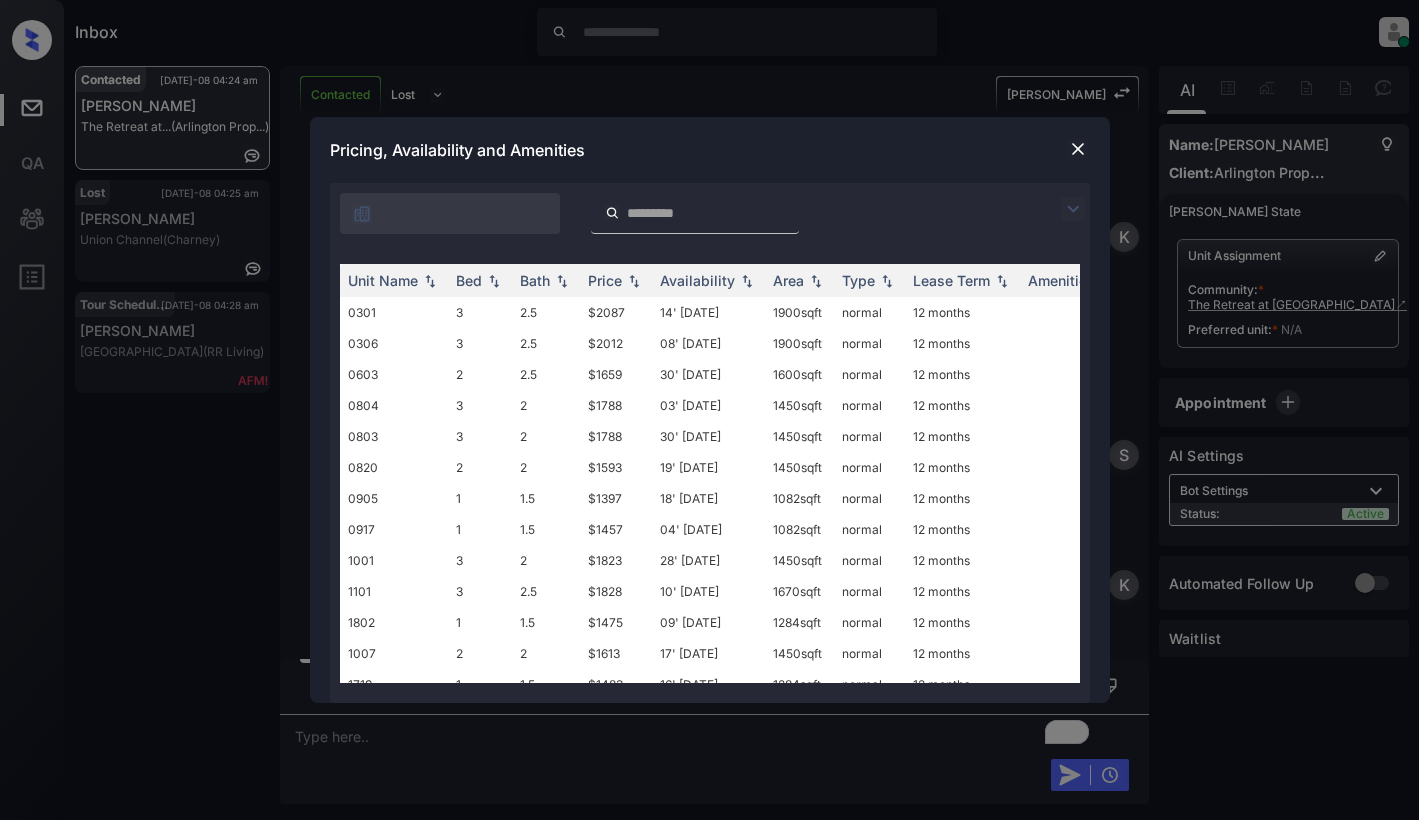 click at bounding box center [1073, 209] 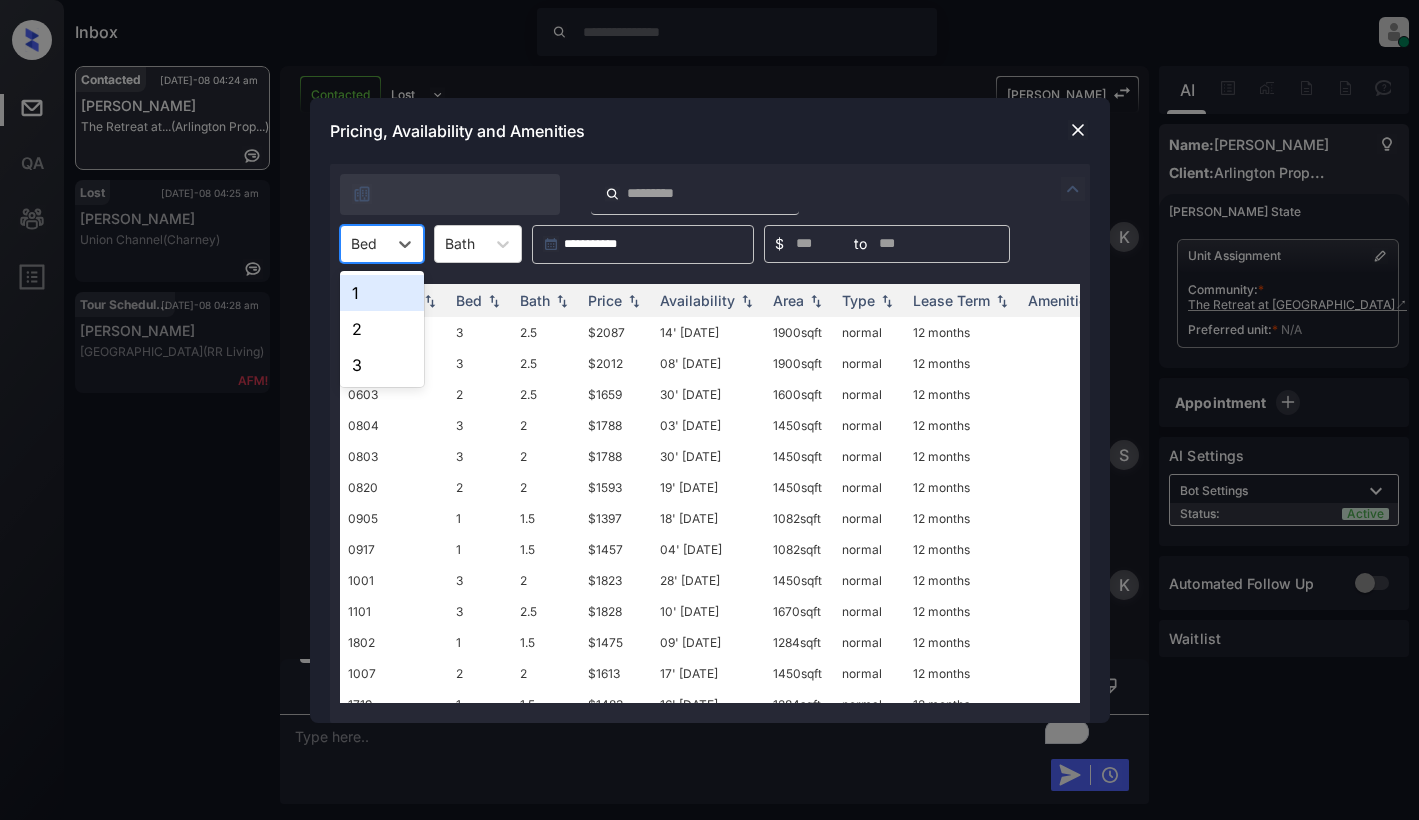 click at bounding box center [364, 243] 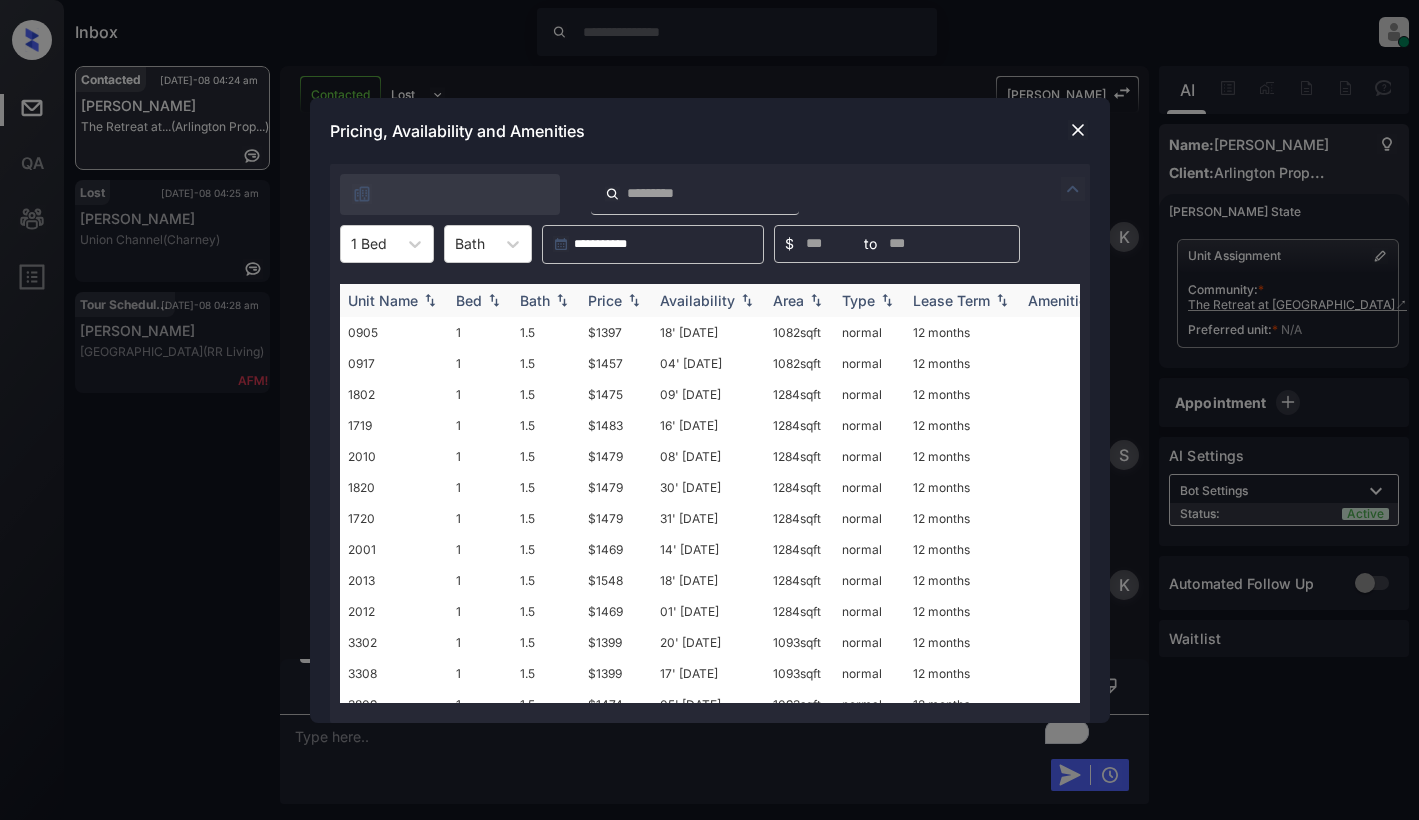 click on "Price" at bounding box center (605, 300) 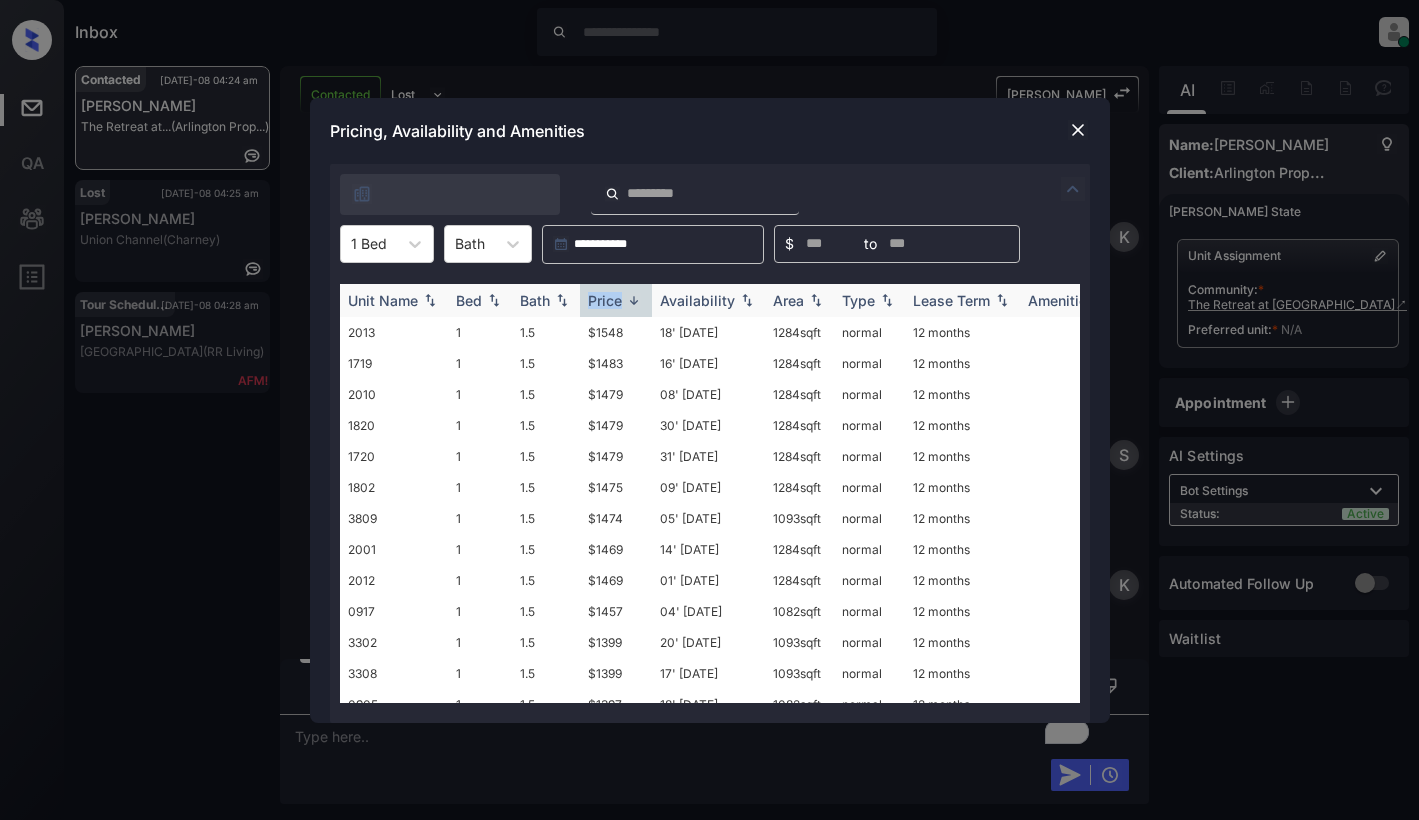 click on "Price" at bounding box center [605, 300] 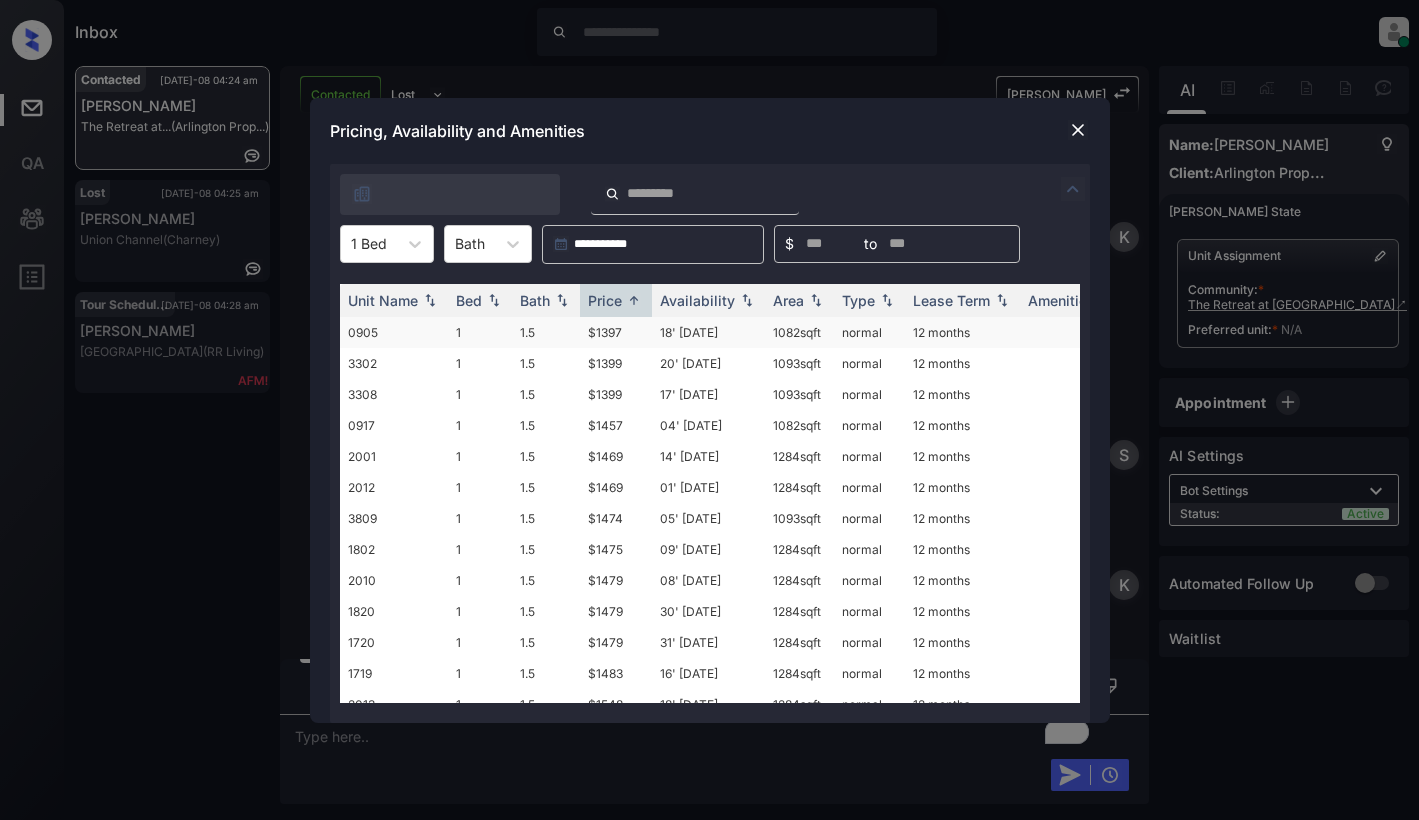 click on "$1397" at bounding box center [616, 332] 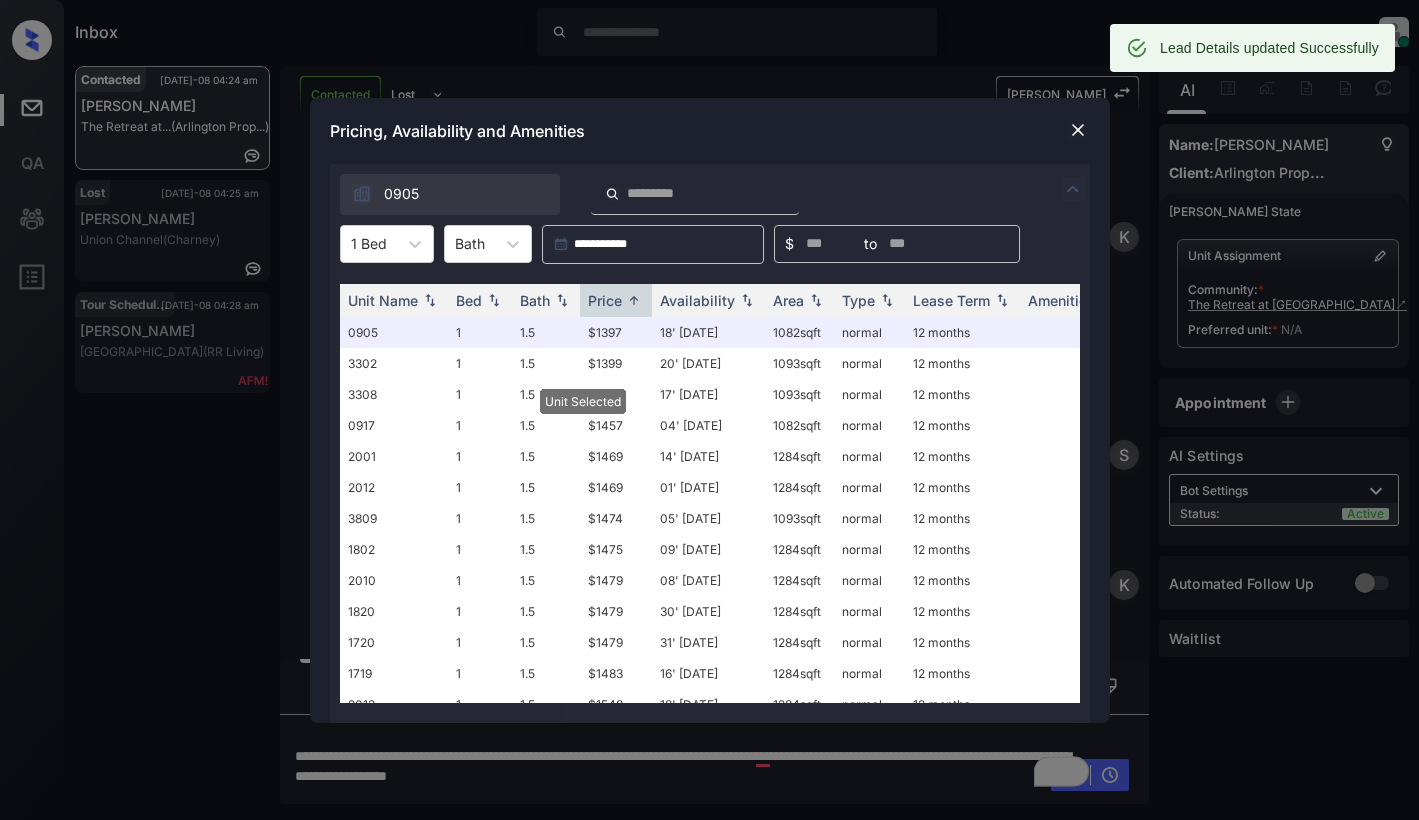click at bounding box center [1078, 130] 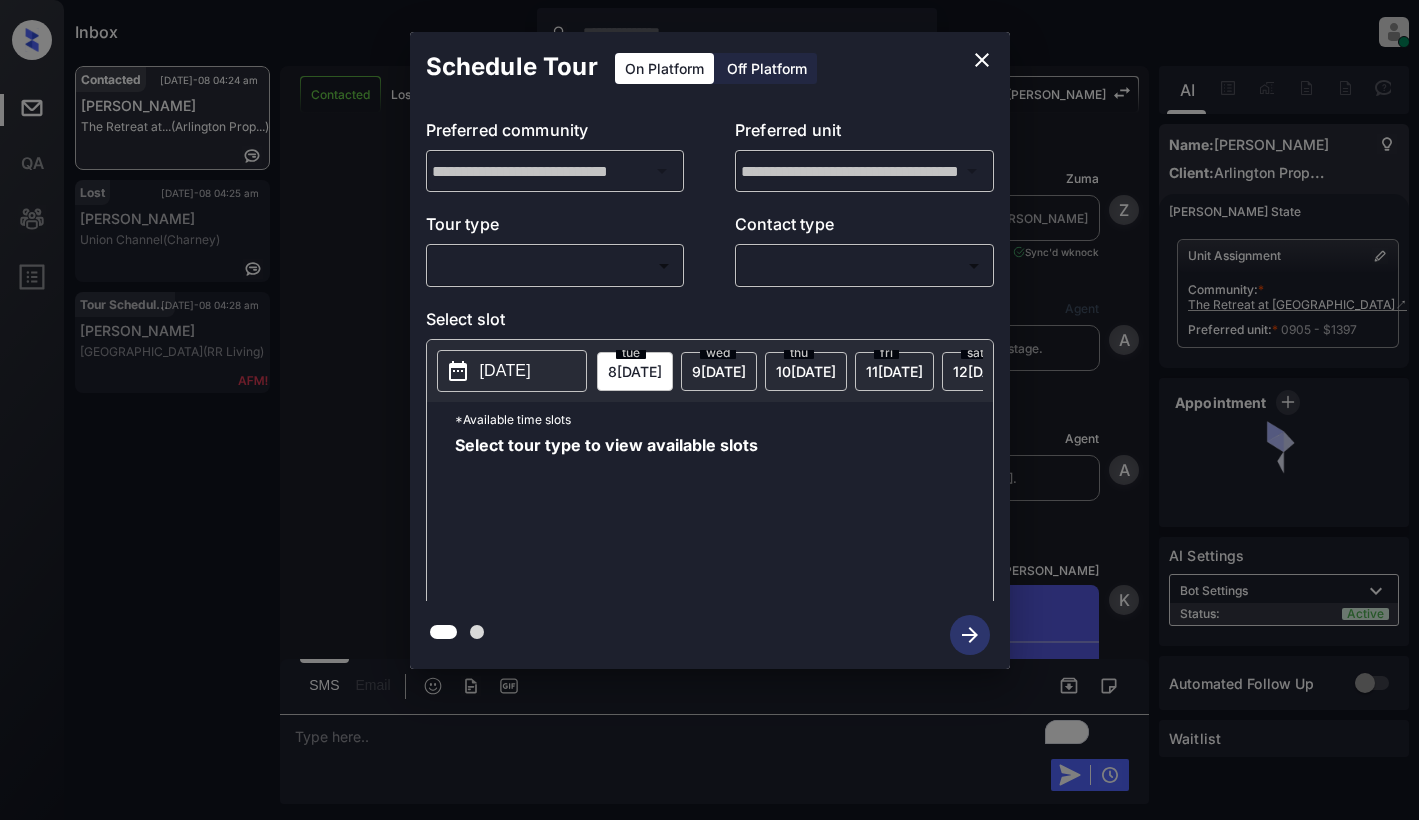 scroll, scrollTop: 0, scrollLeft: 0, axis: both 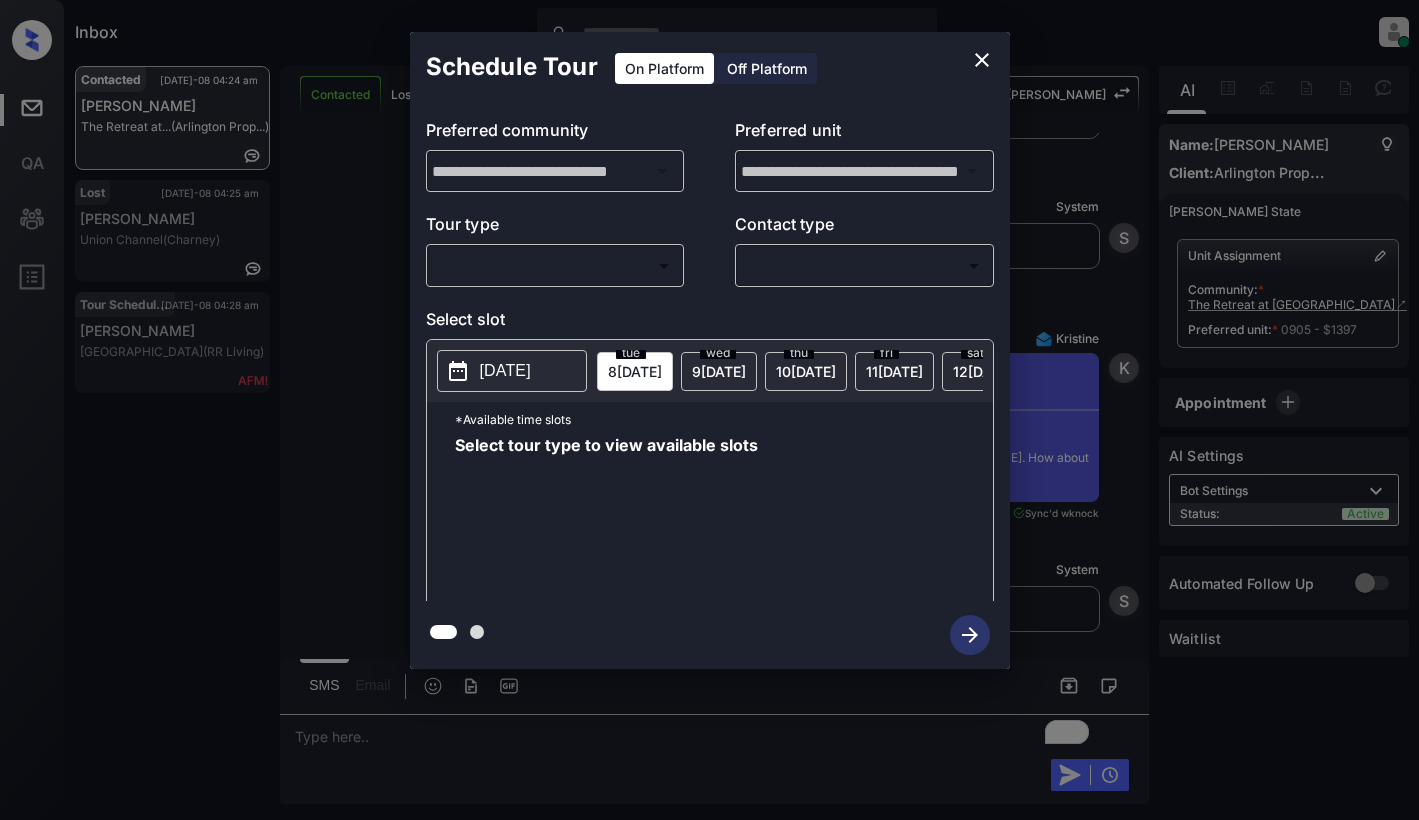 click on "Inbox Dominic Ceralde Online Set yourself   offline Set yourself   on break Profile Switch to  light  mode Sign out Contacted Jul-08 04:24 am   Claudia Castro The Retreat at...  (Arlington Prop...) Lost Jul-08 04:25 am   Rachel McKean Union Channel  (Charney) Tour Scheduled Jul-08 04:28 am   Rickey Collins South Oaks  (RR Living) Contacted Lost Lead Sentiment: Angry Upon sliding the acknowledgement:  Lead will move to lost stage. * ​ SMS and call option will be set to opt out. AFM will be turned off for the lead. Kelsey New Message Zuma Lead transferred to leasing agent: kelsey Jul 05, 2025 03:57 pm  Sync'd w  knock Z New Message Agent Lead created via webhook in Inbound stage. Jul 05, 2025 03:57 pm A New Message Agent AFM Request sent to Kelsey. Jul 05, 2025 03:57 pm A New Message Kelsey From:   arlington@communications.getzuma.com To:   castroclaudia014@gmail.com Hi Claudia,
Best, Kelsey
Jul 05, 2025 03:57 pm   | TemplateAFMEmail  Sync'd w  knock K New Message Kelsey Lead archived by Kelsey! K From:" at bounding box center (709, 410) 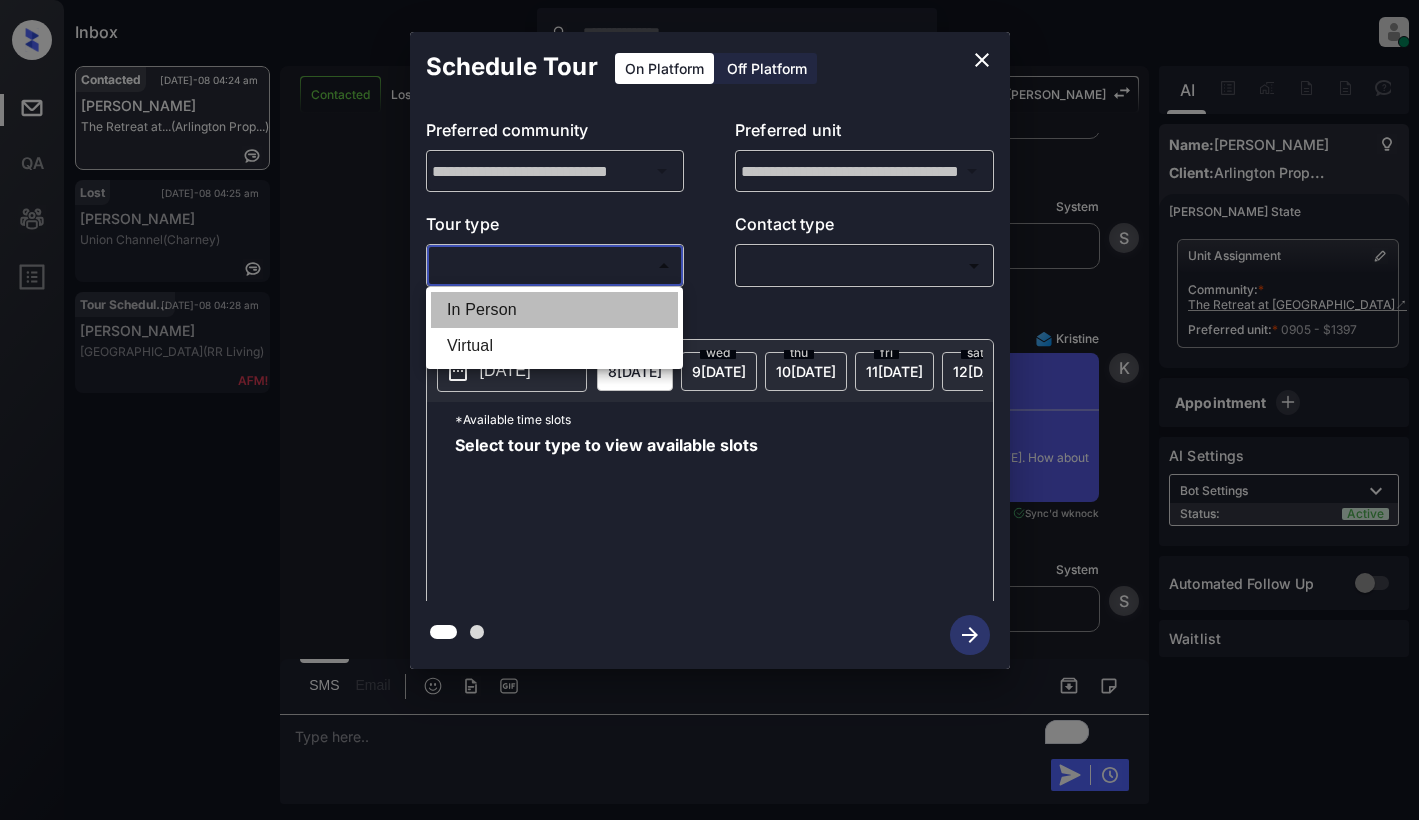 click on "In Person" at bounding box center (554, 310) 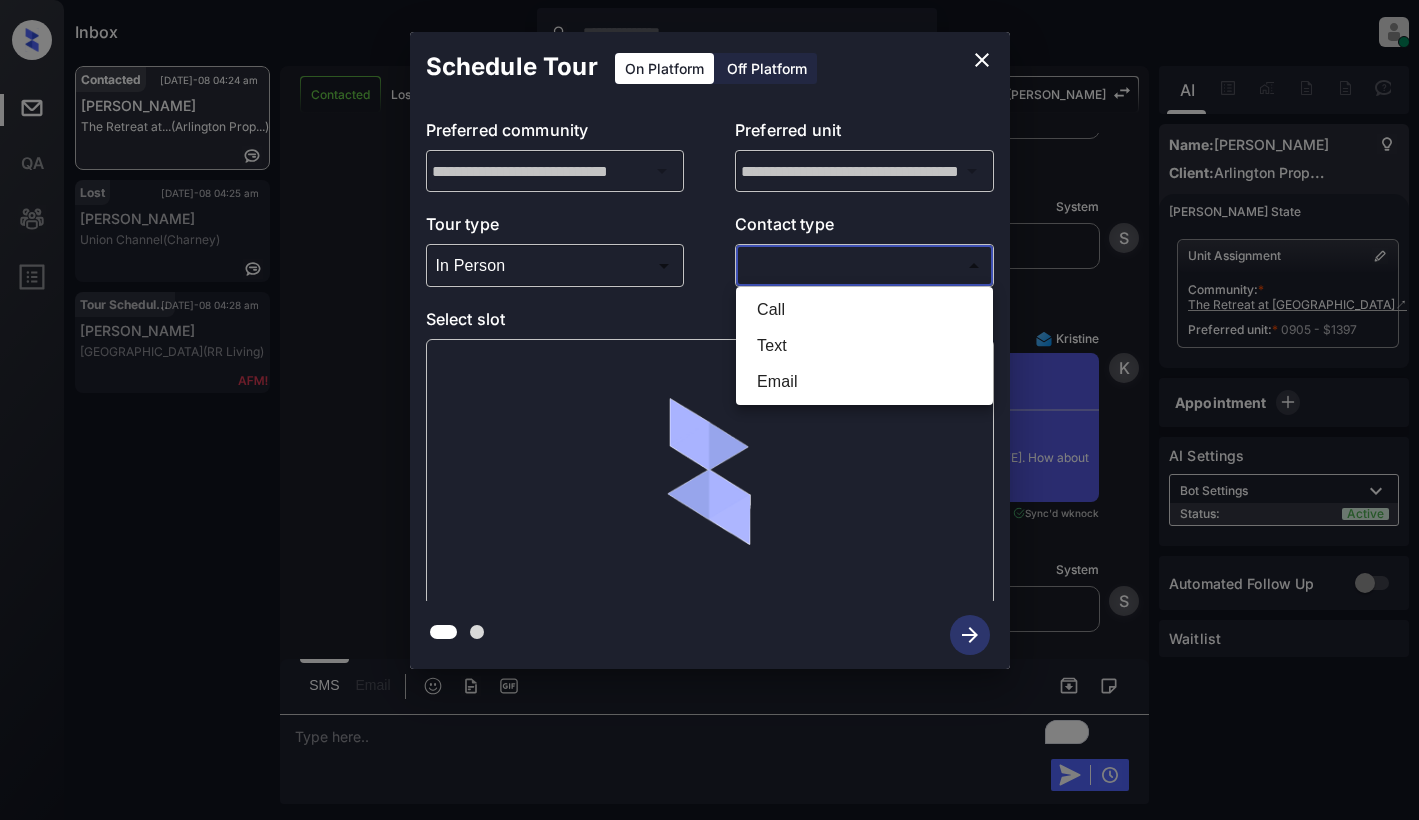 click on "Inbox Dominic Ceralde Online Set yourself   offline Set yourself   on break Profile Switch to  light  mode Sign out Contacted Jul-08 04:24 am   Claudia Castro The Retreat at...  (Arlington Prop...) Lost Jul-08 04:25 am   Rachel McKean Union Channel  (Charney) Tour Scheduled Jul-08 04:28 am   Rickey Collins South Oaks  (RR Living) Contacted Lost Lead Sentiment: Angry Upon sliding the acknowledgement:  Lead will move to lost stage. * ​ SMS and call option will be set to opt out. AFM will be turned off for the lead. Kelsey New Message Zuma Lead transferred to leasing agent: kelsey Jul 05, 2025 03:57 pm  Sync'd w  knock Z New Message Agent Lead created via webhook in Inbound stage. Jul 05, 2025 03:57 pm A New Message Agent AFM Request sent to Kelsey. Jul 05, 2025 03:57 pm A New Message Kelsey From:   arlington@communications.getzuma.com To:   castroclaudia014@gmail.com Hi Claudia,
Best, Kelsey
Jul 05, 2025 03:57 pm   | TemplateAFMEmail  Sync'd w  knock K New Message Kelsey Lead archived by Kelsey! K From:" at bounding box center [709, 410] 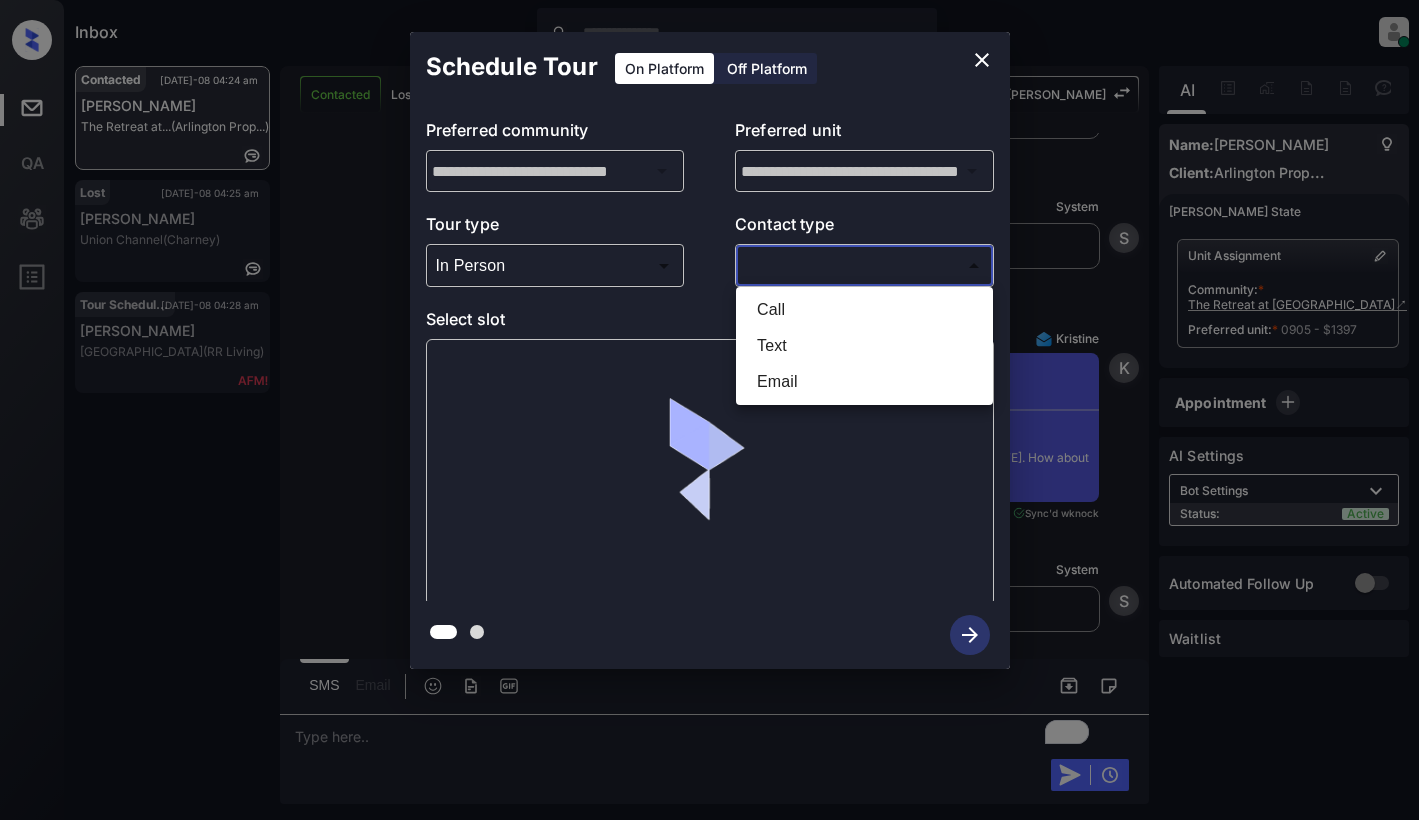 click on "Email" at bounding box center [864, 382] 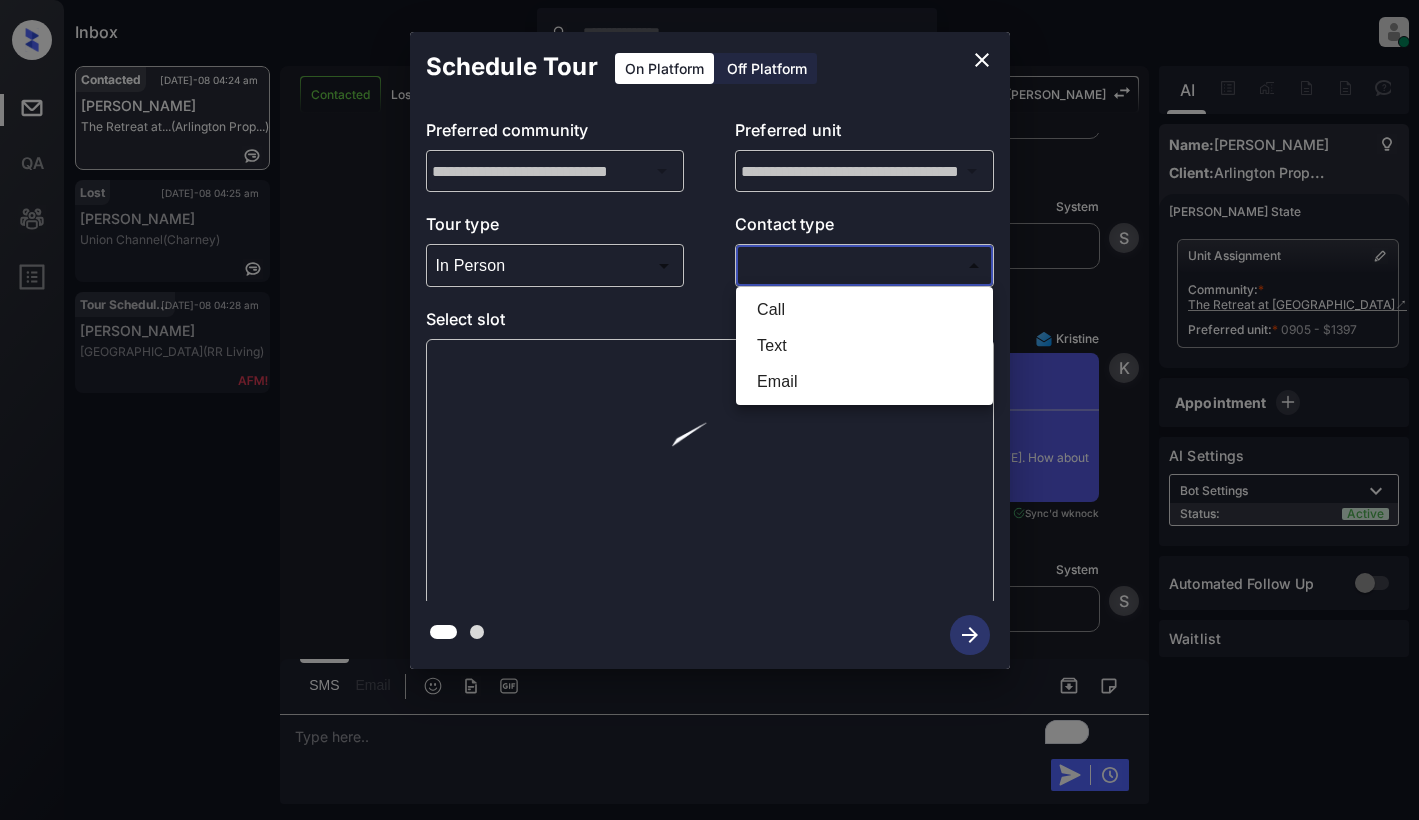 type on "*****" 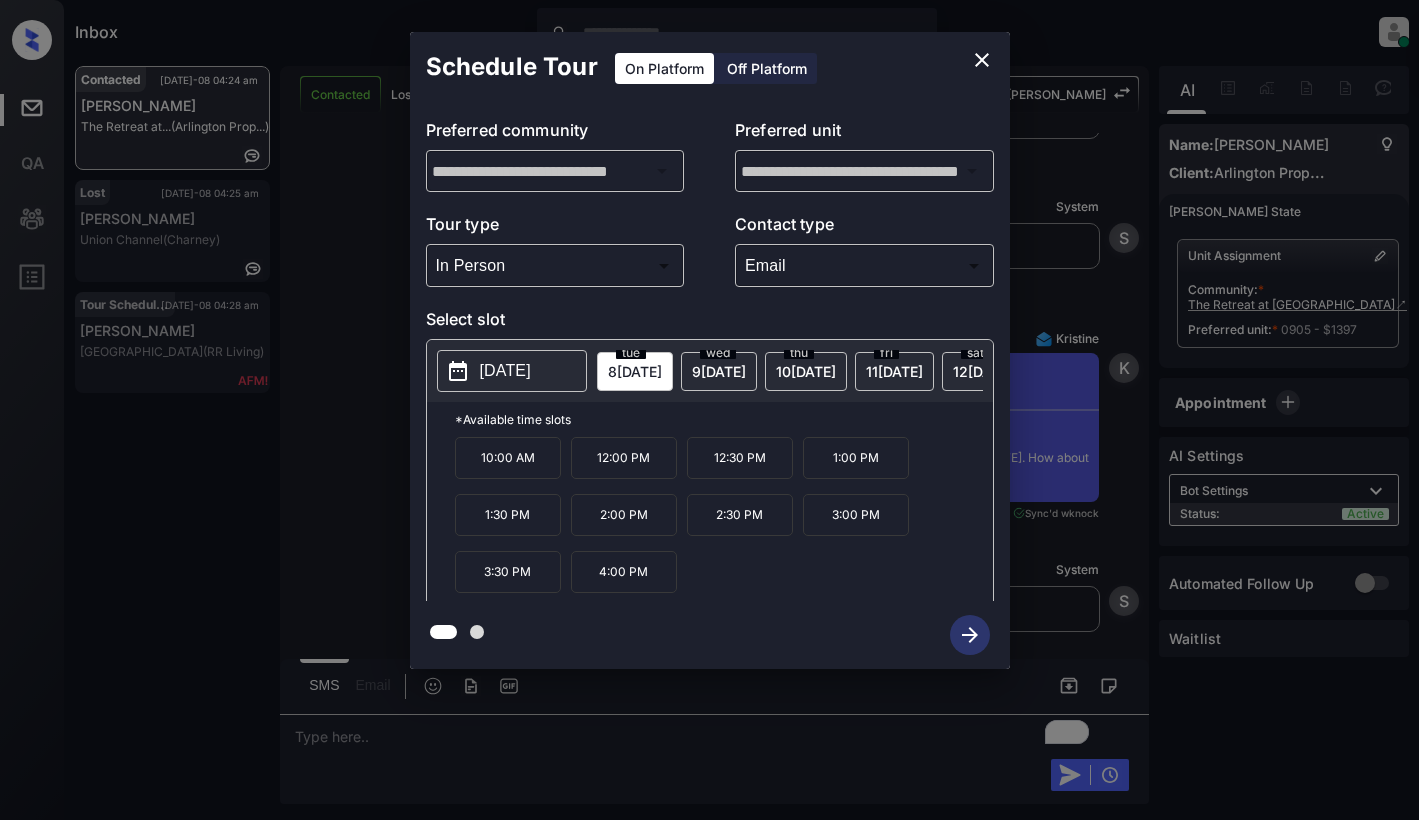 click on "[DATE]" at bounding box center [505, 371] 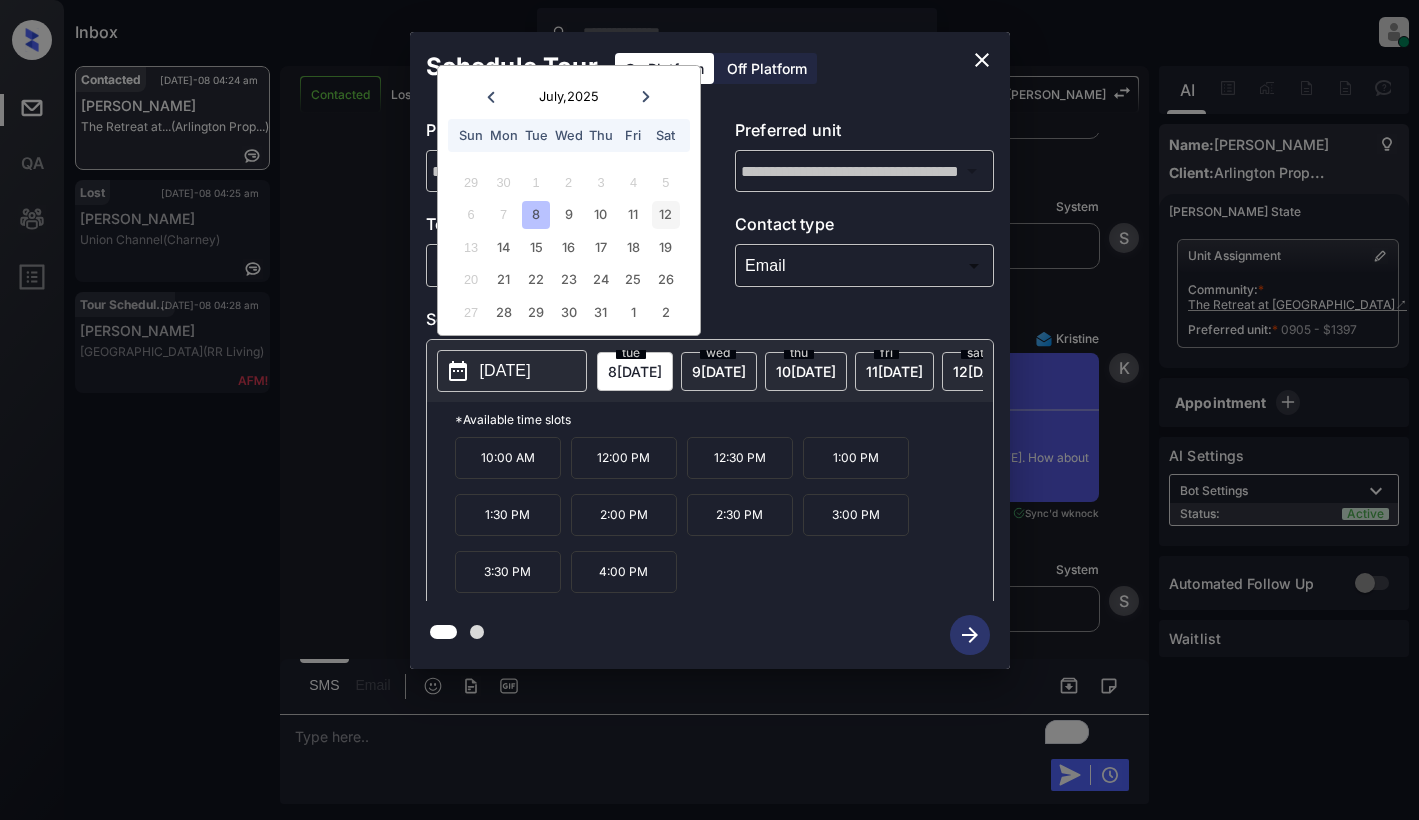click on "12" at bounding box center [665, 214] 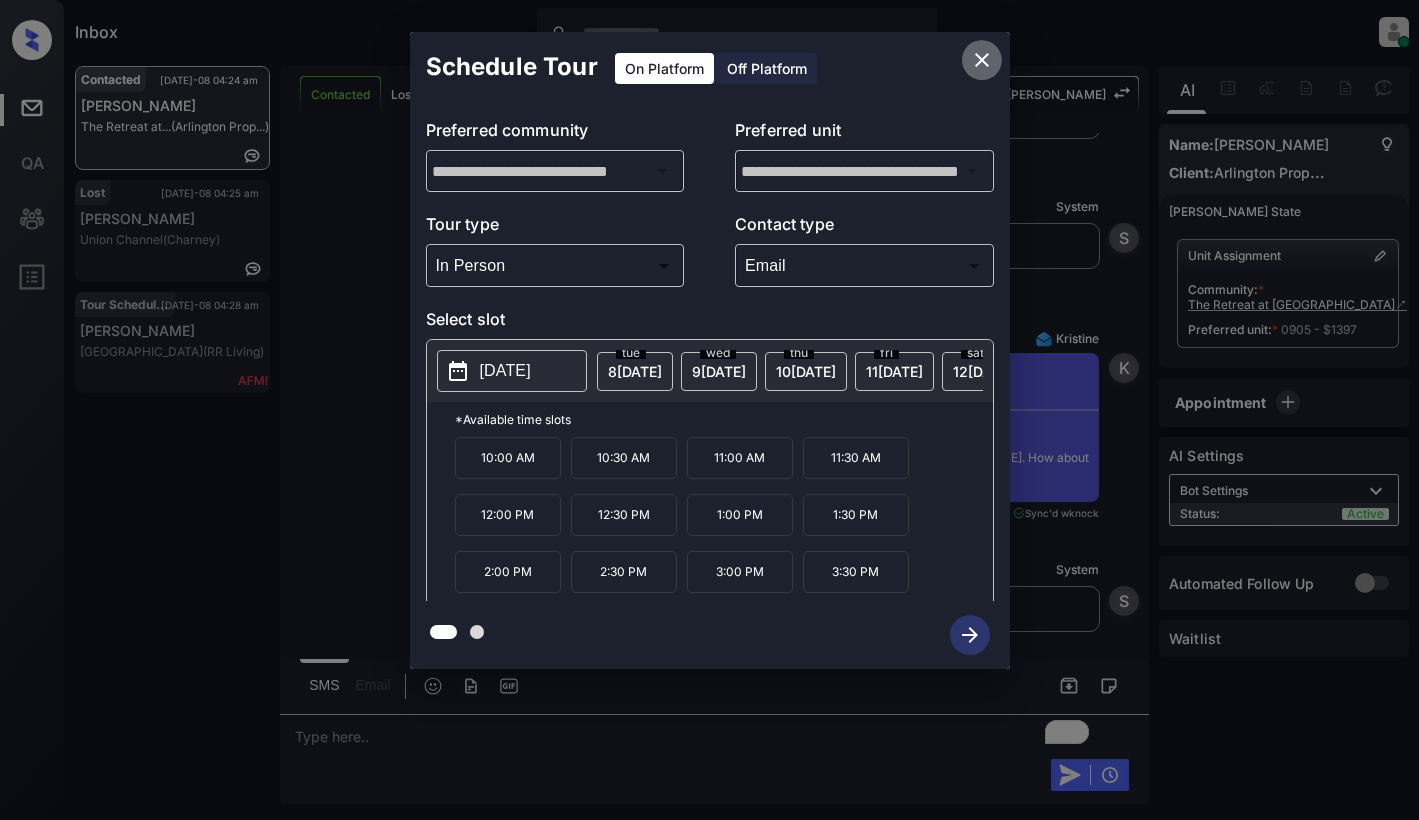 click 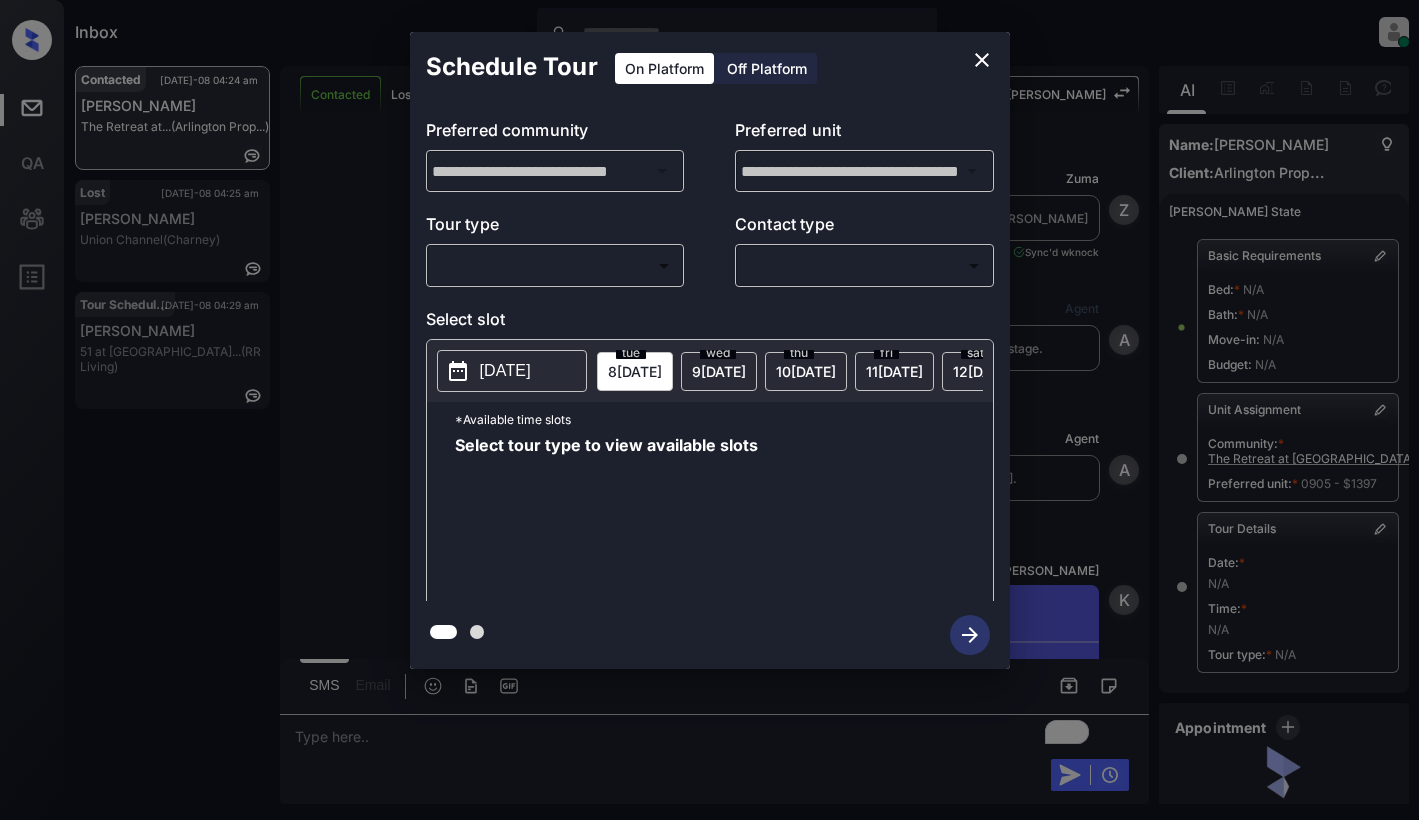 scroll, scrollTop: 0, scrollLeft: 0, axis: both 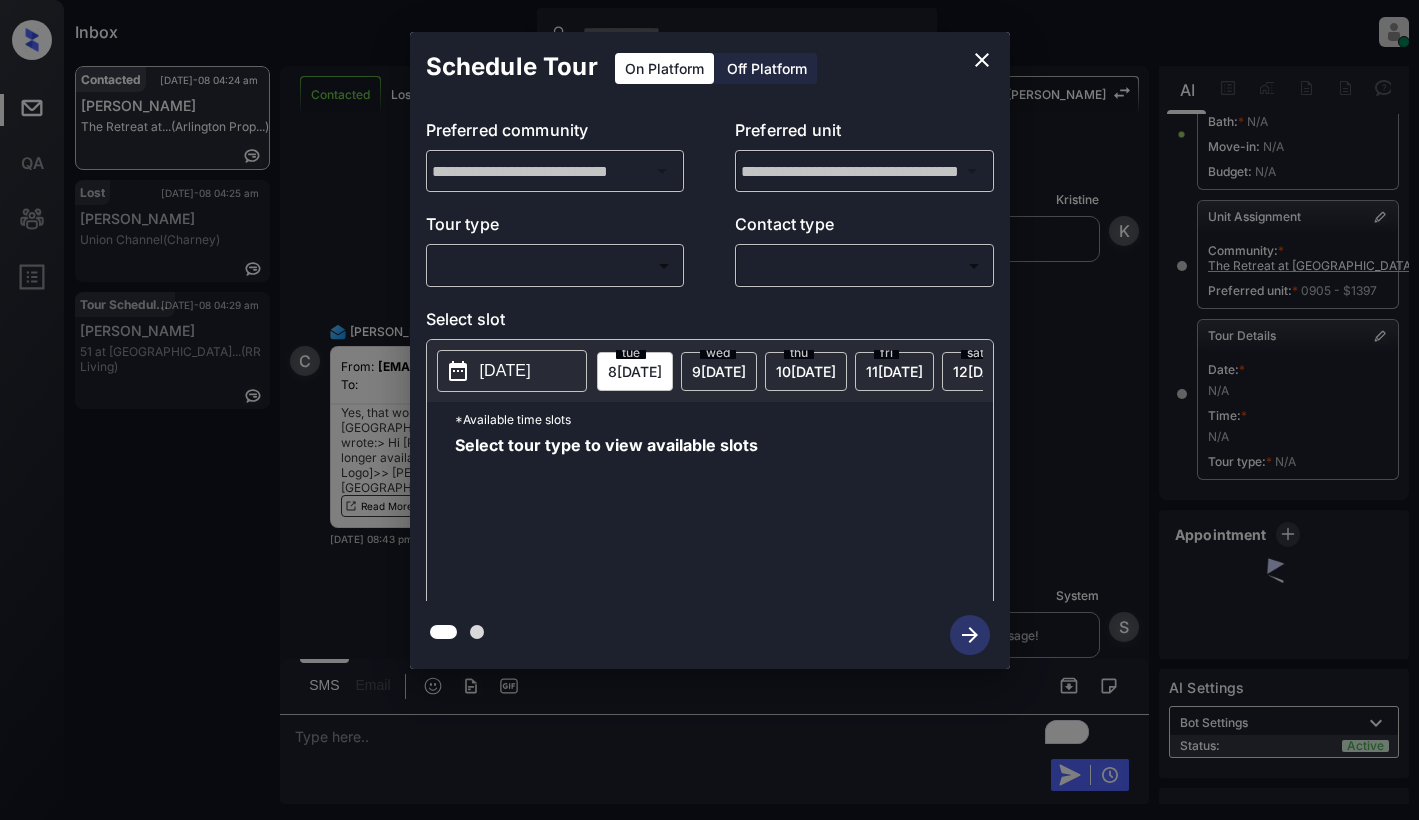 click on "Inbox [PERSON_NAME] Online Set yourself   offline Set yourself   on break Profile Switch to  light  mode Sign out Contacted [DATE]-08 04:24 am   [PERSON_NAME] The Retreat at...  (Arlington Prop...) Lost [DATE]-08 04:25 am   [PERSON_NAME] Union Channel  (Charney) Tour Scheduled [DATE]-08 04:29 am   [PERSON_NAME] 51 at [GEOGRAPHIC_DATA]...  (RR Living) Contacted Lost Lead Sentiment: Angry Upon sliding the acknowledgement:  Lead will move to lost stage. * ​ SMS and call option will be set to opt out. AFM will be turned off for the lead. Kelsey New Message [PERSON_NAME] Lead transferred to leasing agent: [PERSON_NAME] [DATE] 03:57 pm  Sync'd w  knock Z New Message Agent Lead created via webhook in Inbound stage. [DATE] 03:57 pm A New Message Agent AFM Request sent to [PERSON_NAME]. [DATE] 03:57 pm A New Message [PERSON_NAME] From:   [EMAIL_ADDRESS][DOMAIN_NAME] To:   [EMAIL_ADDRESS][DOMAIN_NAME] Hi [PERSON_NAME],
Best, [PERSON_NAME]
[DATE] 03:57 pm   | TemplateAFMEmail  Sync'd w  knock K New Message [PERSON_NAME] Lead archived by [PERSON_NAME]! K" at bounding box center (709, 410) 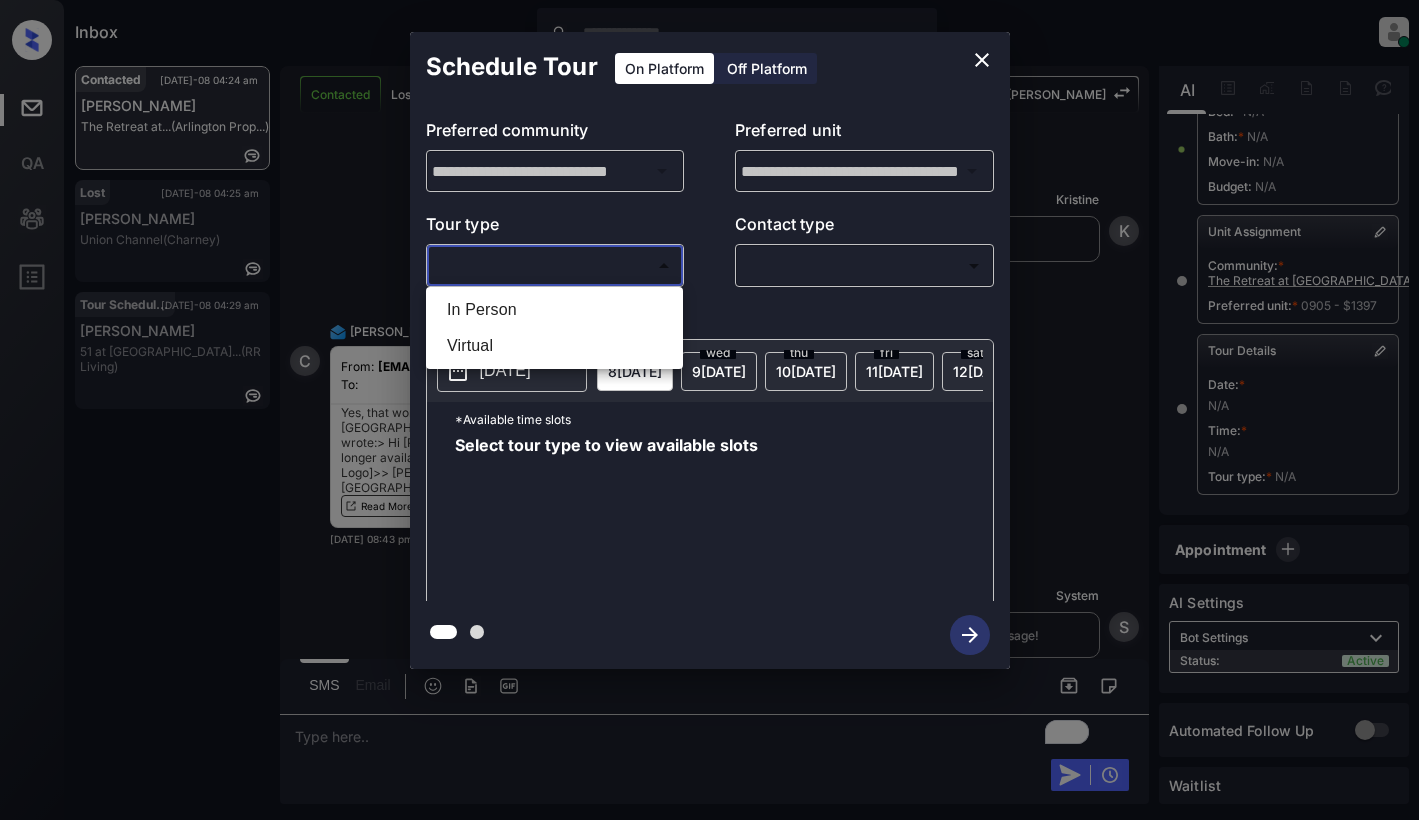 click on "In Person" at bounding box center [554, 310] 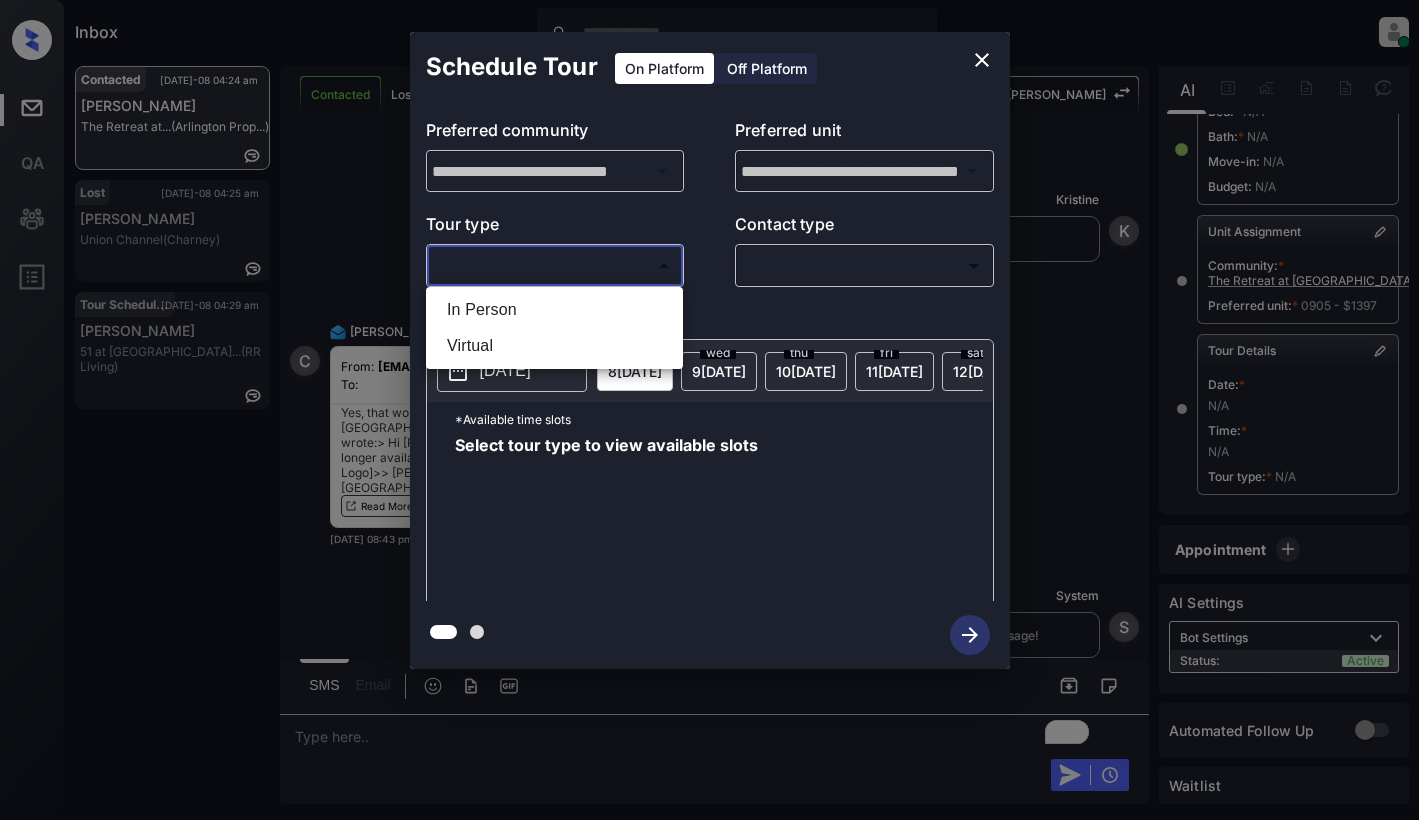 type on "********" 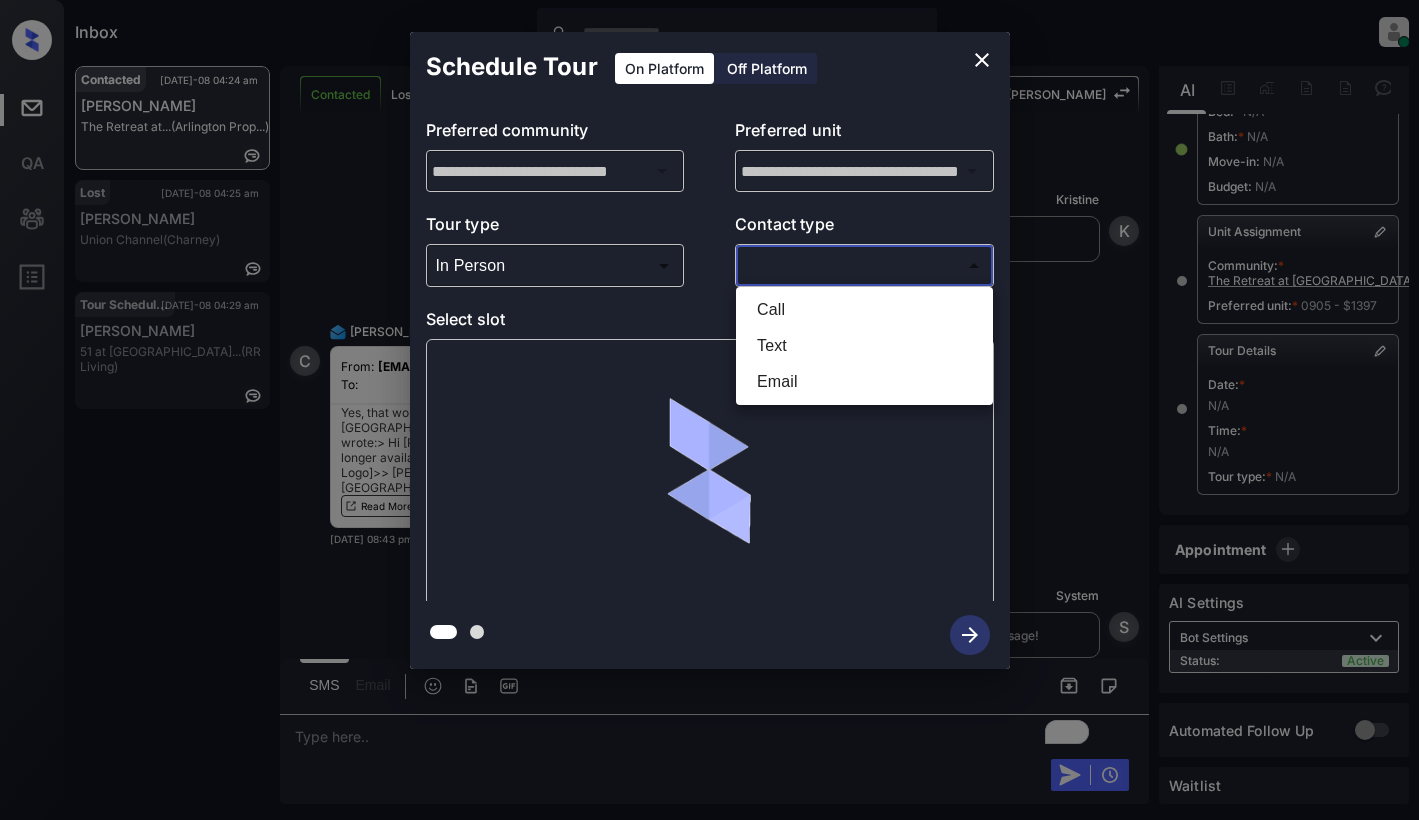 click on "Inbox Dominic Ceralde Online Set yourself   offline Set yourself   on break Profile Switch to  light  mode Sign out Contacted Jul-08 04:24 am   Claudia Castro The Retreat at...  (Arlington Prop...) Lost Jul-08 04:25 am   Rachel McKean Union Channel  (Charney) Tour Scheduled Jul-08 04:29 am   Ronessa Mosby 51 at Southave...  (RR Living) Contacted Lost Lead Sentiment: Angry Upon sliding the acknowledgement:  Lead will move to lost stage. * ​ SMS and call option will be set to opt out. AFM will be turned off for the lead. Kelsey New Message Zuma Lead transferred to leasing agent: kelsey Jul 05, 2025 03:57 pm  Sync'd w  knock Z New Message Agent Lead created via webhook in Inbound stage. Jul 05, 2025 03:57 pm A New Message Agent AFM Request sent to Kelsey. Jul 05, 2025 03:57 pm A New Message Kelsey From:   arlington@communications.getzuma.com To:   castroclaudia014@gmail.com Hi Claudia,
Best, Kelsey
Jul 05, 2025 03:57 pm   | TemplateAFMEmail  Sync'd w  knock K New Message Kelsey Lead archived by Kelsey! K" at bounding box center [709, 410] 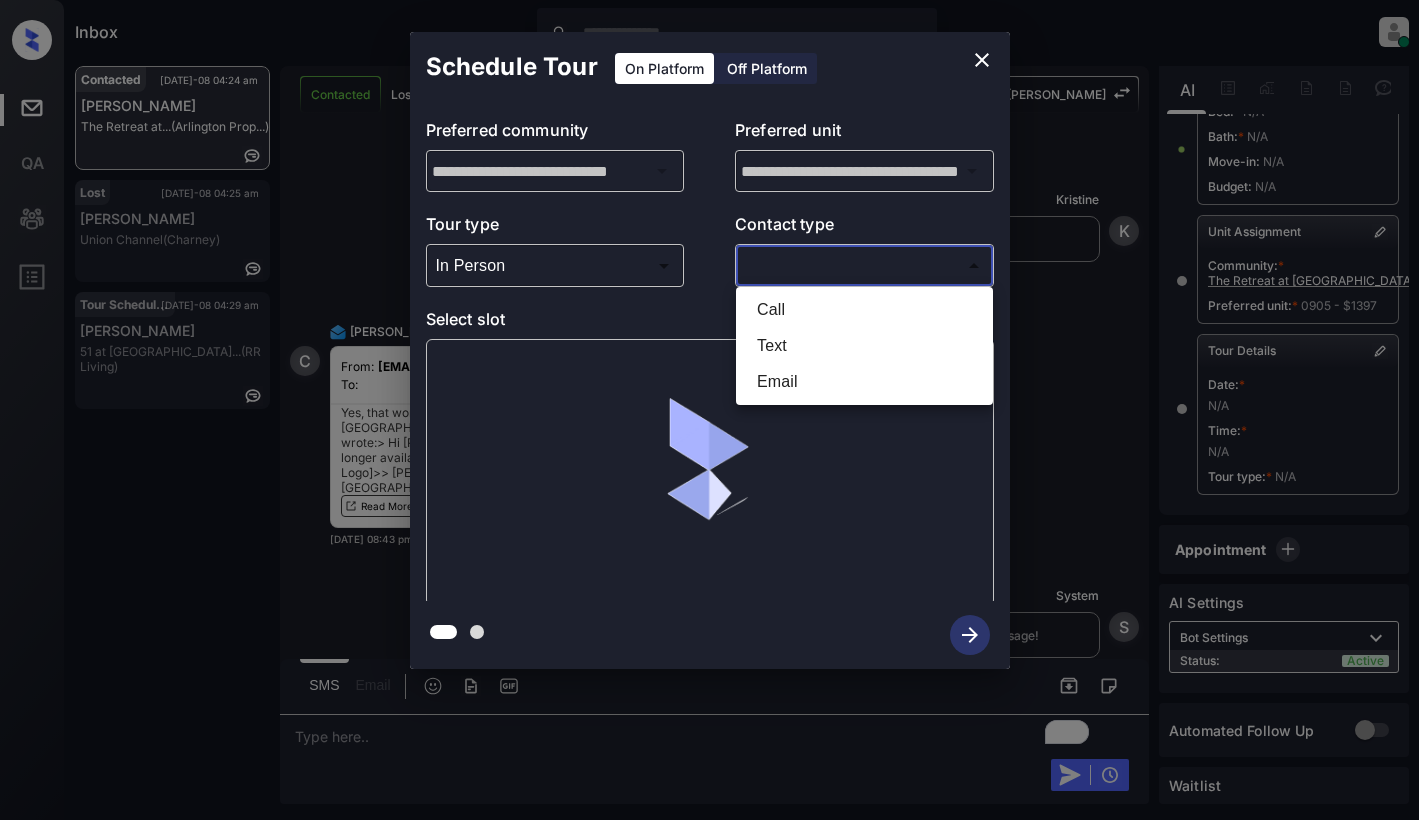 click on "Email" at bounding box center (864, 382) 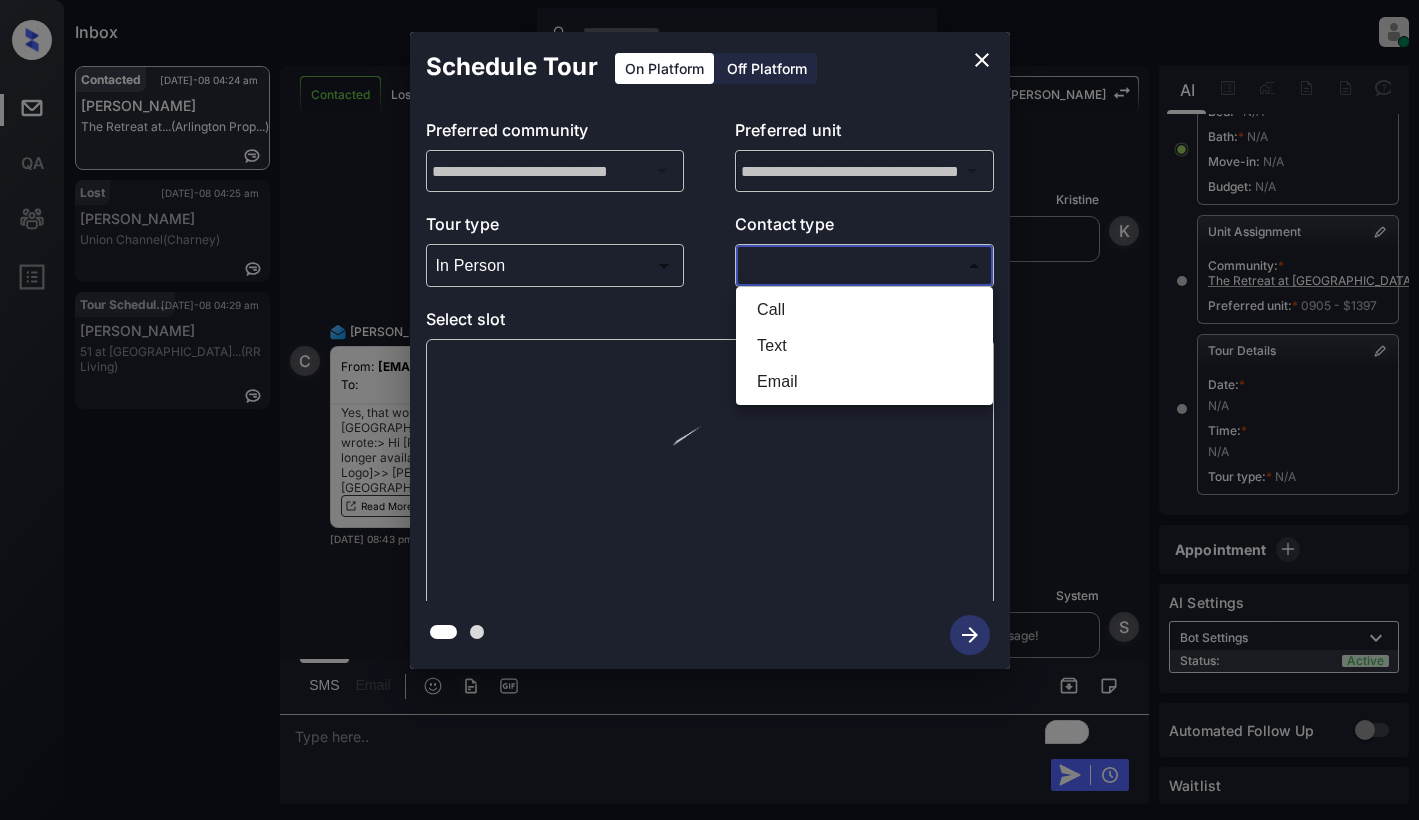 type on "*****" 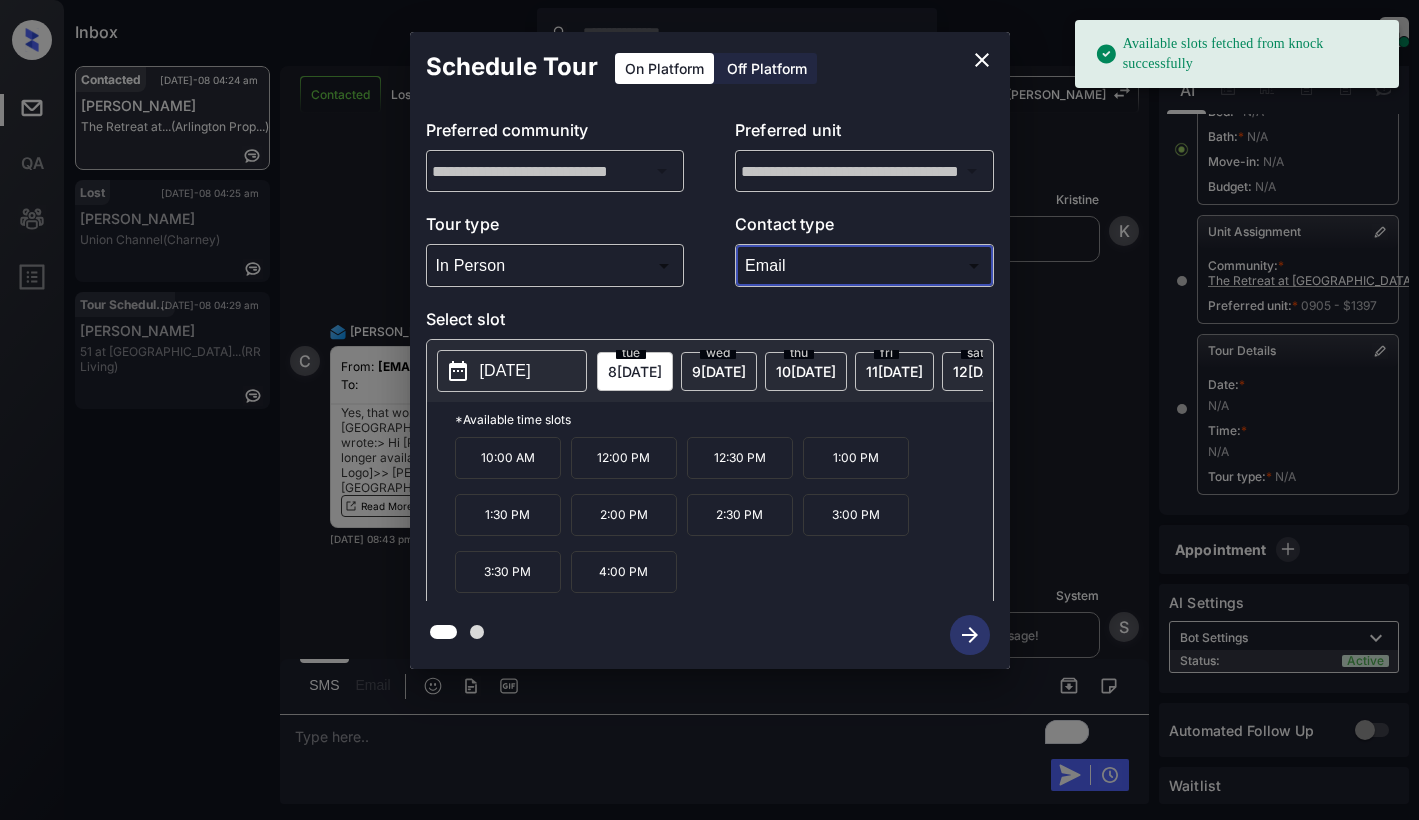 click on "[DATE]" at bounding box center [505, 371] 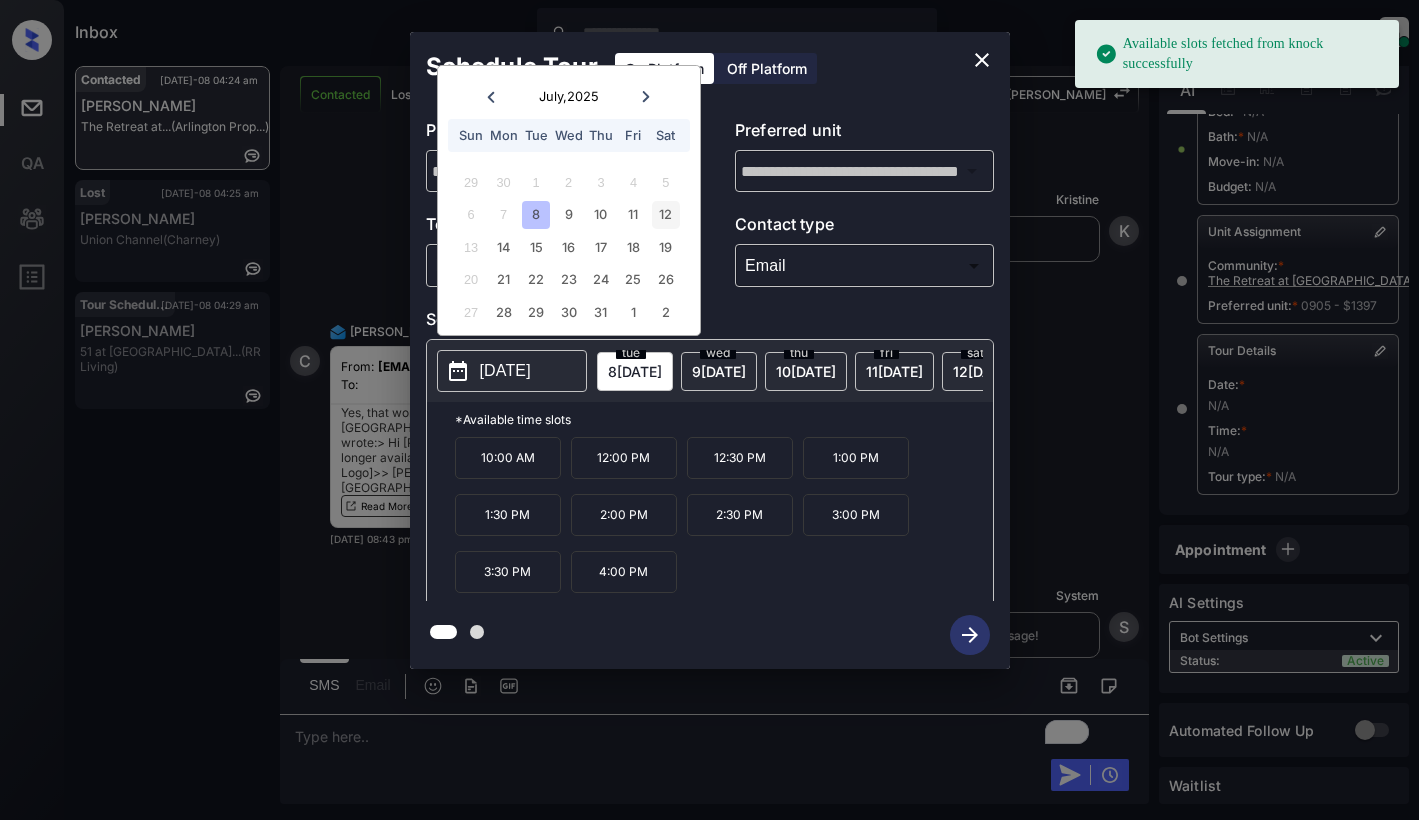 click on "12" at bounding box center [665, 214] 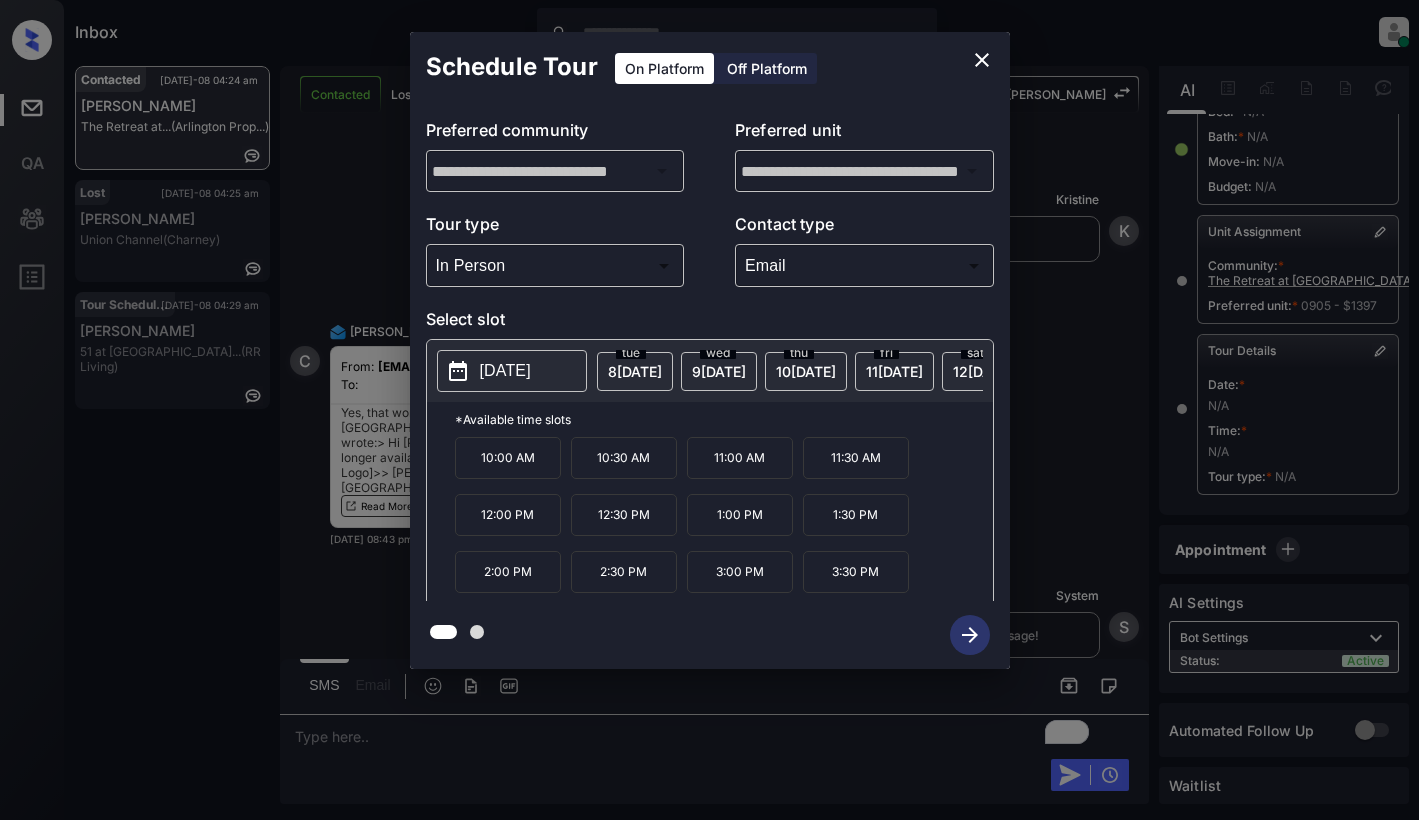 click on "3:00 PM" at bounding box center [740, 572] 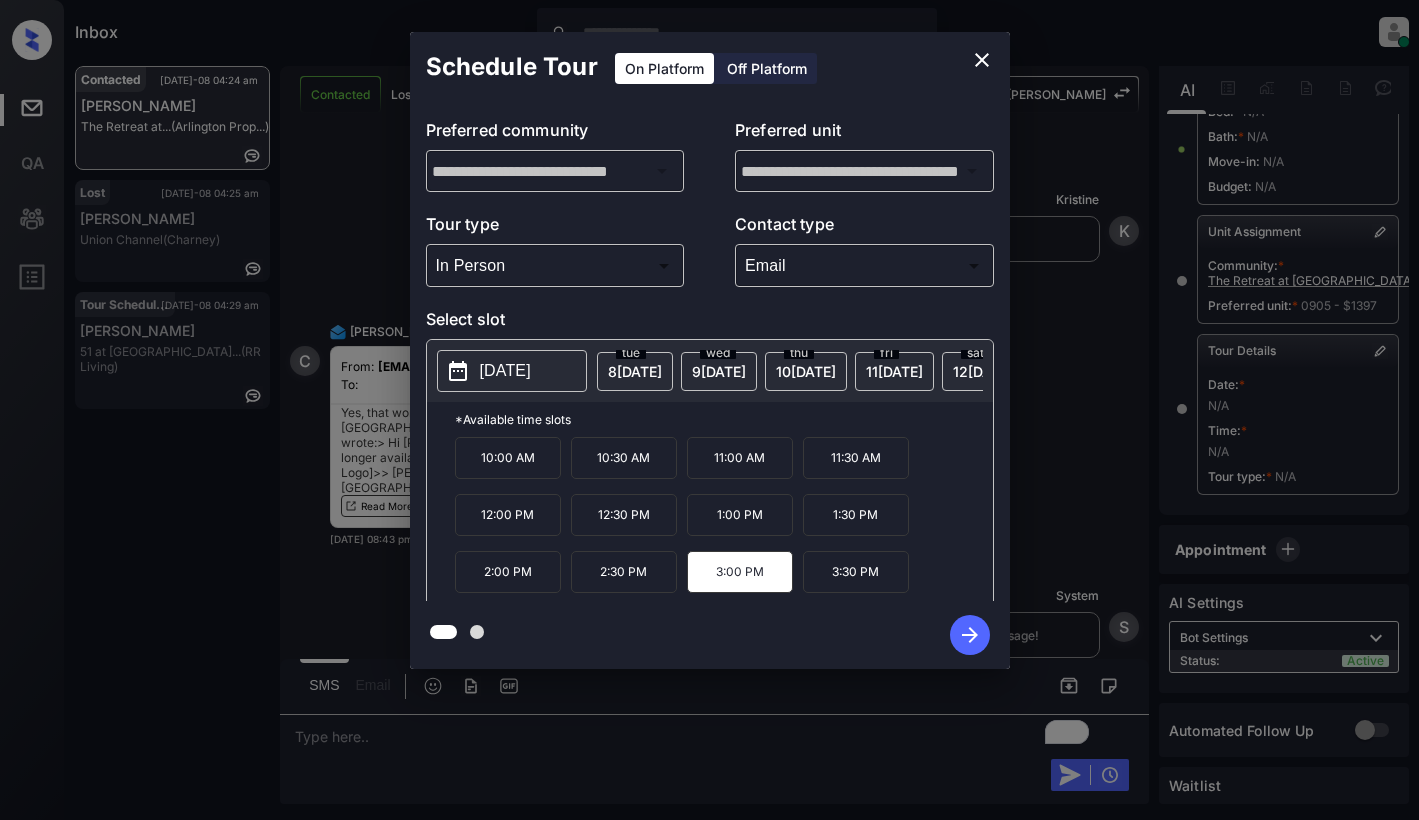 click on "3:30 PM" at bounding box center (856, 572) 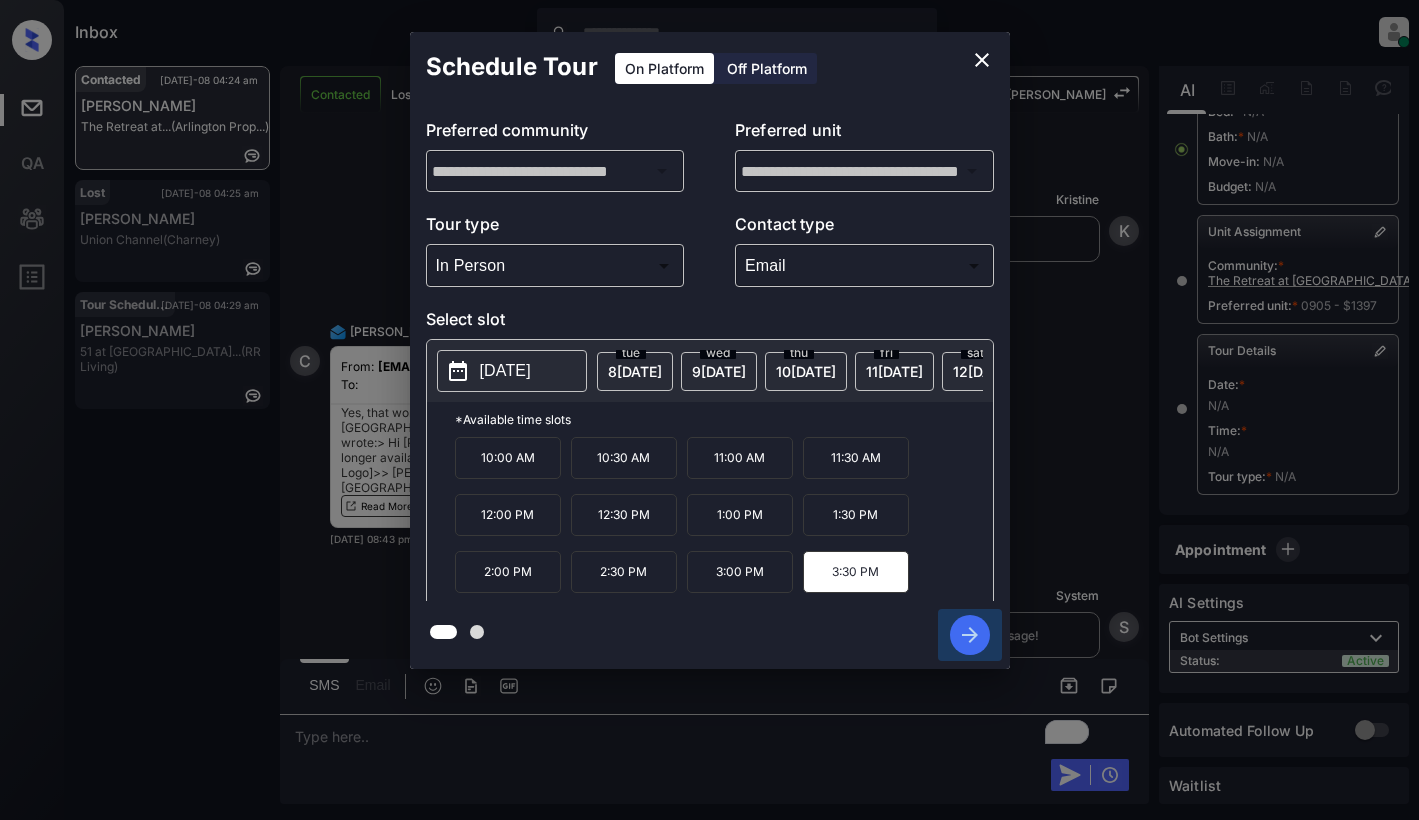 click 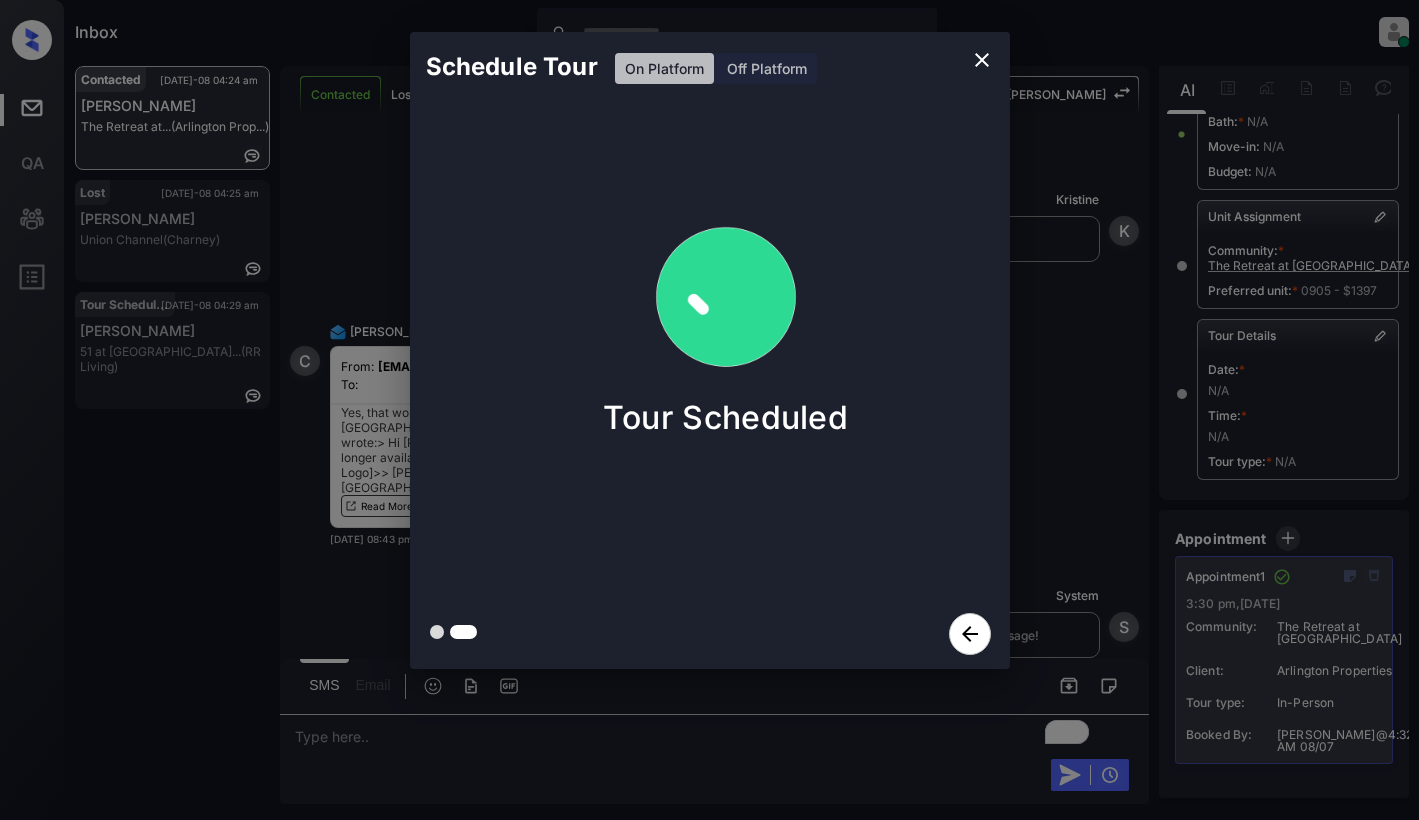 click on "Tour Scheduled" at bounding box center (726, 317) 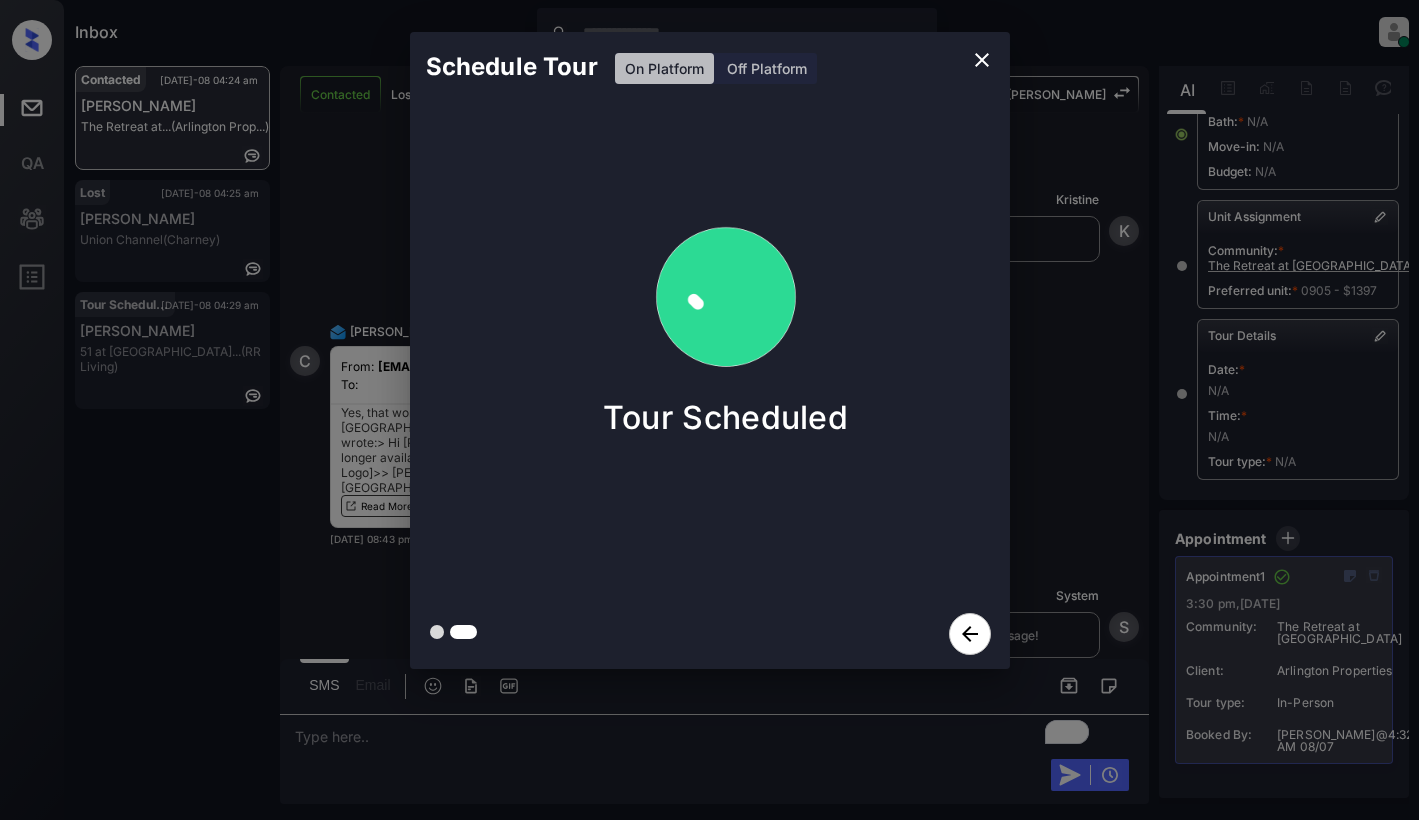 click on "Schedule Tour On Platform Off Platform Tour Scheduled" at bounding box center [709, 350] 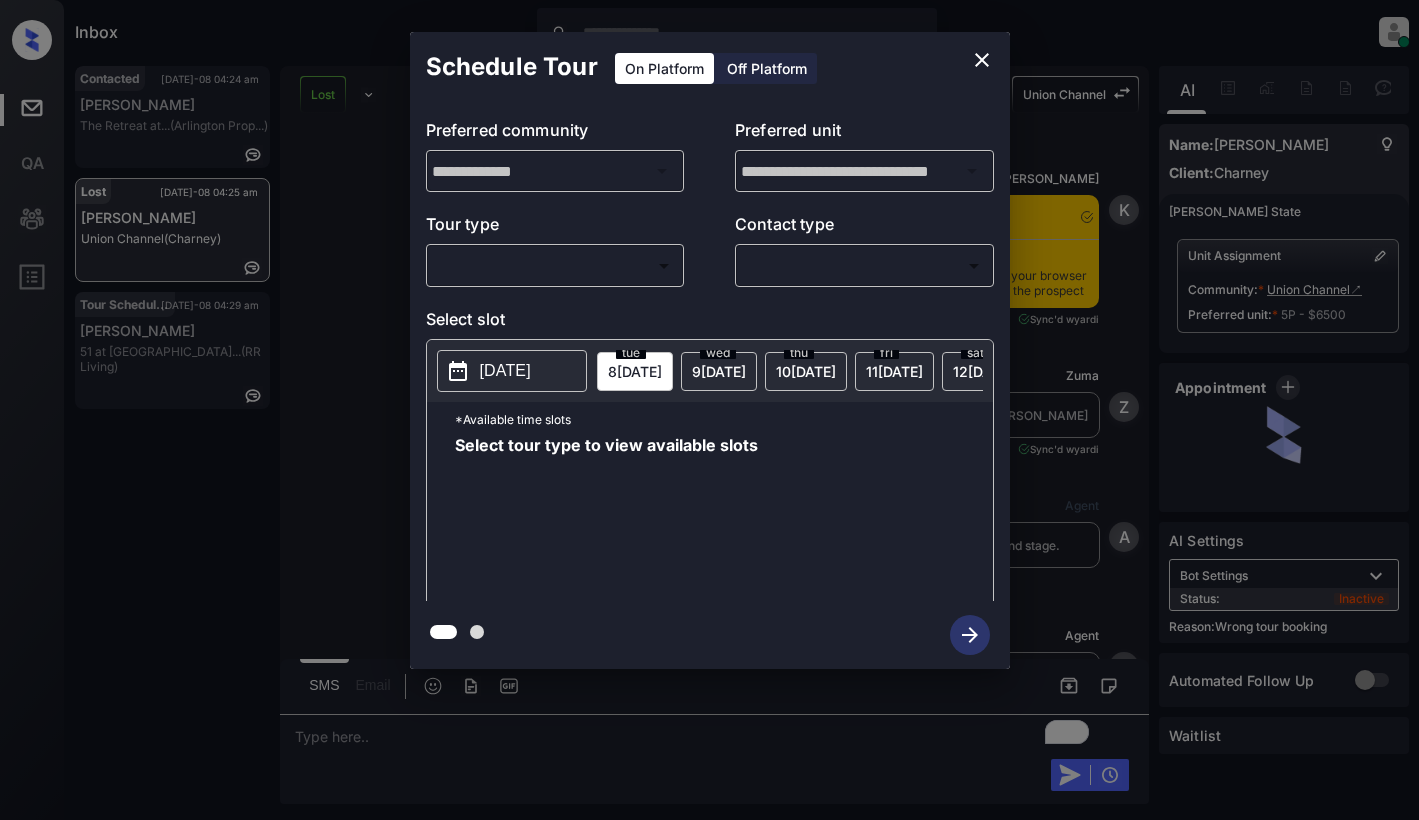scroll, scrollTop: 0, scrollLeft: 0, axis: both 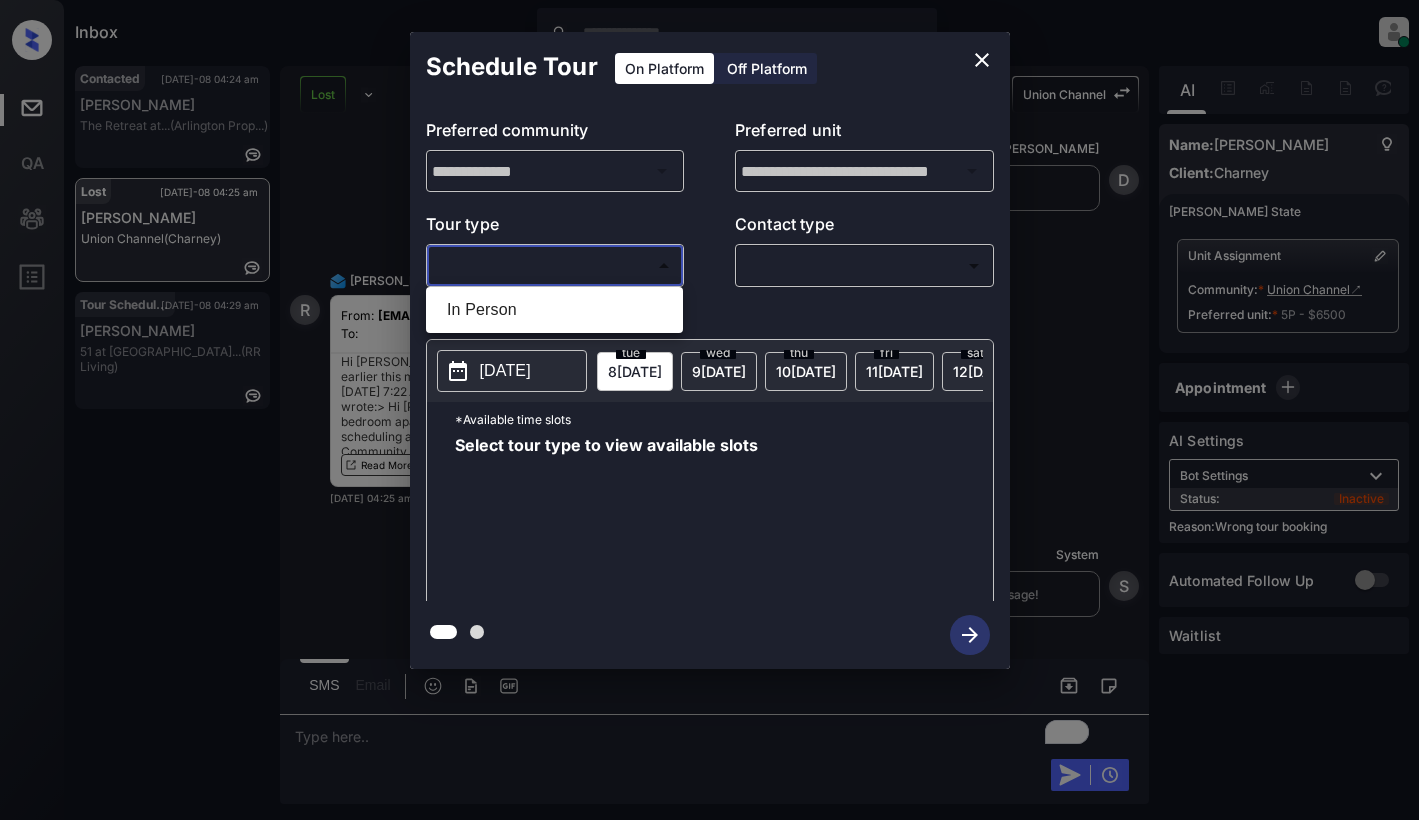 click on "Inbox [PERSON_NAME] Online Set yourself   offline Set yourself   on break Profile Switch to  light  mode Sign out Contacted [DATE]-08 04:24 am   [PERSON_NAME] The Retreat at...  (Arlington Prop...) Lost [DATE]-08 04:25 am   [PERSON_NAME] Union Channel  (Charney) Tour Scheduled [DATE]-08 04:29 am   [PERSON_NAME] 51 at [GEOGRAPHIC_DATA]...  (RR Living) Lost Lead Sentiment: Angry Upon sliding the acknowledgement:  Lead will move to lost stage. * ​ SMS and call option will be set to opt out. AFM will be turned off for the lead. Union Channel New Message Kelsey Notes Note: [URL][DOMAIN_NAME] - Paste this link into your browser to view [PERSON_NAME] conversation with the prospect [DATE] 07:10 pm  Sync'd w  yardi K New Message Zuma Lead transferred to leasing agent: [PERSON_NAME] [DATE] 07:10 pm  Sync'd w  yardi Z New Message Agent Lead created via emailParser in Inbound stage. [DATE] 07:10 pm A New Message Agent AFM Request sent to [PERSON_NAME]. [DATE] 07:10 pm A New Message Agent" at bounding box center [709, 410] 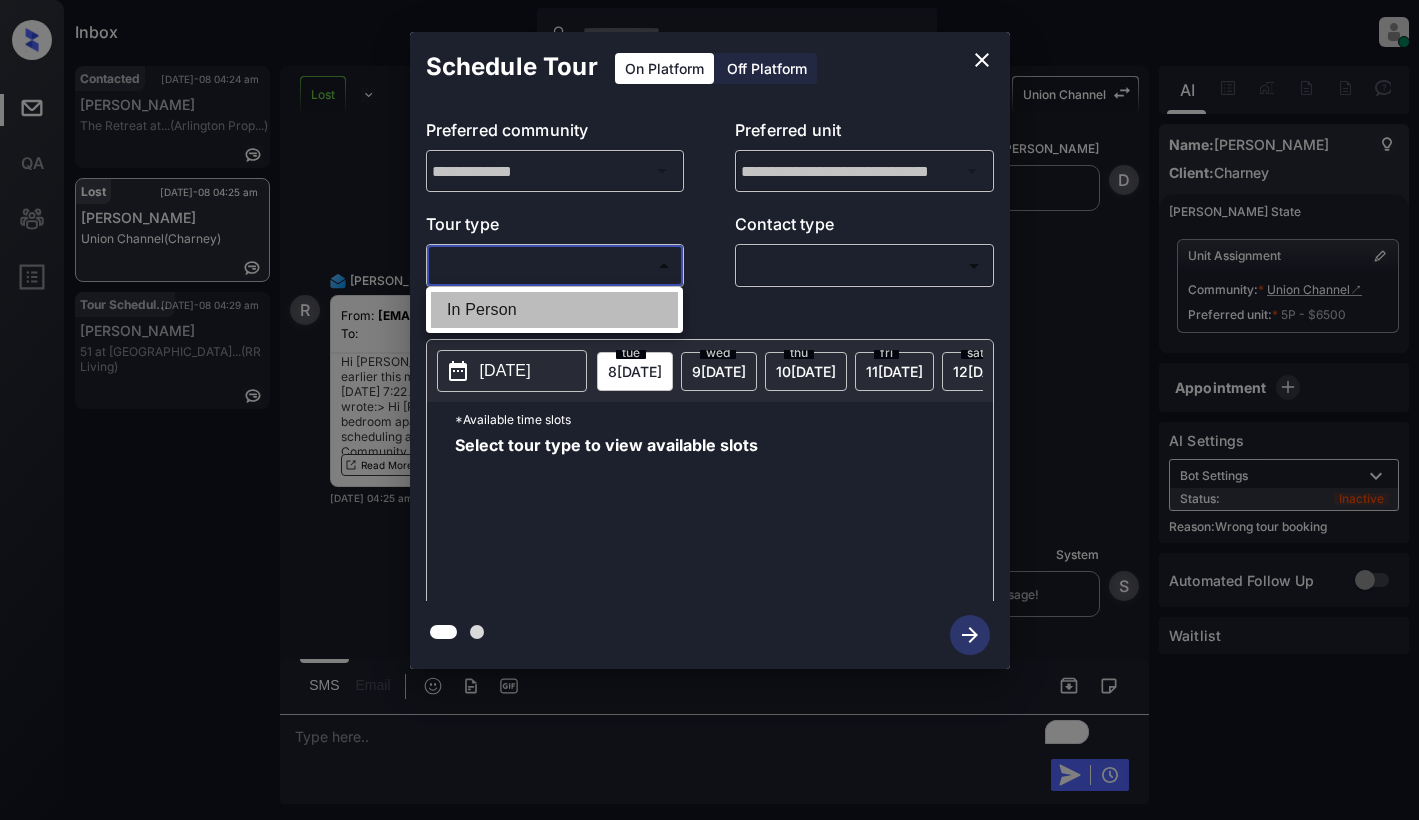 click on "In Person" at bounding box center [554, 310] 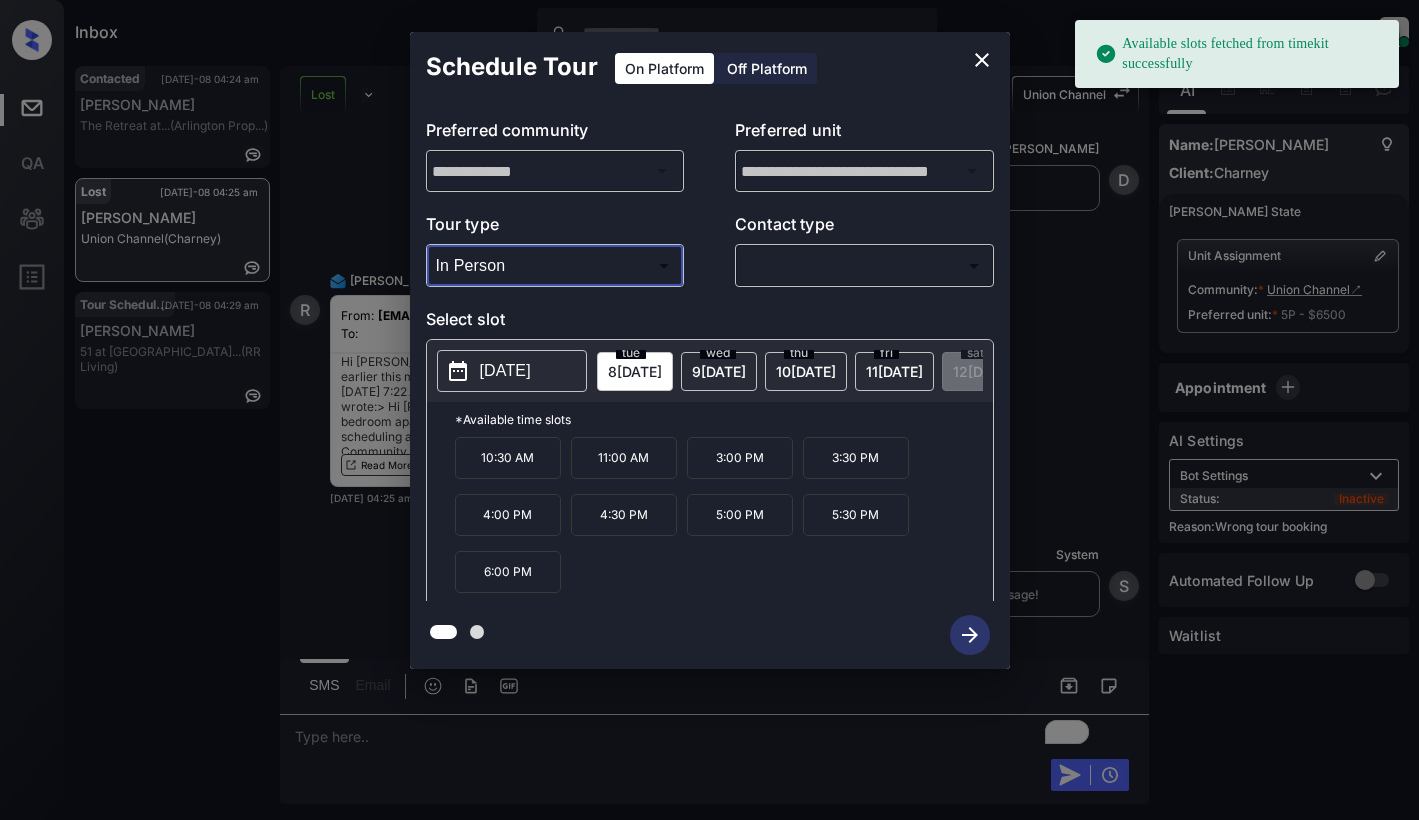 click 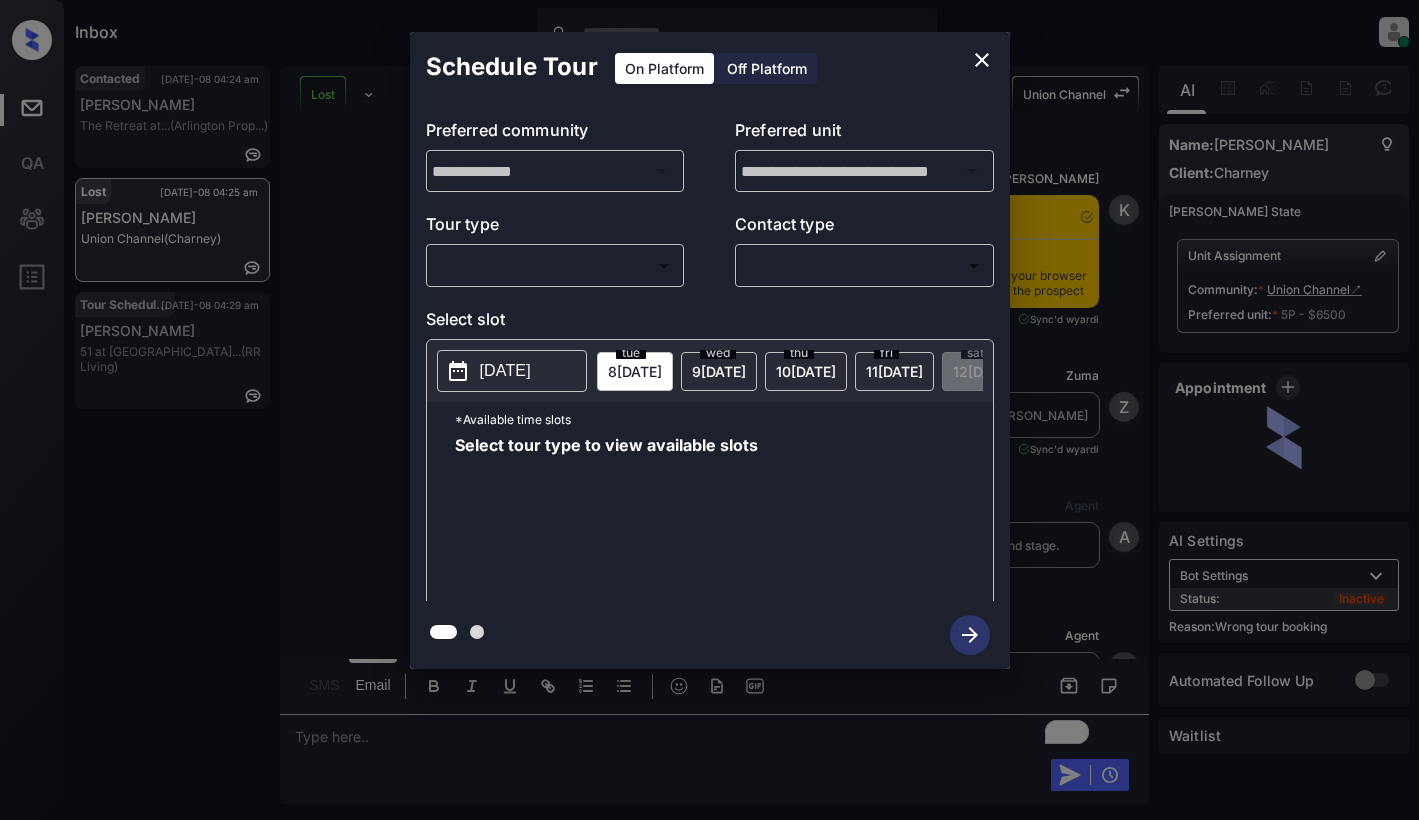 scroll, scrollTop: 0, scrollLeft: 0, axis: both 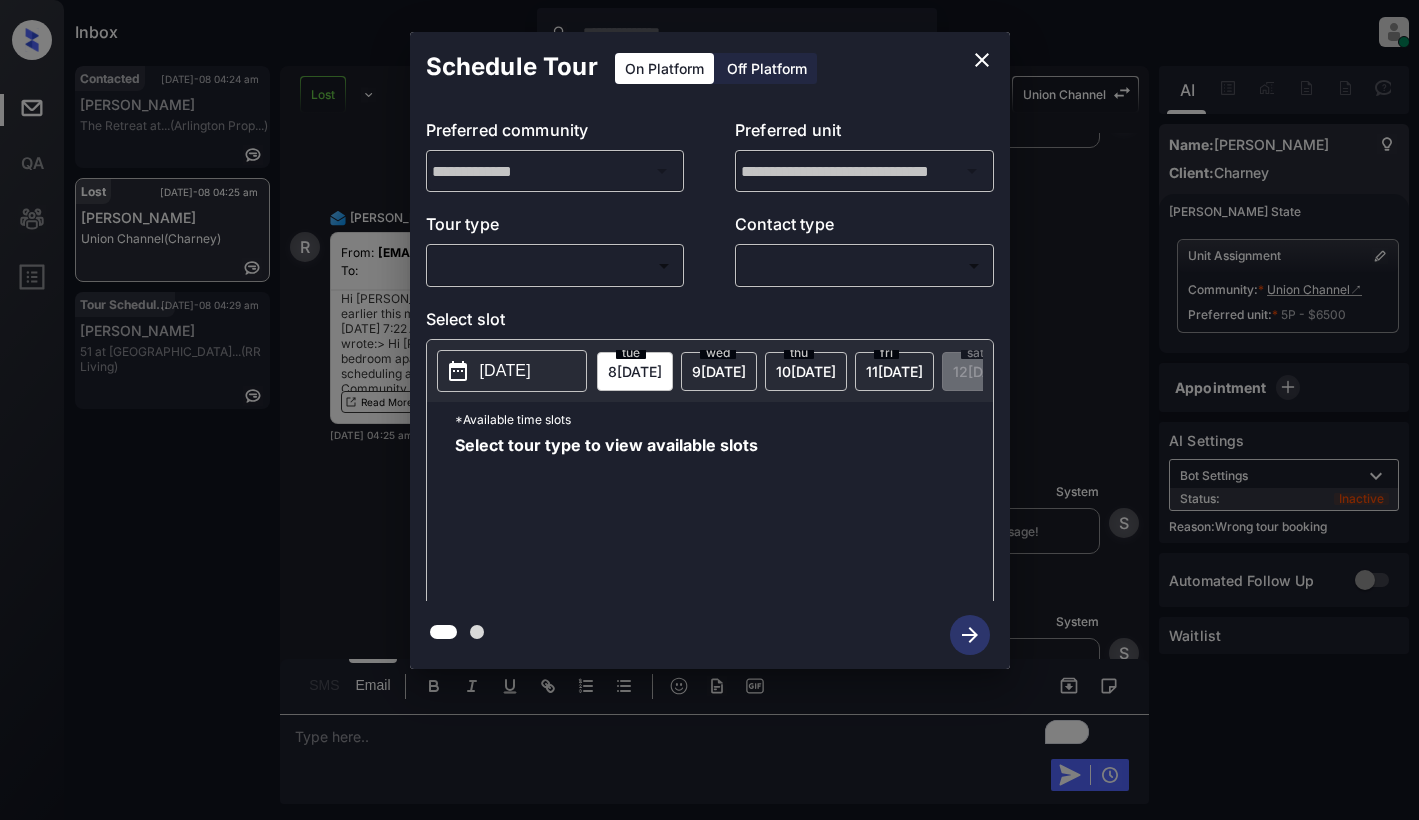 click on "Inbox Dominic Ceralde Online Set yourself   offline Set yourself   on break Profile Switch to  light  mode Sign out Contacted Jul-08 04:24 am   Claudia Castro The Retreat at...  (Arlington Prop...) Lost Jul-08 04:25 am   Rachel McKean Union Channel  (Charney) Tour Scheduled Jul-08 04:29 am   Ronessa Mosby 51 at Southave...  (RR Living) Lost Lead Sentiment: Angry Upon sliding the acknowledgement:  Lead will move to lost stage. * ​ SMS and call option will be set to opt out. AFM will be turned off for the lead. Union Channel New Message Kelsey Notes Note: https://conversation.getzuma.com/682a93107ff2a375b0effee2 - Paste this link into your browser to view Kelsey’s conversation with the prospect May 18, 2025 07:10 pm  Sync'd w  yardi K New Message Zuma Lead transferred to leasing agent: kelsey May 18, 2025 07:10 pm  Sync'd w  yardi Z New Message Agent Lead created via emailParser in Inbound stage. May 18, 2025 07:10 pm A New Message Agent AFM Request sent to Kelsey. May 18, 2025 07:10 pm A New Message Agent" at bounding box center (709, 410) 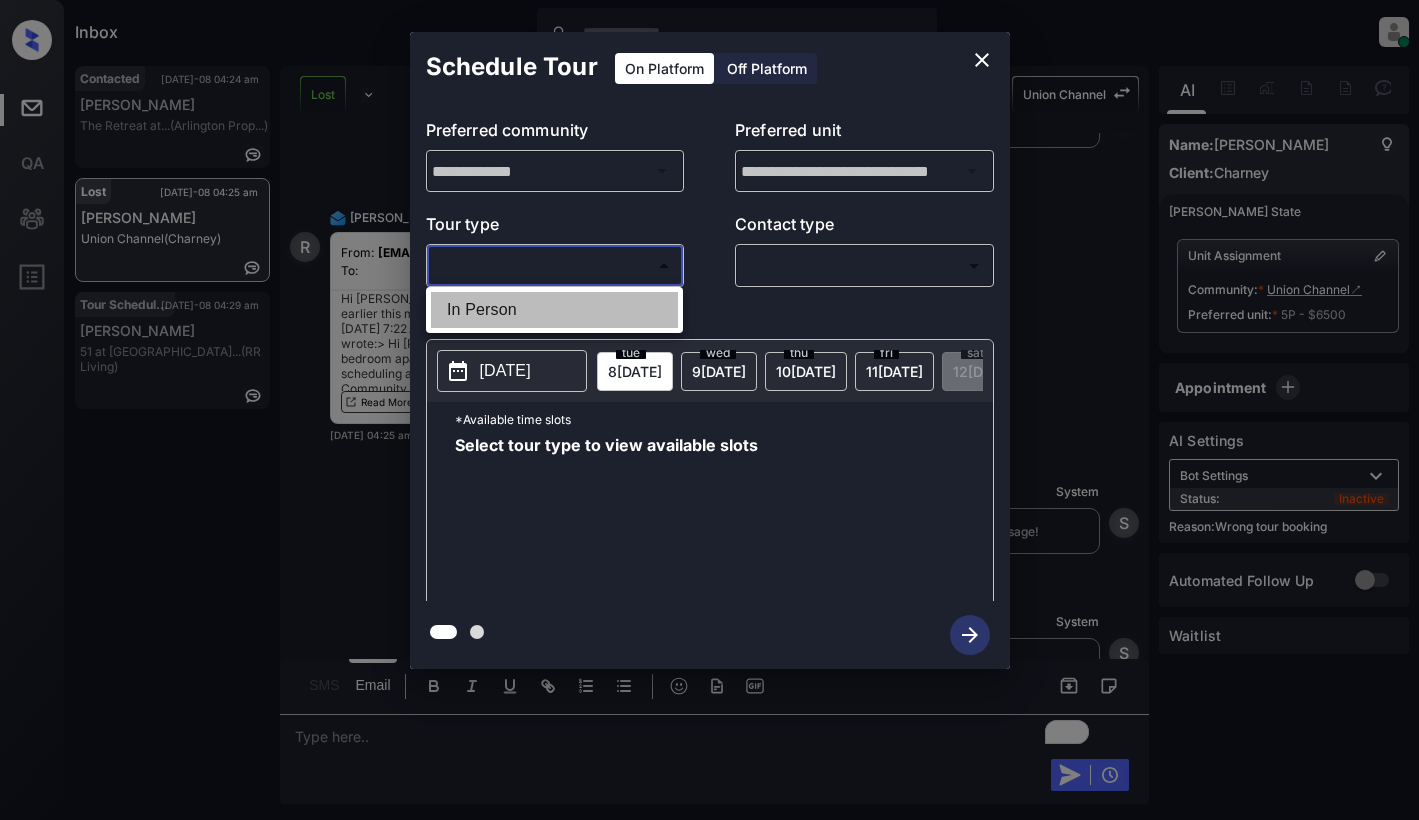 click on "In Person" at bounding box center [554, 310] 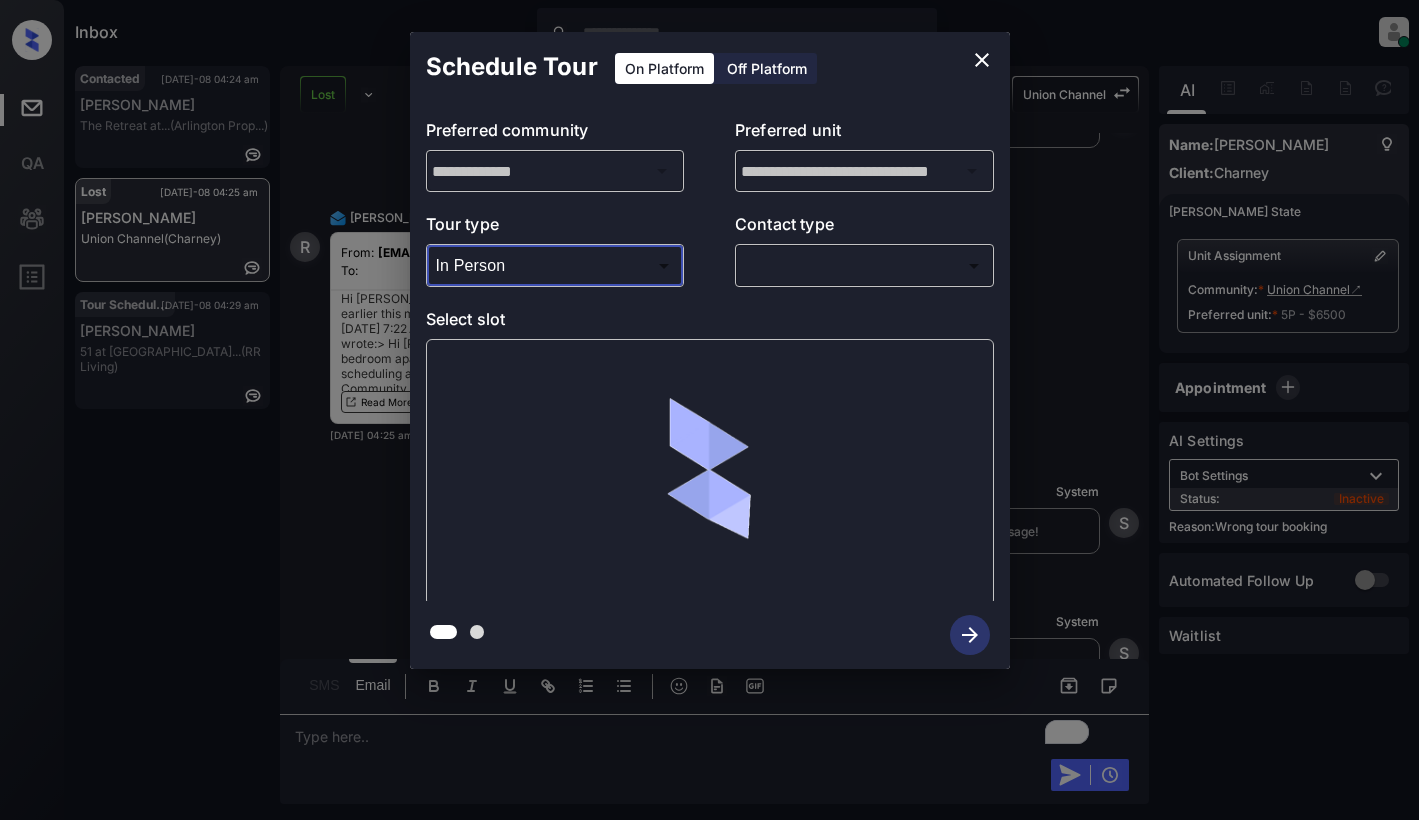 click on "Inbox Dominic Ceralde Online Set yourself   offline Set yourself   on break Profile Switch to  light  mode Sign out Contacted Jul-08 04:24 am   Claudia Castro The Retreat at...  (Arlington Prop...) Lost Jul-08 04:25 am   Rachel McKean Union Channel  (Charney) Tour Scheduled Jul-08 04:29 am   Ronessa Mosby 51 at Southave...  (RR Living) Lost Lead Sentiment: Angry Upon sliding the acknowledgement:  Lead will move to lost stage. * ​ SMS and call option will be set to opt out. AFM will be turned off for the lead. Union Channel New Message Kelsey Notes Note: https://conversation.getzuma.com/682a93107ff2a375b0effee2 - Paste this link into your browser to view Kelsey’s conversation with the prospect May 18, 2025 07:10 pm  Sync'd w  yardi K New Message Zuma Lead transferred to leasing agent: kelsey May 18, 2025 07:10 pm  Sync'd w  yardi Z New Message Agent Lead created via emailParser in Inbound stage. May 18, 2025 07:10 pm A New Message Agent AFM Request sent to Kelsey. May 18, 2025 07:10 pm A New Message Agent" at bounding box center (709, 410) 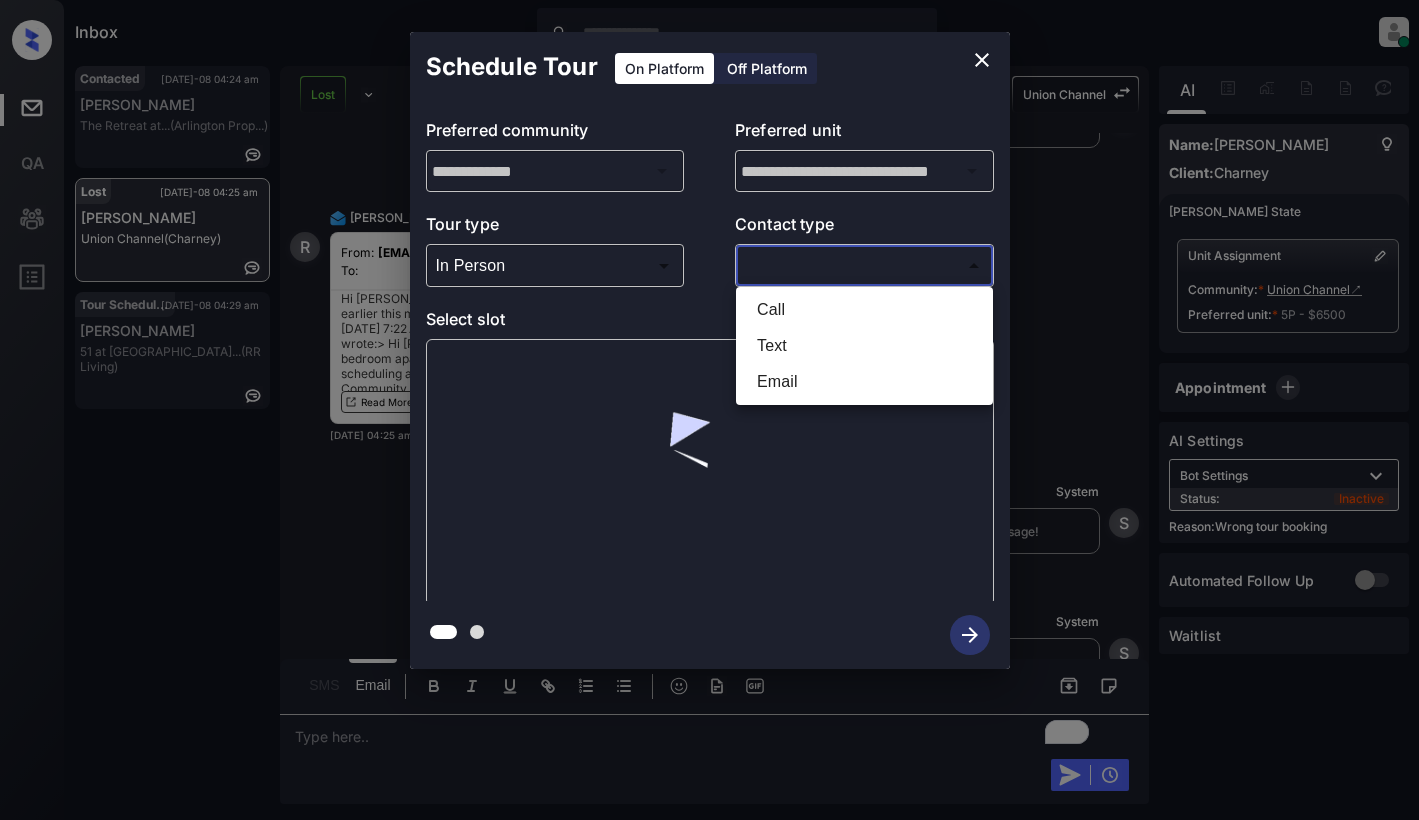 click on "Email" at bounding box center [864, 382] 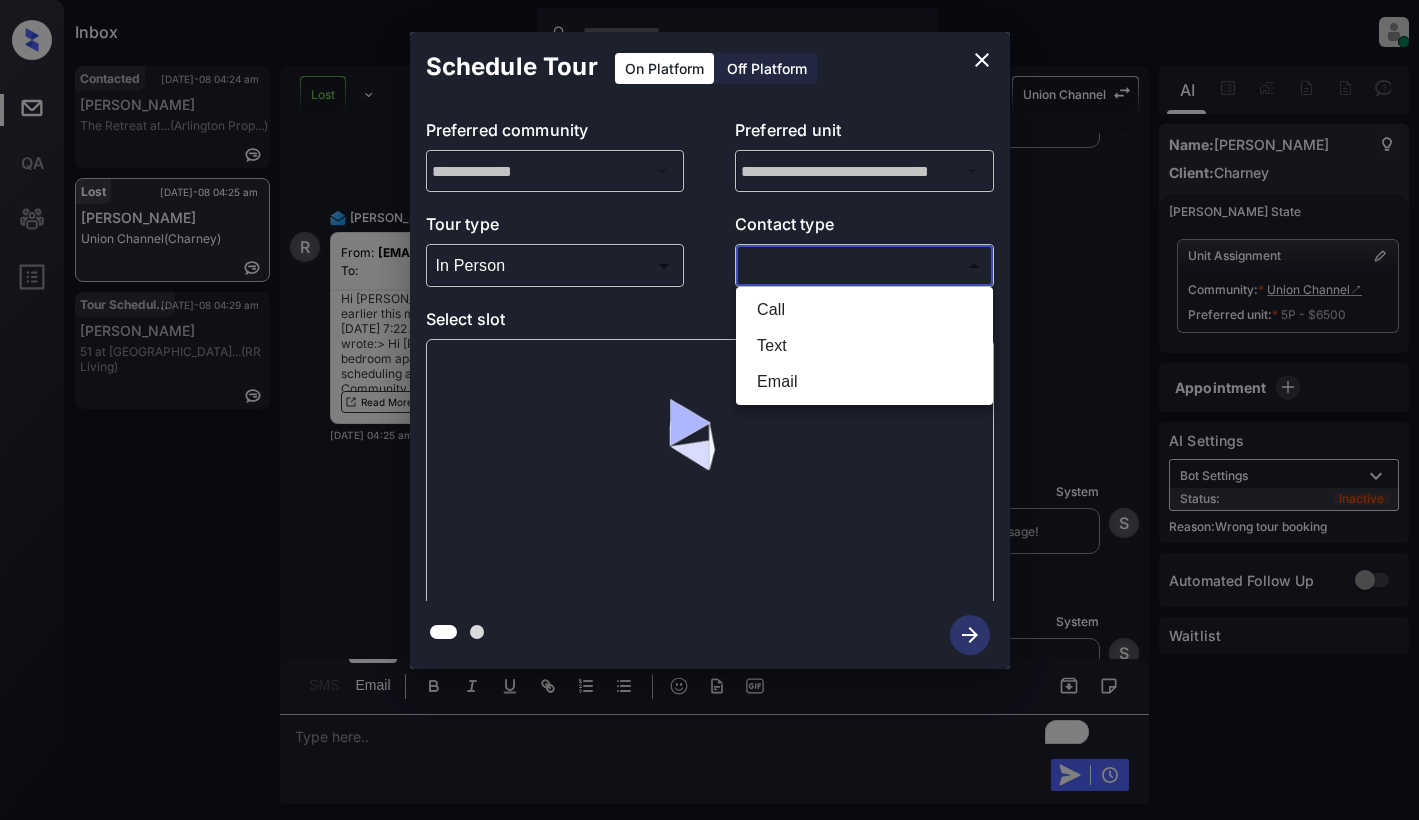 type on "*****" 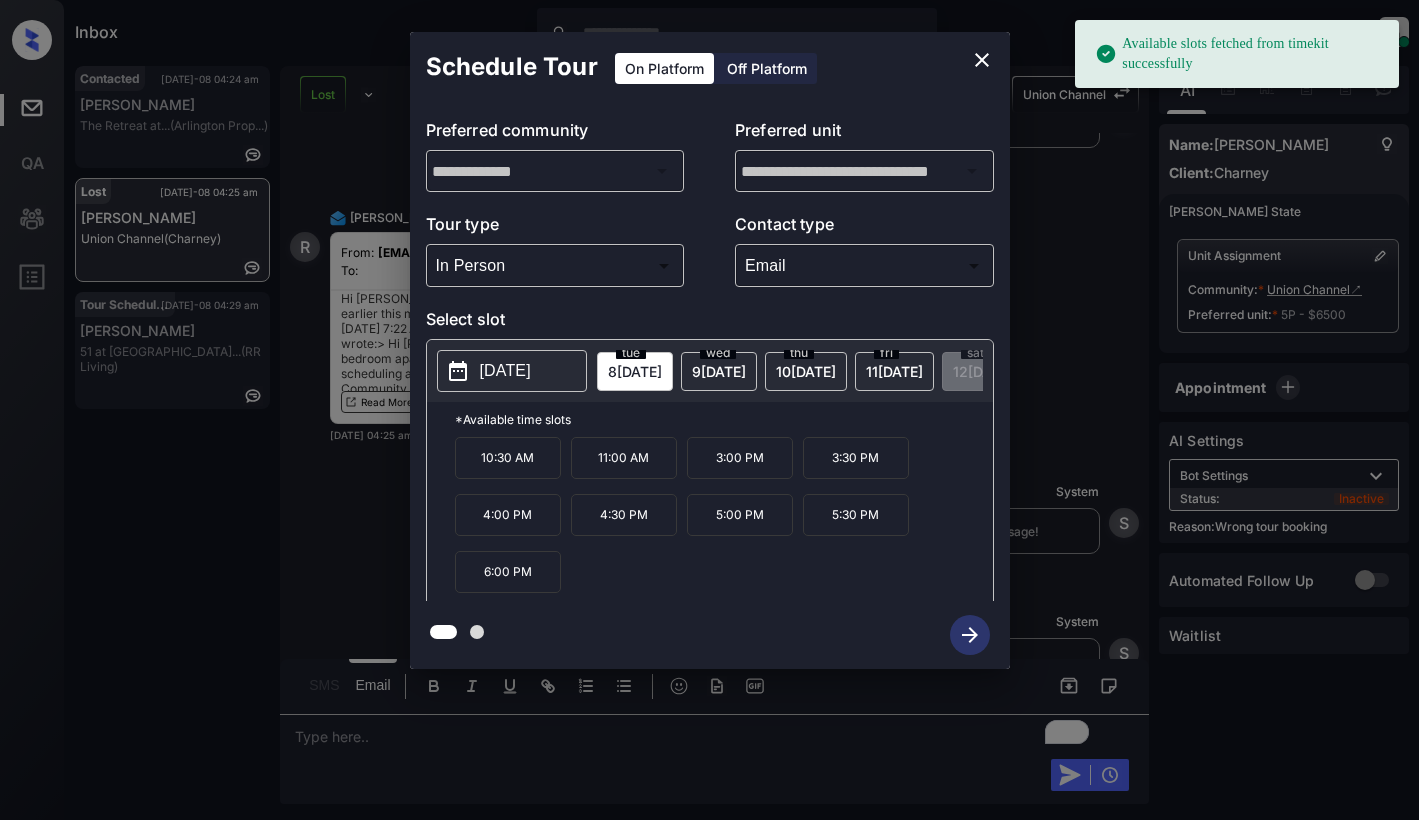 click on "10:30 AM" at bounding box center [508, 458] 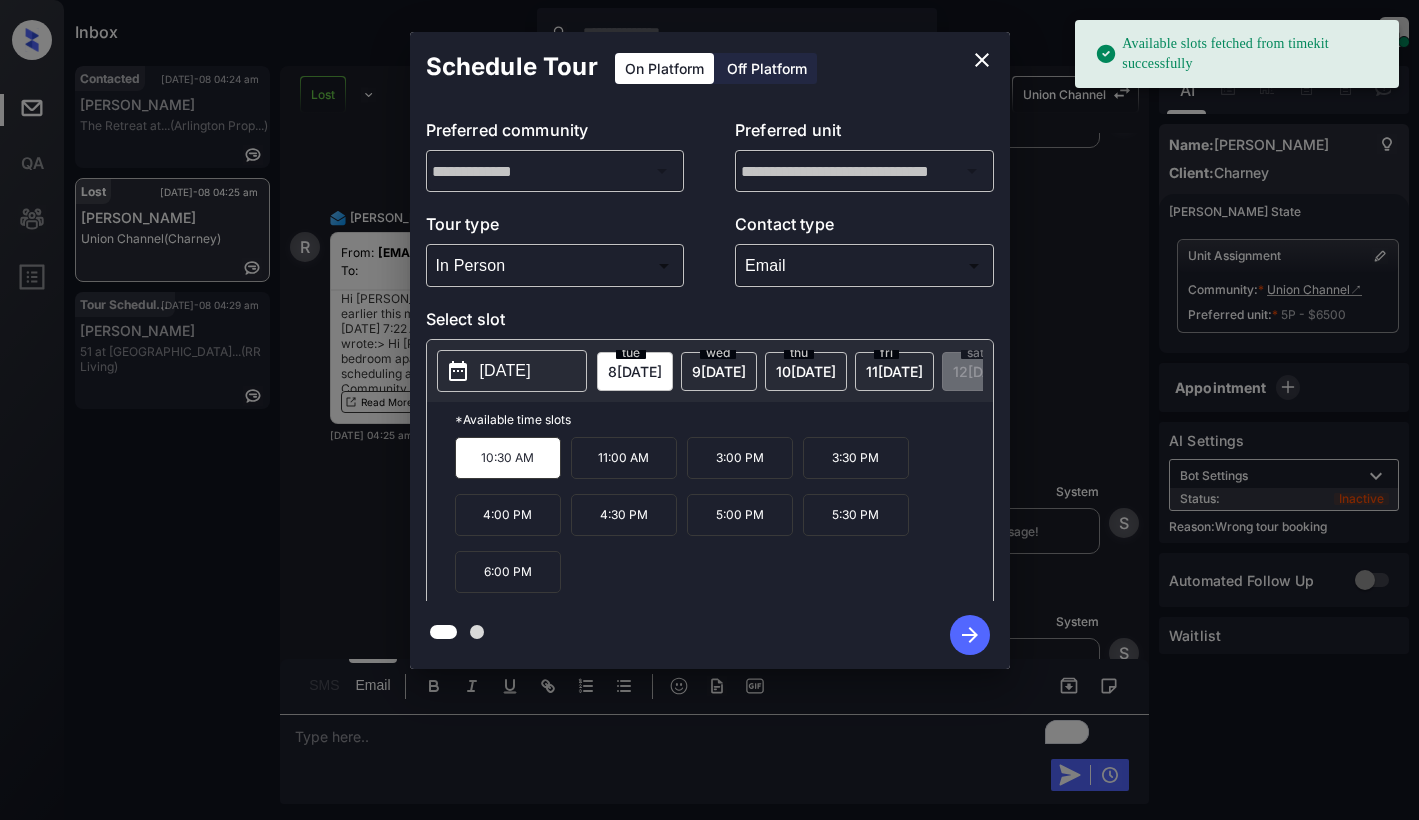 click 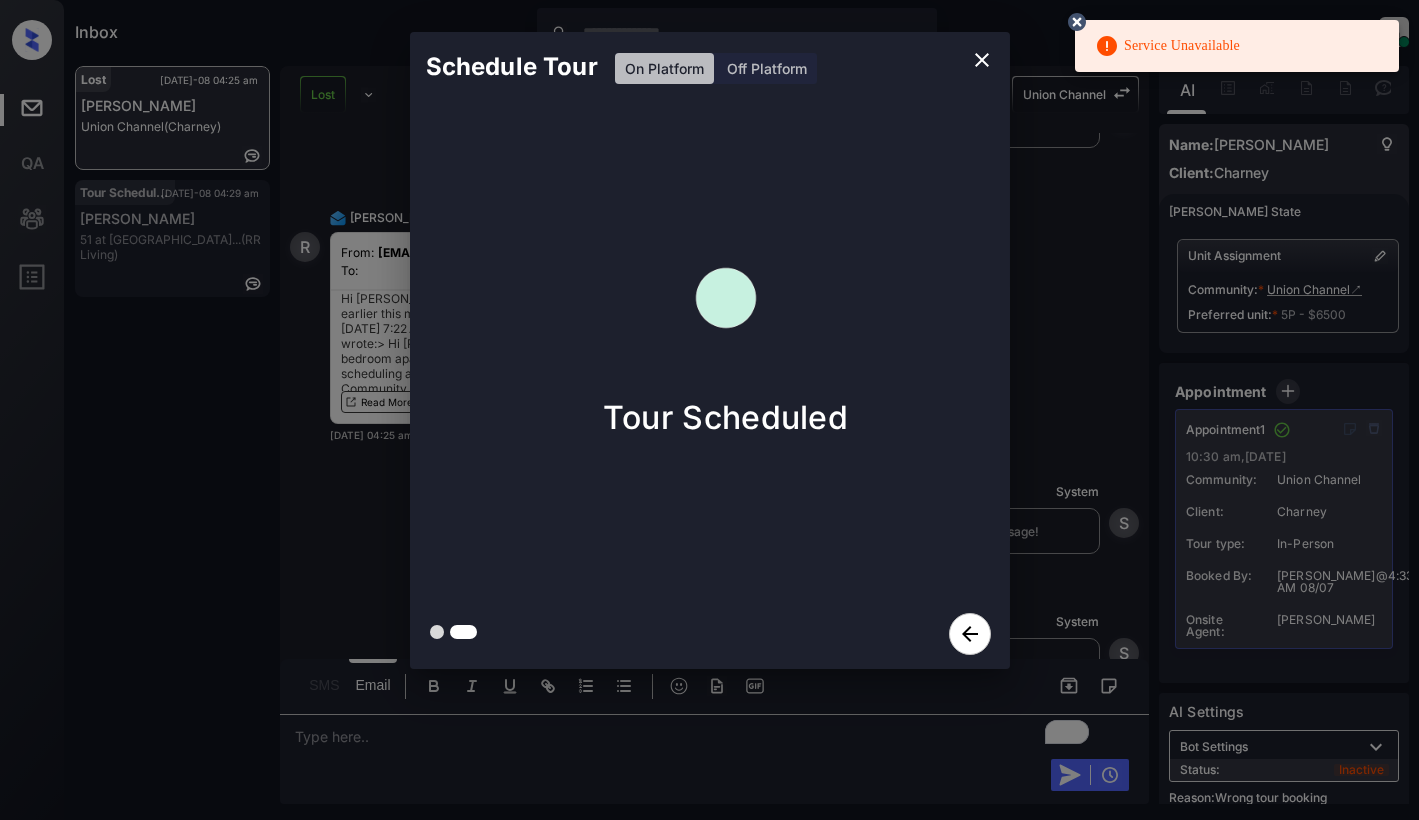 click on "Schedule Tour On Platform Off Platform Tour Scheduled" at bounding box center [709, 350] 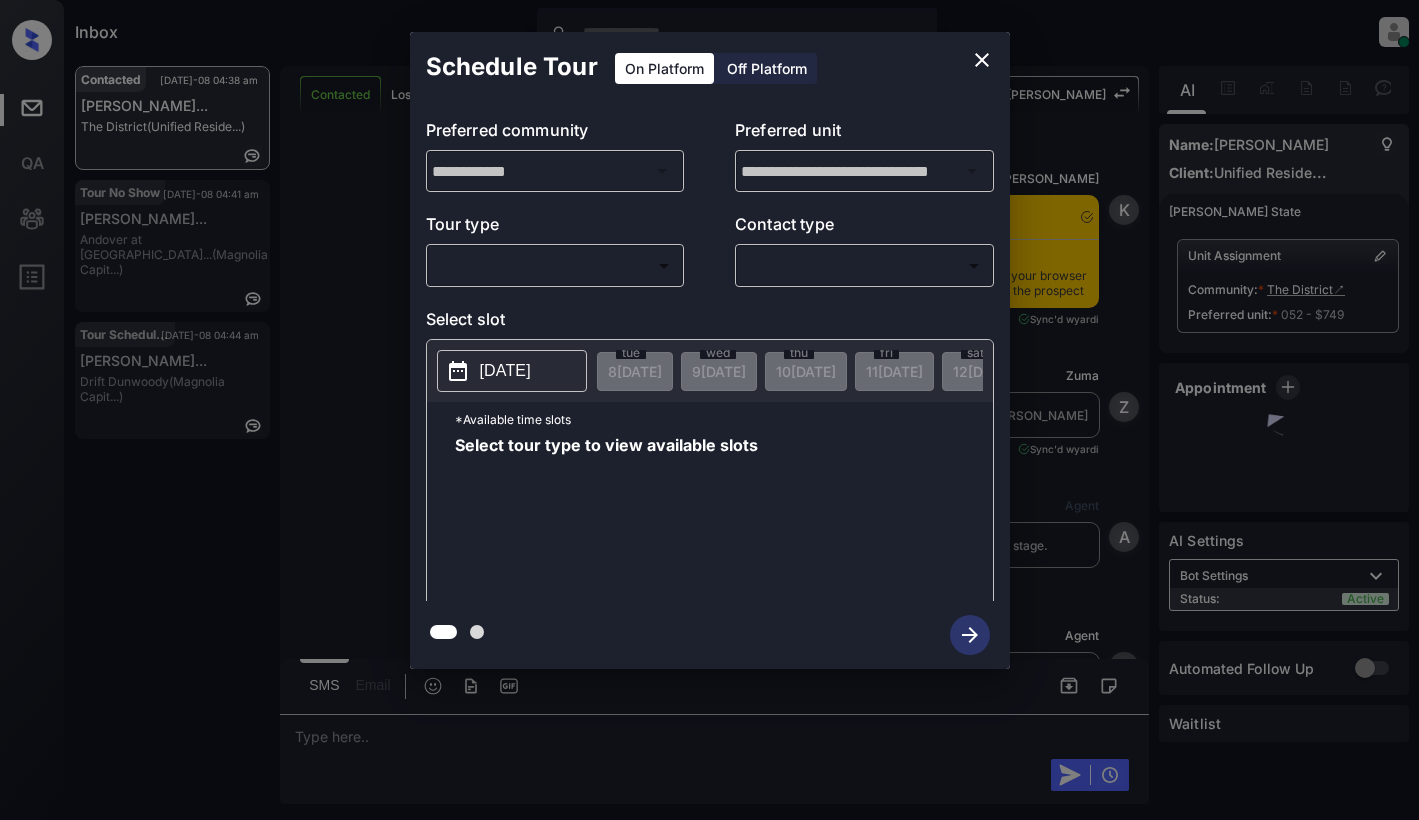 scroll, scrollTop: 0, scrollLeft: 0, axis: both 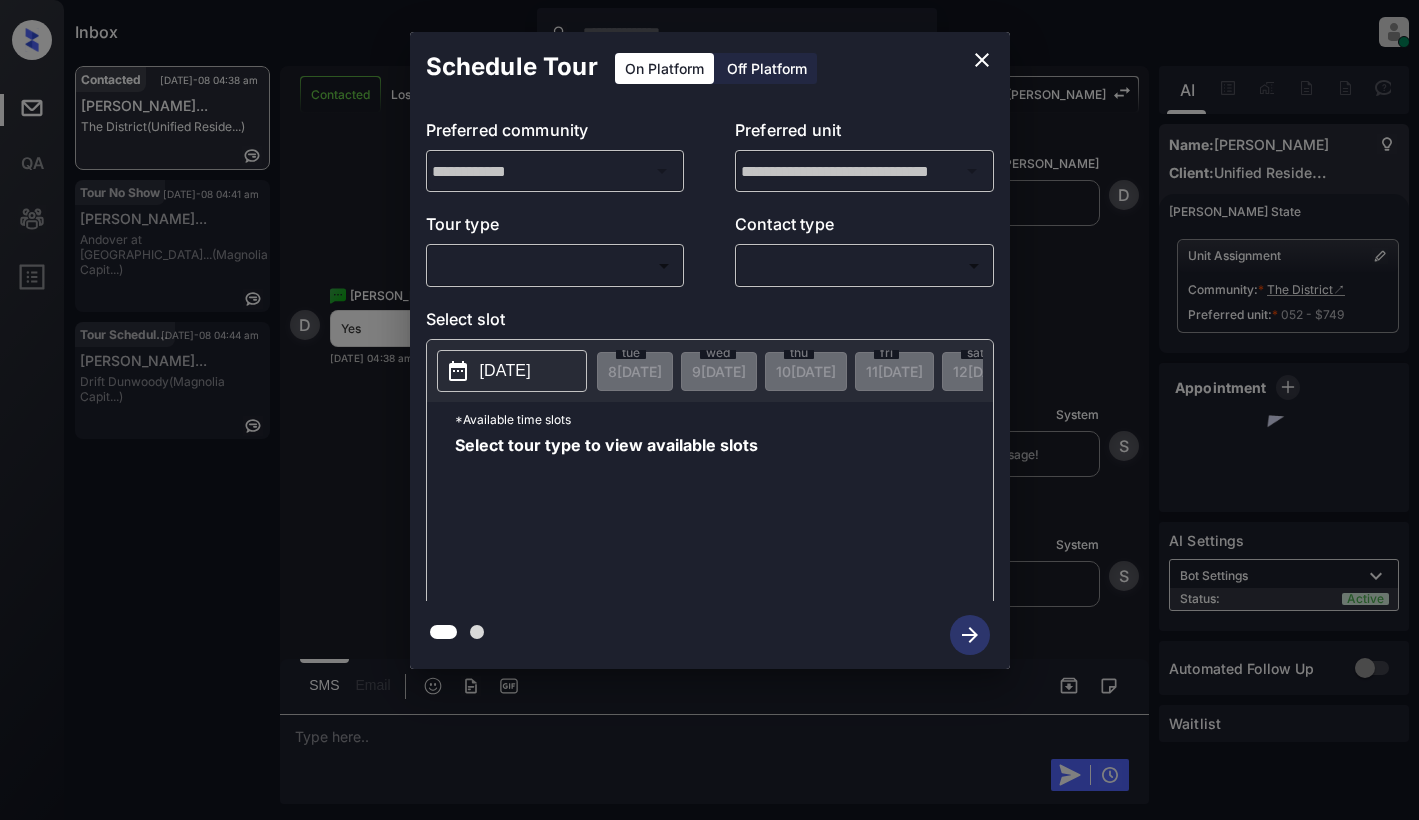 click on "Inbox [PERSON_NAME] Online Set yourself   offline Set yourself   on break Profile Switch to  light  mode Sign out Contacted [DATE]-08 04:38 am   [PERSON_NAME]... The District  (Unified Reside...) Tour No Show [DATE]-08 04:41 am   [PERSON_NAME] Manfiel... Andover at [GEOGRAPHIC_DATA]...  (Magnolia Capit...) Tour Scheduled [DATE]-08 04:44 am   [PERSON_NAME]... Drift Dunwoody  (Magnolia Capit...) Contacted Lost Lead Sentiment: Angry Upon sliding the acknowledgement:  Lead will move to lost stage. * ​ SMS and call option will be set to opt out. AFM will be turned off for the lead. Kelsey New Message Kelsey Notes Note: [URL][DOMAIN_NAME] - Paste this link into your browser to view [PERSON_NAME] conversation with the prospect [DATE] 03:02 am  Sync'd w  yardi K New Message [PERSON_NAME] Lead transferred to leasing agent: [PERSON_NAME] [DATE] 03:02 am  Sync'd w  yardi Z New Message Agent Lead created via leadPoller in Inbound stage. [DATE] 03:02 am A New Message Agent AFM Request sent to [PERSON_NAME]. A Agent" at bounding box center (709, 410) 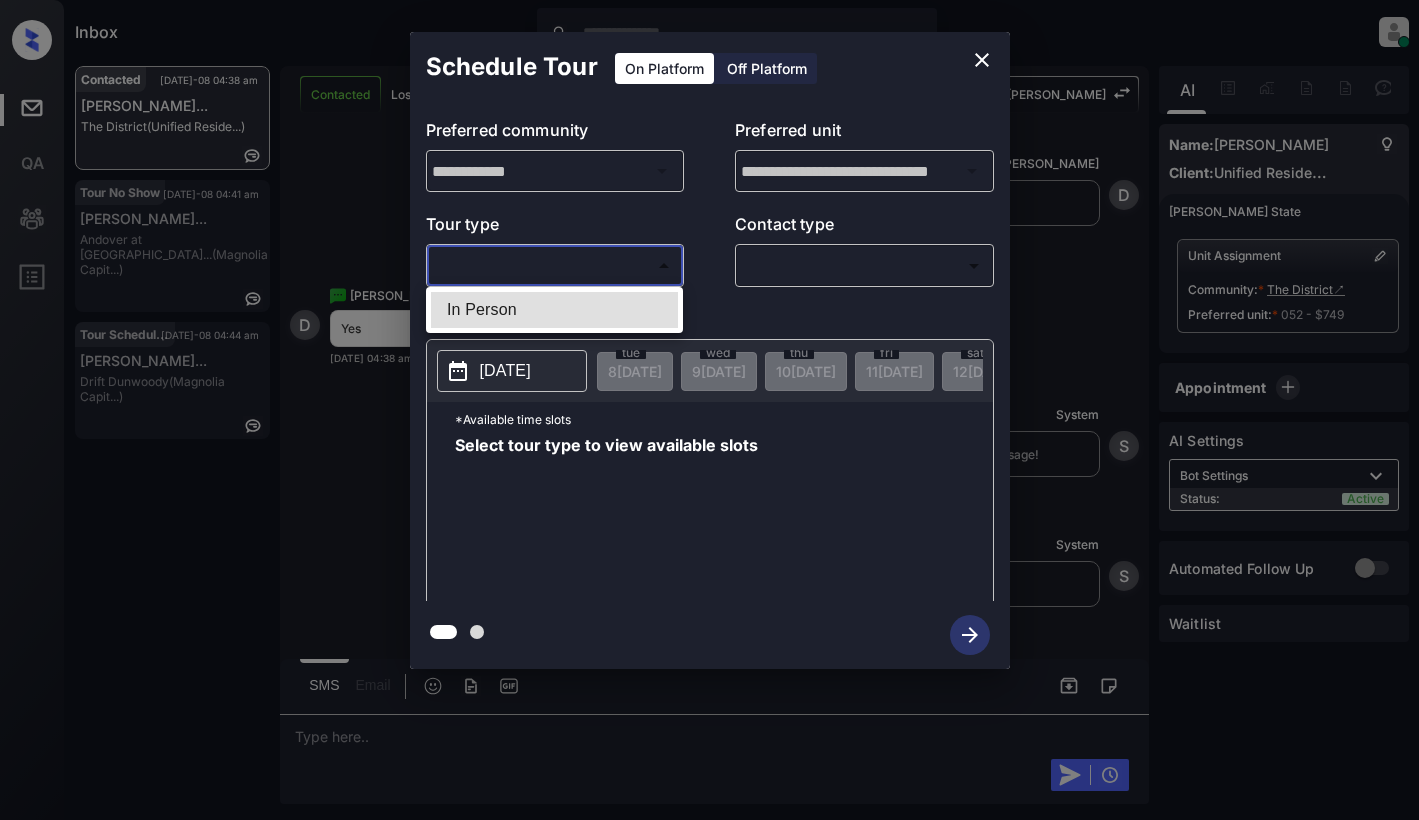 click on "In Person" at bounding box center (554, 310) 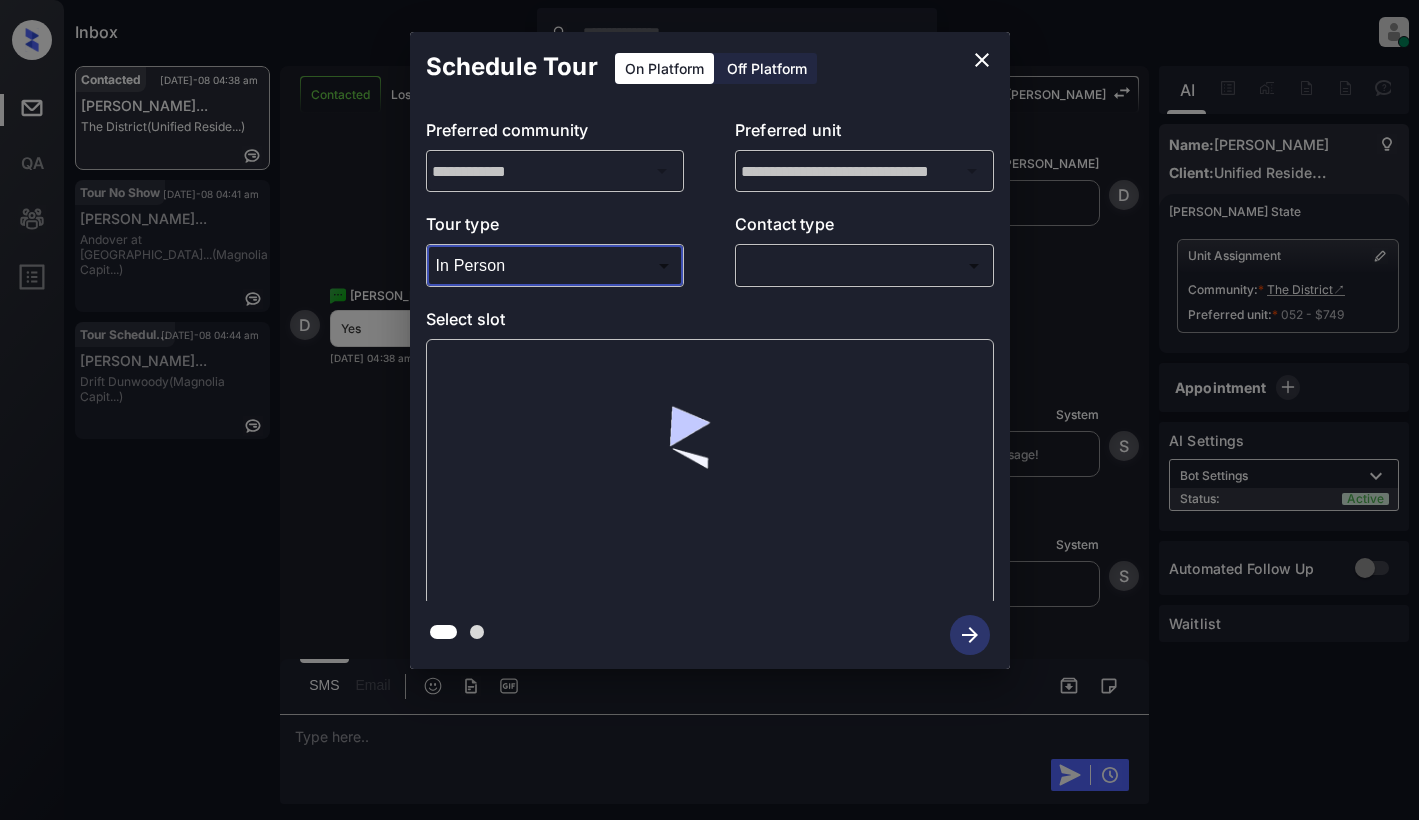 click on "​ ​" at bounding box center [864, 265] 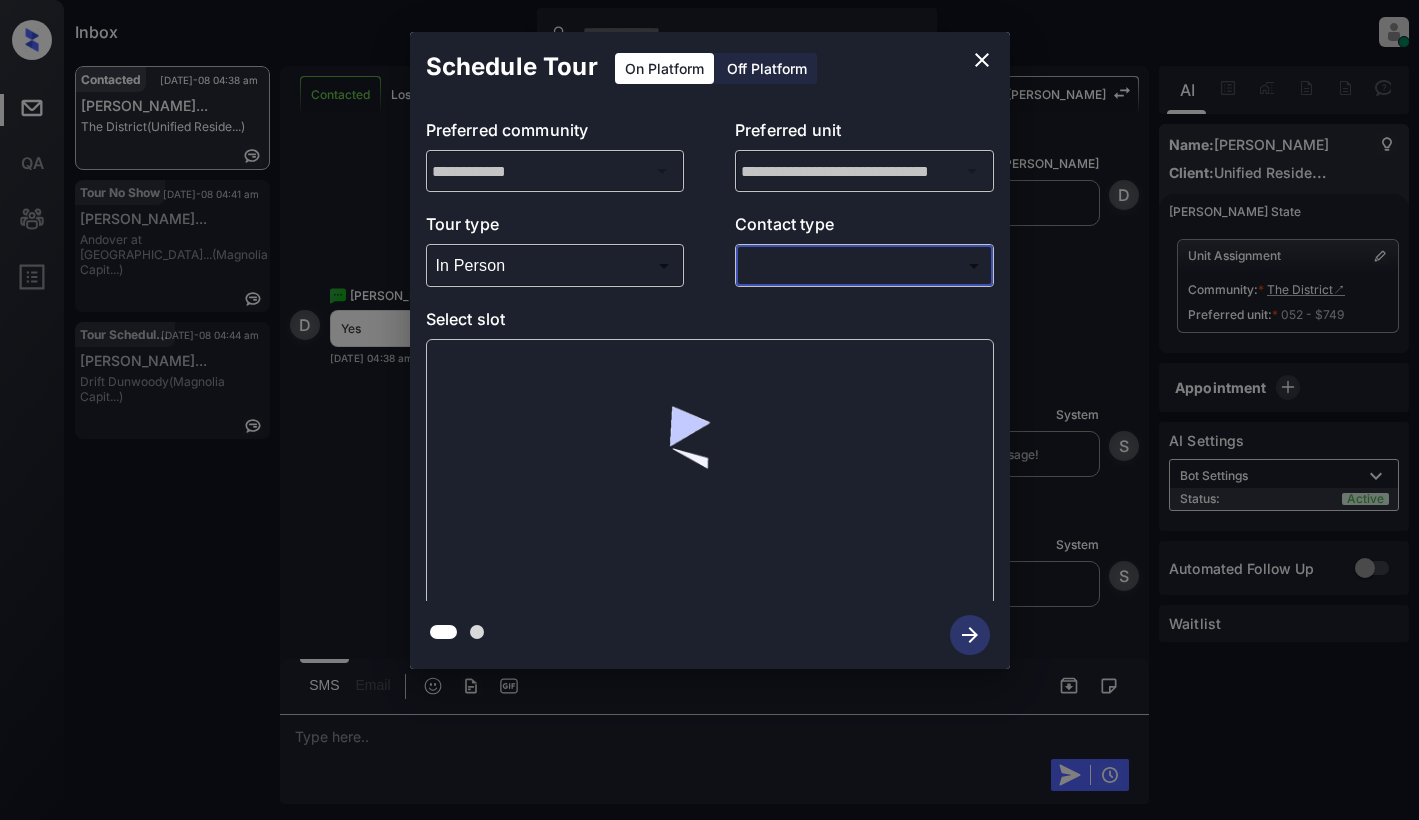 click on "Inbox Dominic Ceralde Online Set yourself   offline Set yourself   on break Profile Switch to  light  mode Sign out Contacted Jul-08 04:38 am   Deonte Jarquez... The District  (Unified Reside...) Tour No Show Jul-08 04:41 am   Shelia Manfiel... Andover at Cra...  (Magnolia Capit...) Tour Scheduled Jul-08 04:44 am   Marvin Balgobi... Drift Dunwoody  (Magnolia Capit...) Contacted Lost Lead Sentiment: Angry Upon sliding the acknowledgement:  Lead will move to lost stage. * ​ SMS and call option will be set to opt out. AFM will be turned off for the lead. Kelsey New Message Kelsey Notes Note: https://conversation.getzuma.com/686ceca34acc22fc55fa8fc6 - Paste this link into your browser to view Kelsey’s conversation with the prospect Jul 08, 2025 03:02 am  Sync'd w  yardi K New Message Zuma Lead transferred to leasing agent: kelsey Jul 08, 2025 03:02 am  Sync'd w  yardi Z New Message Agent Lead created via leadPoller in Inbound stage. Jul 08, 2025 03:02 am A New Message Agent AFM Request sent to Kelsey. A Agent" at bounding box center (709, 410) 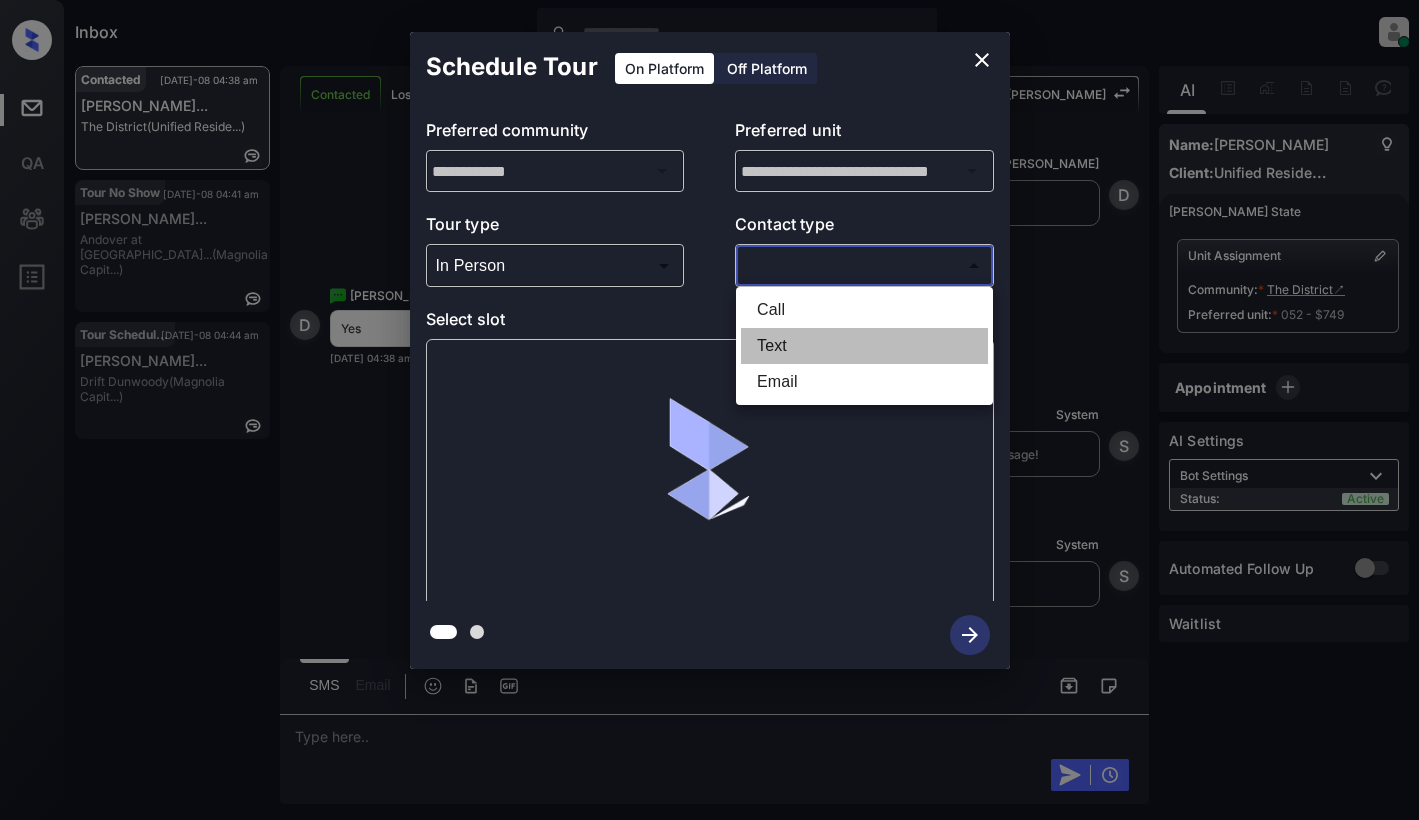 click on "Text" at bounding box center (864, 346) 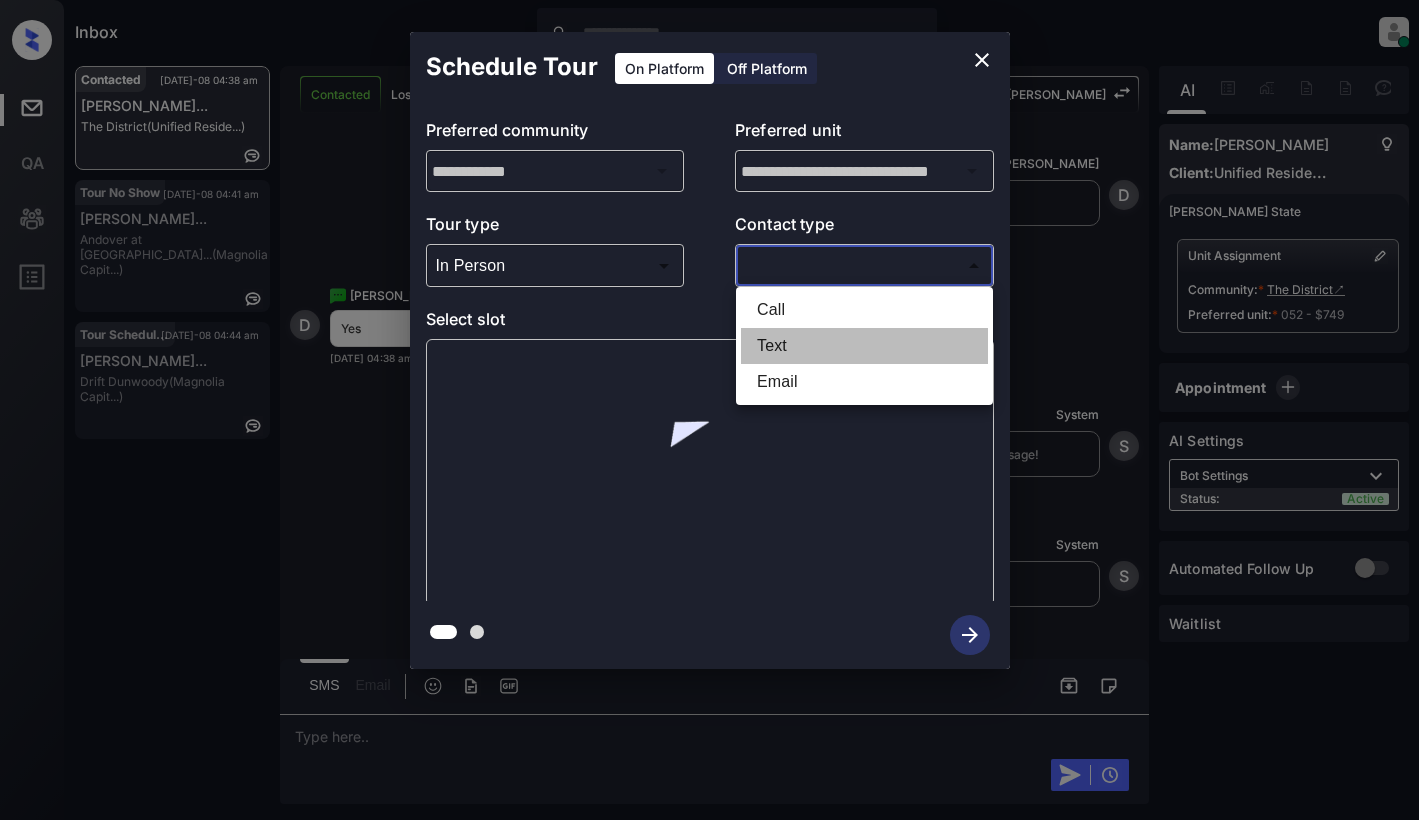 type on "****" 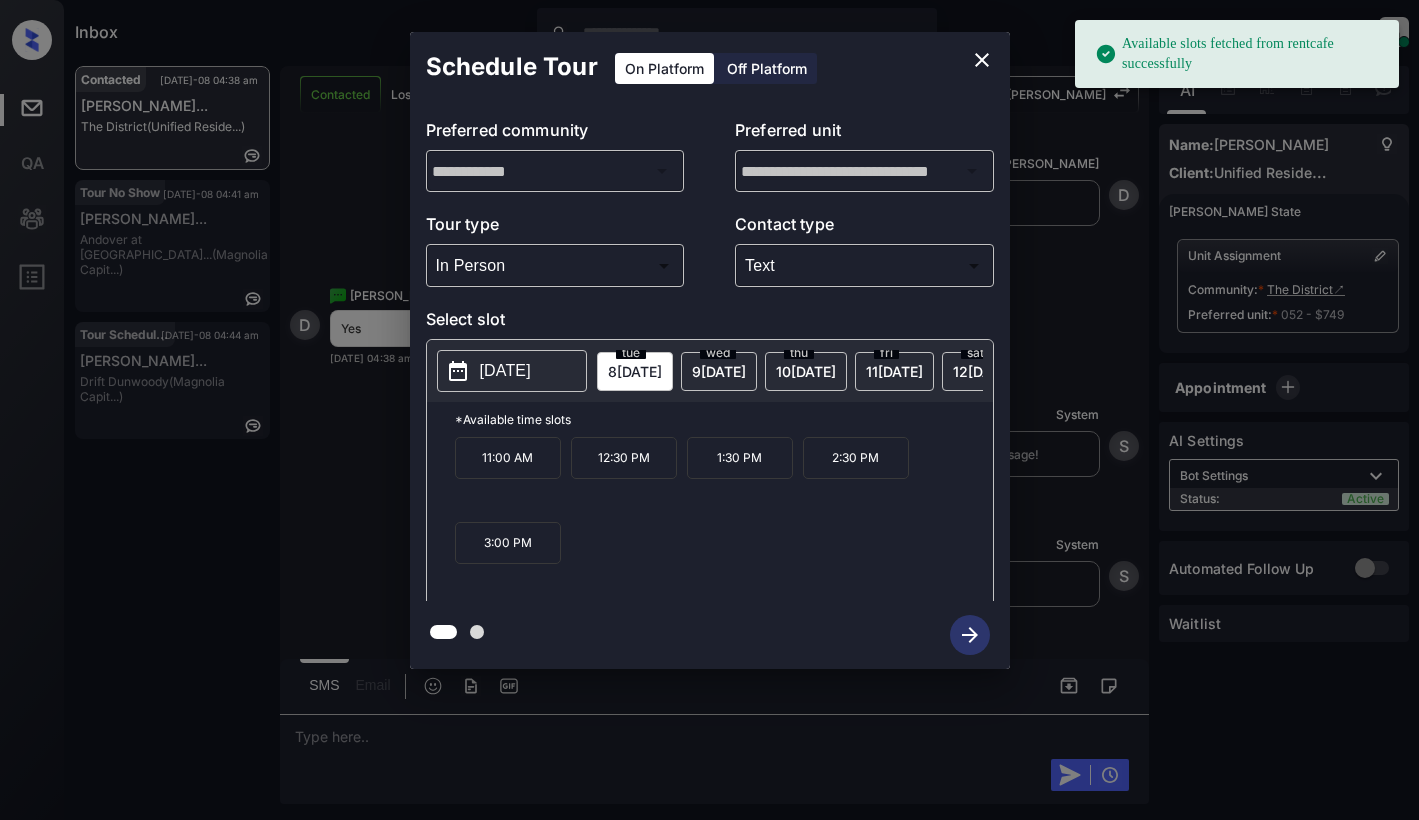 click on "8 JUL" at bounding box center (635, 371) 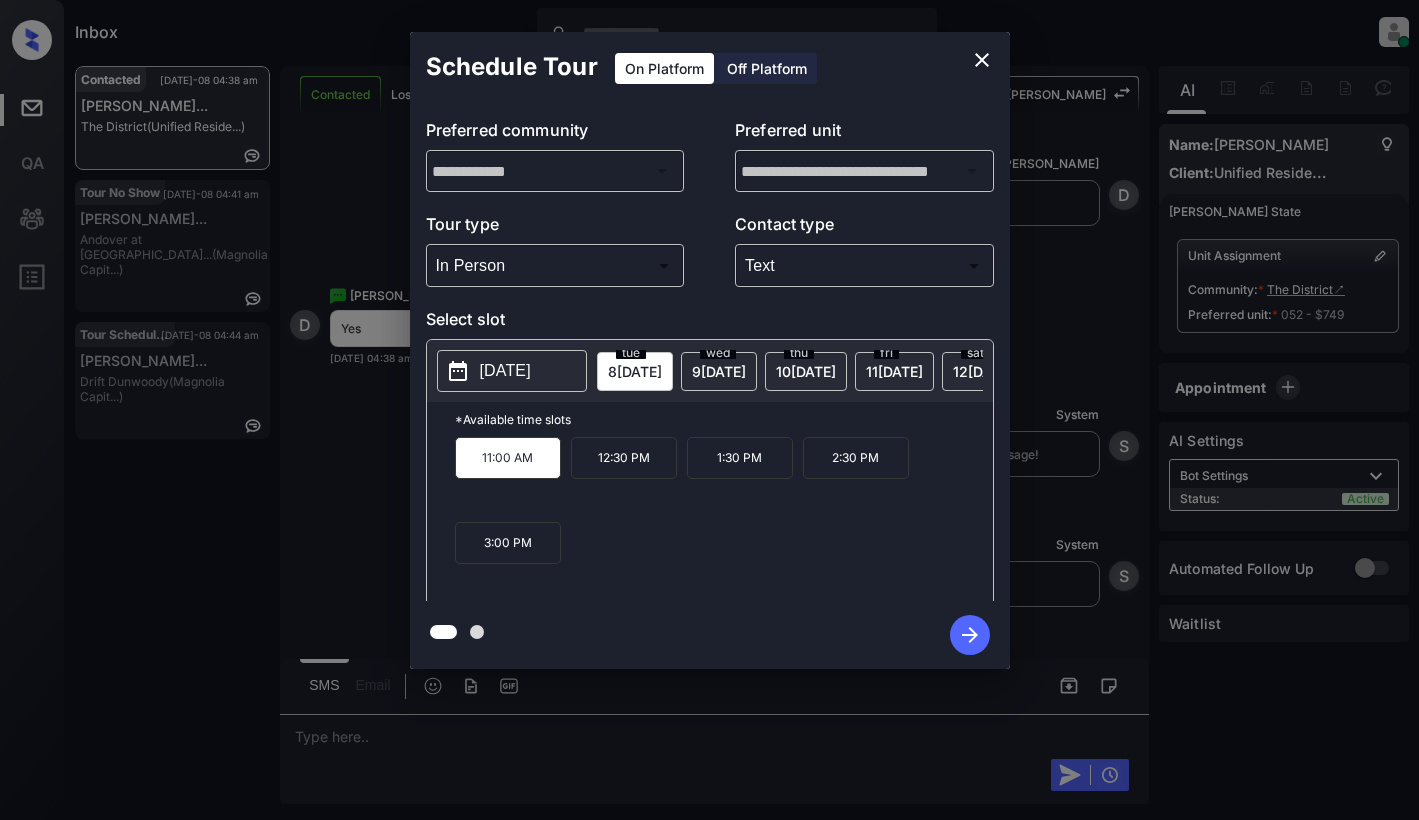 drag, startPoint x: 967, startPoint y: 635, endPoint x: 1070, endPoint y: 535, distance: 143.55835 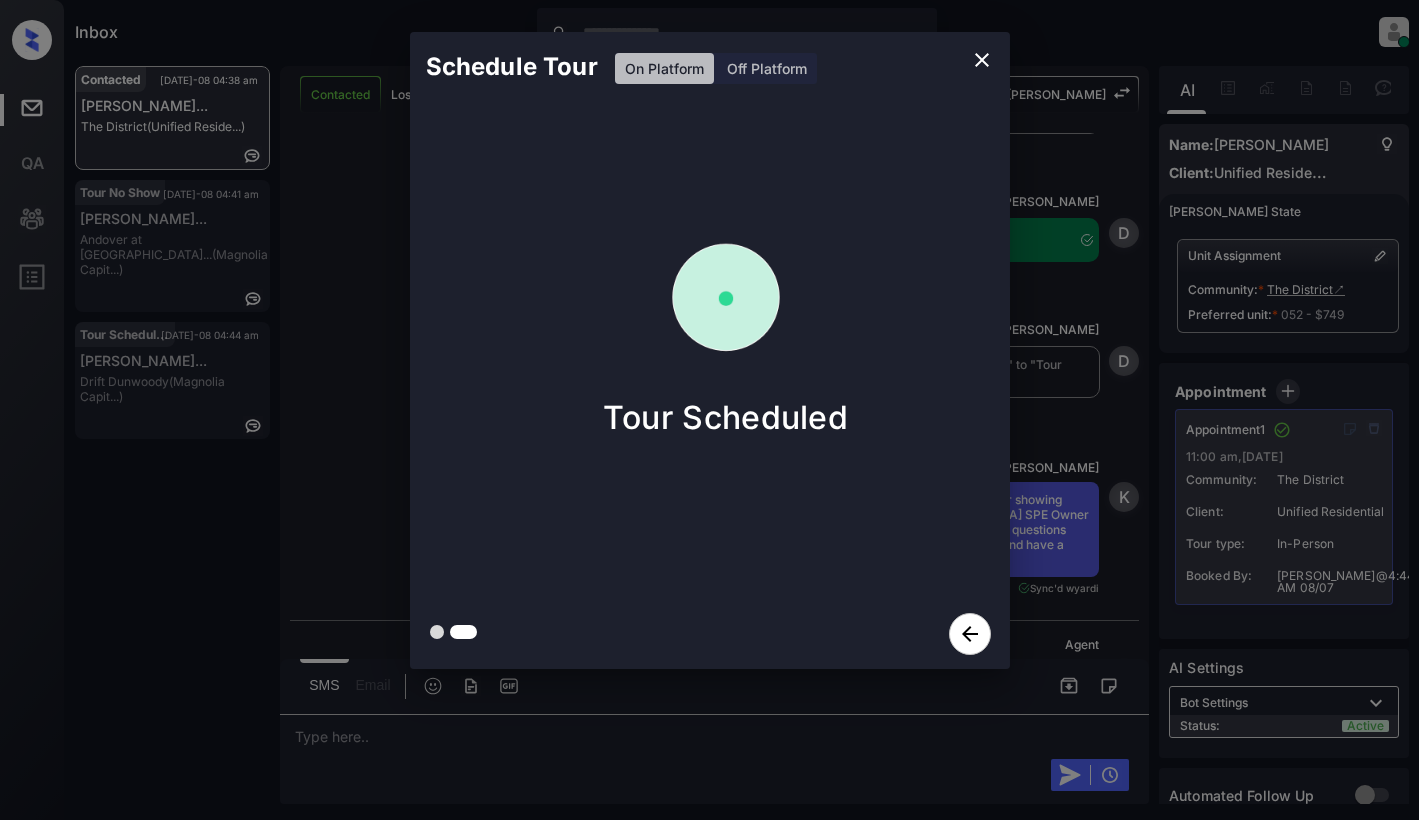 scroll, scrollTop: 3261, scrollLeft: 0, axis: vertical 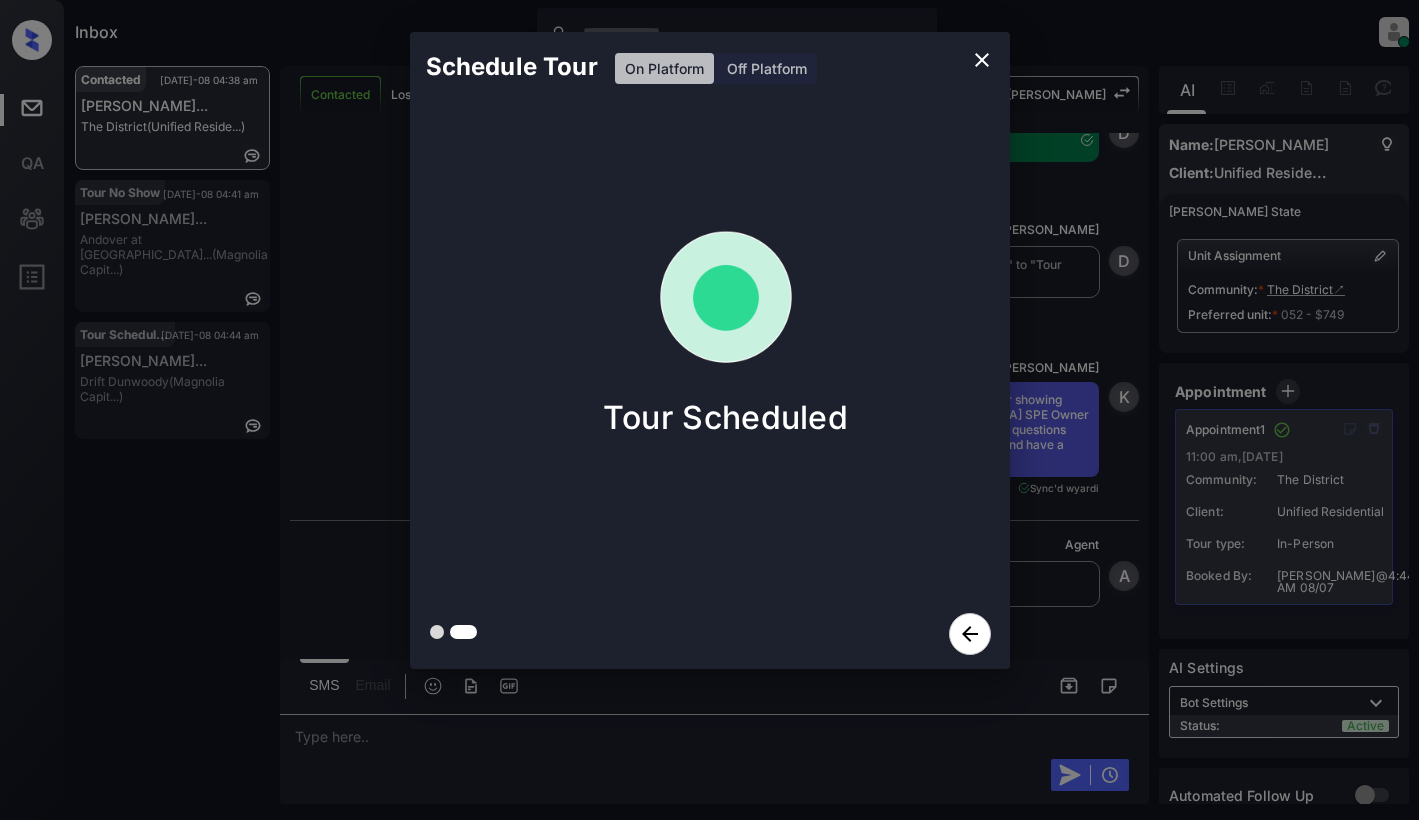 click on "Schedule Tour On Platform Off Platform Tour Scheduled" at bounding box center (709, 350) 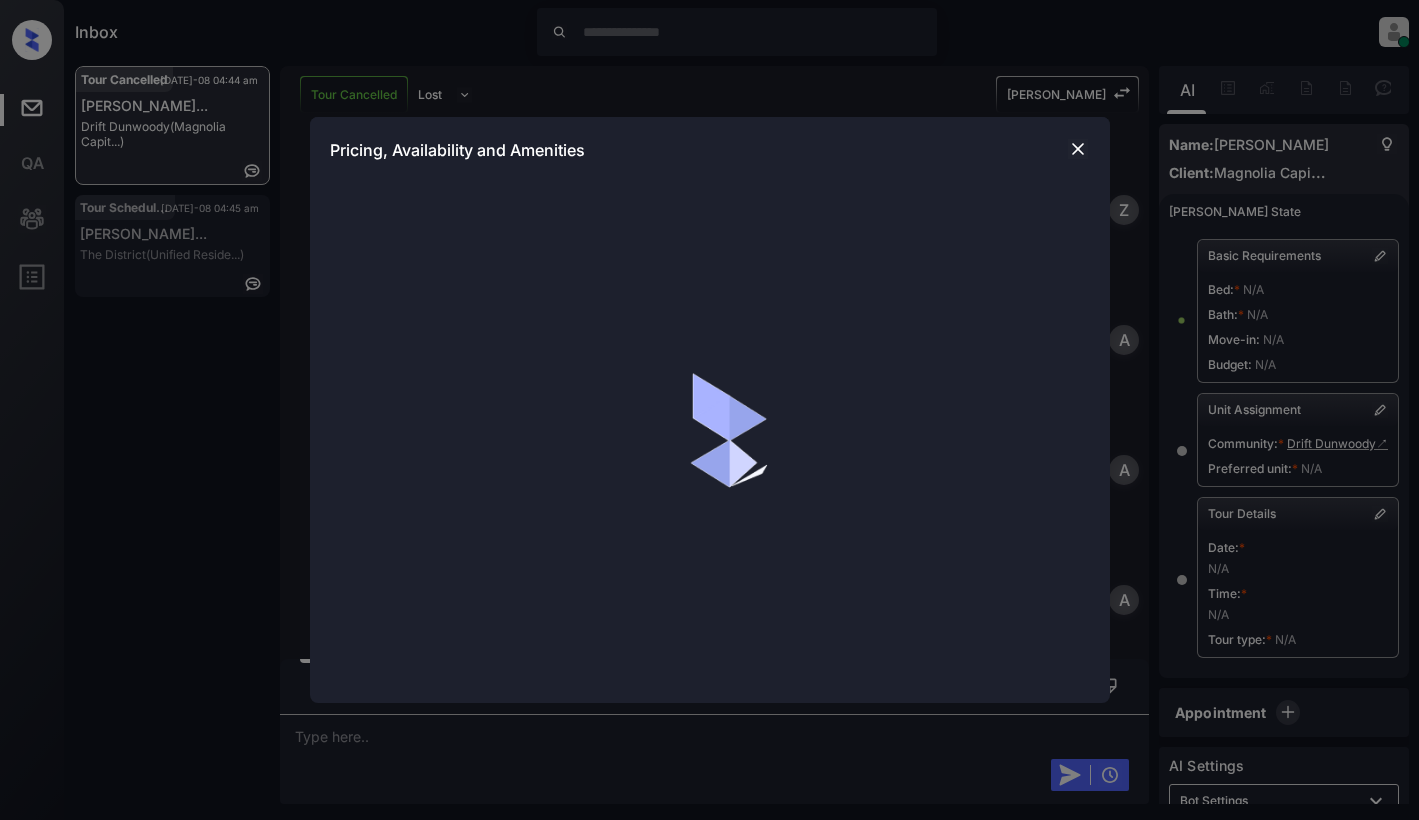 scroll, scrollTop: 0, scrollLeft: 0, axis: both 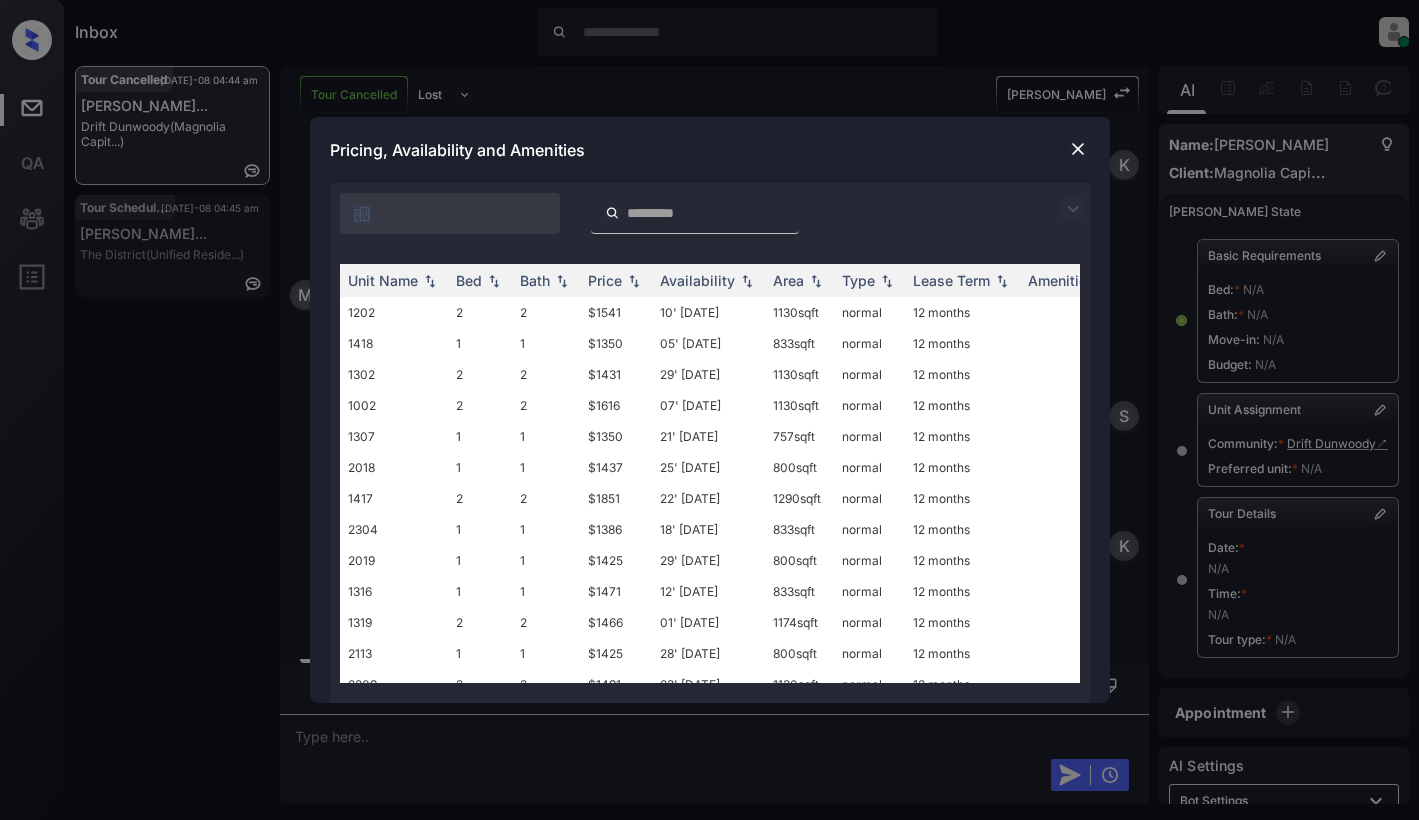 click at bounding box center (1073, 209) 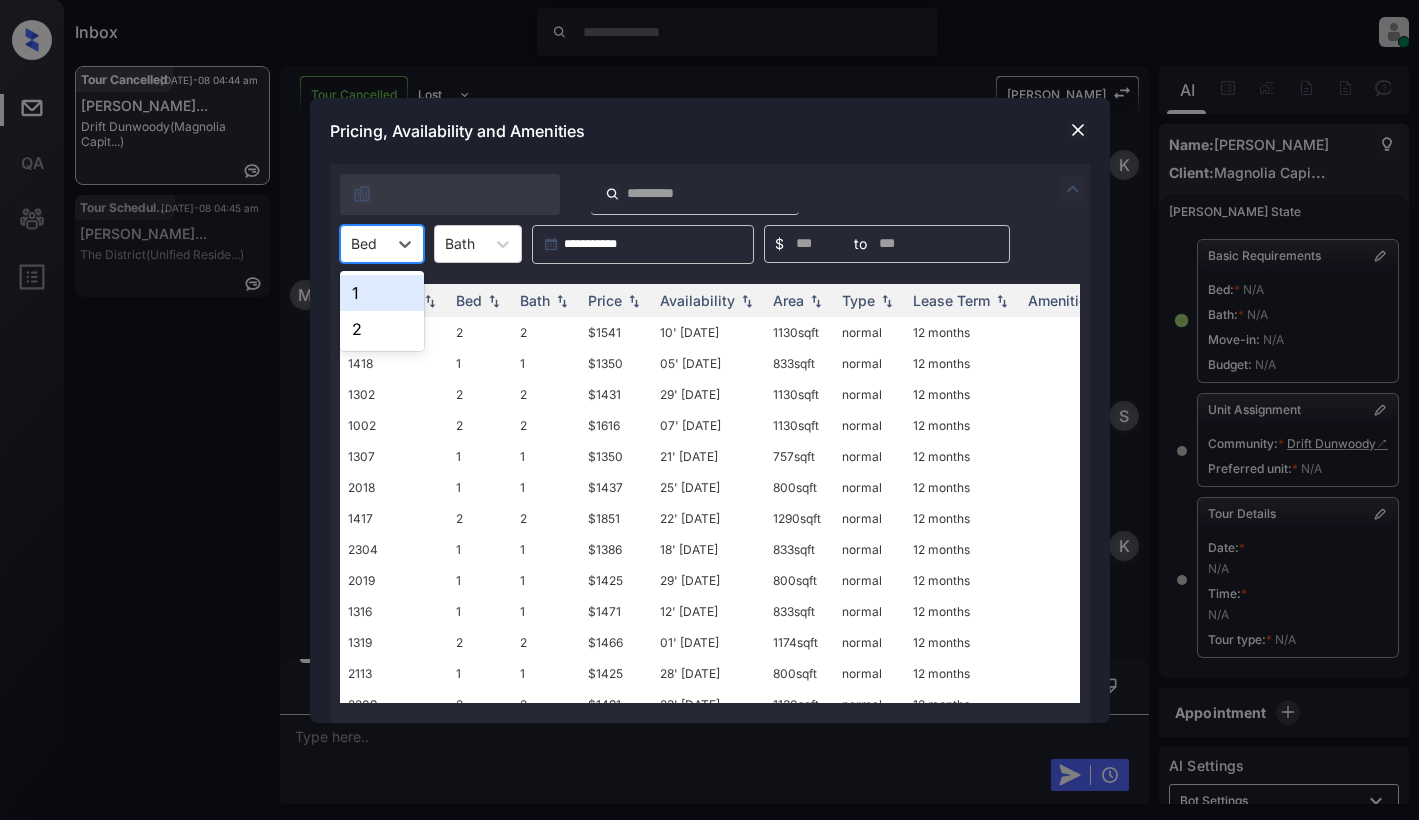 click at bounding box center (364, 243) 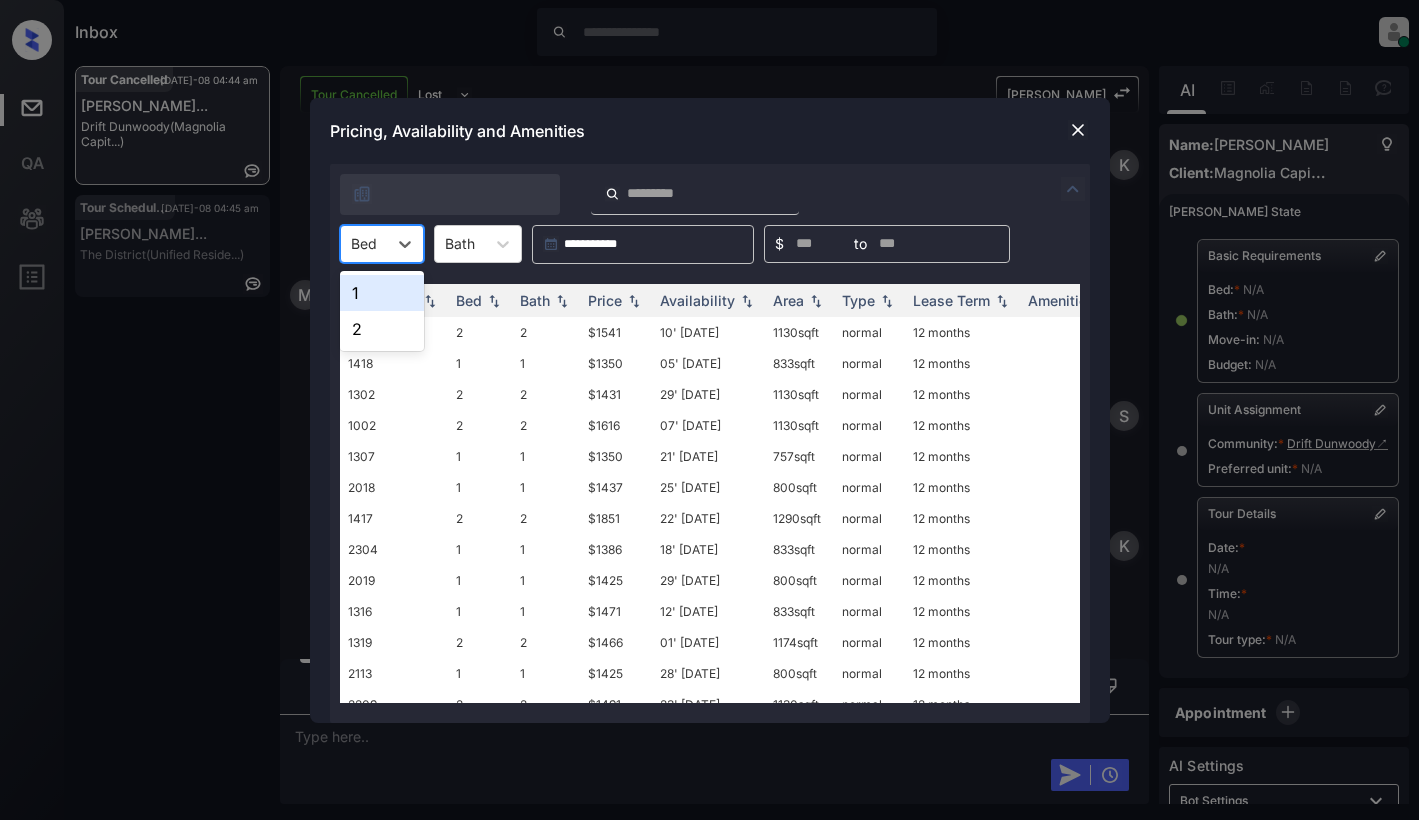 click on "1" at bounding box center (382, 293) 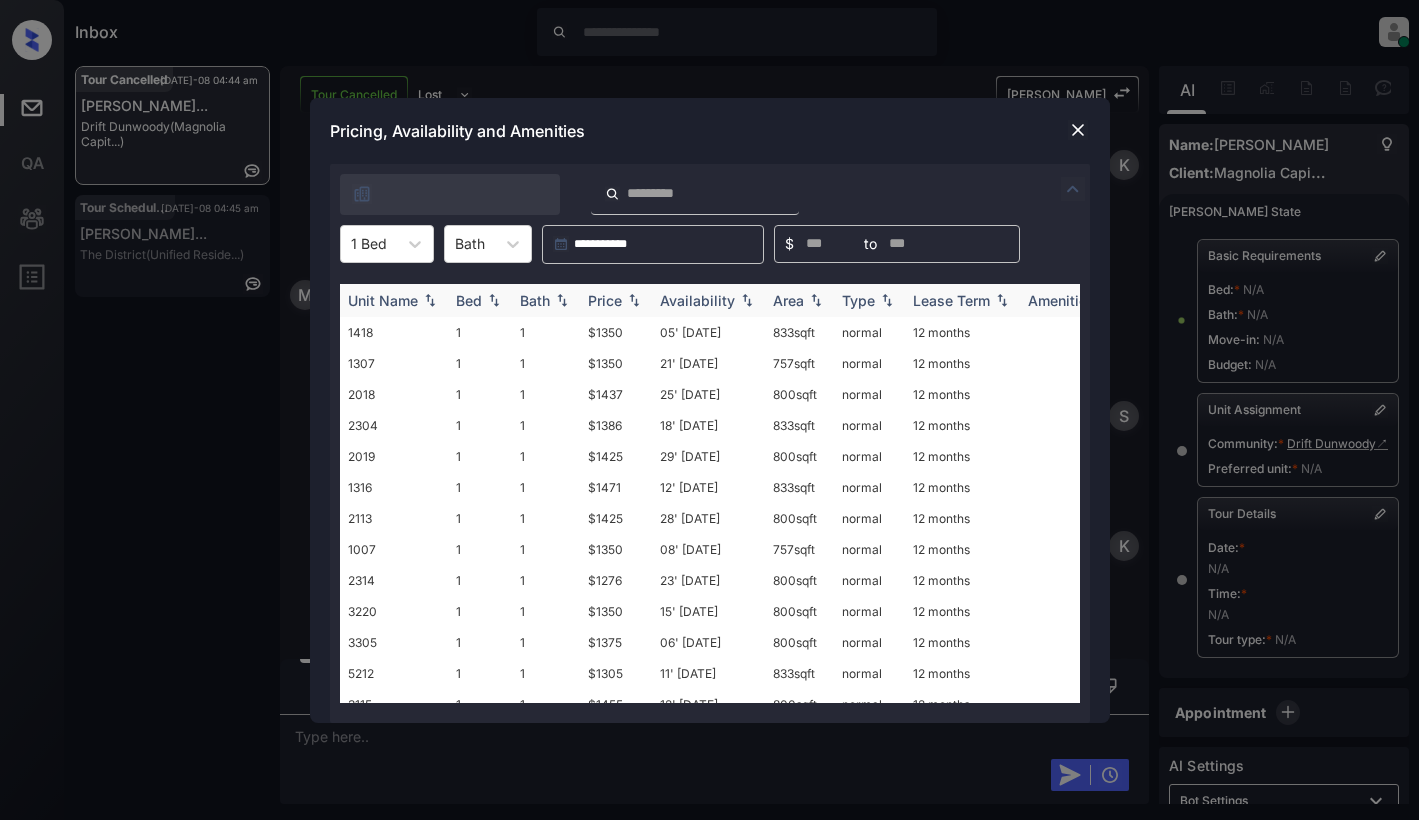 click at bounding box center [634, 300] 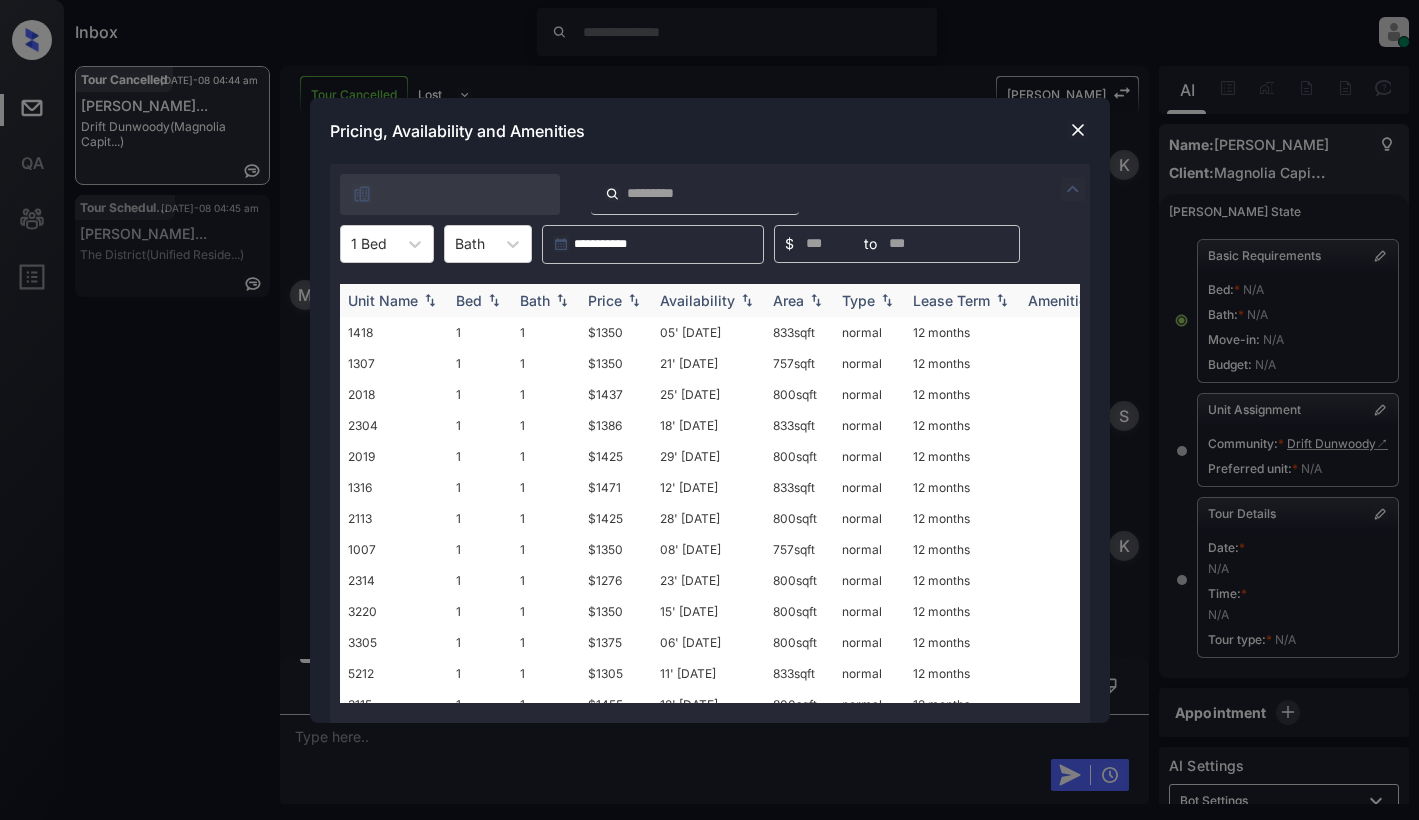 click at bounding box center (634, 300) 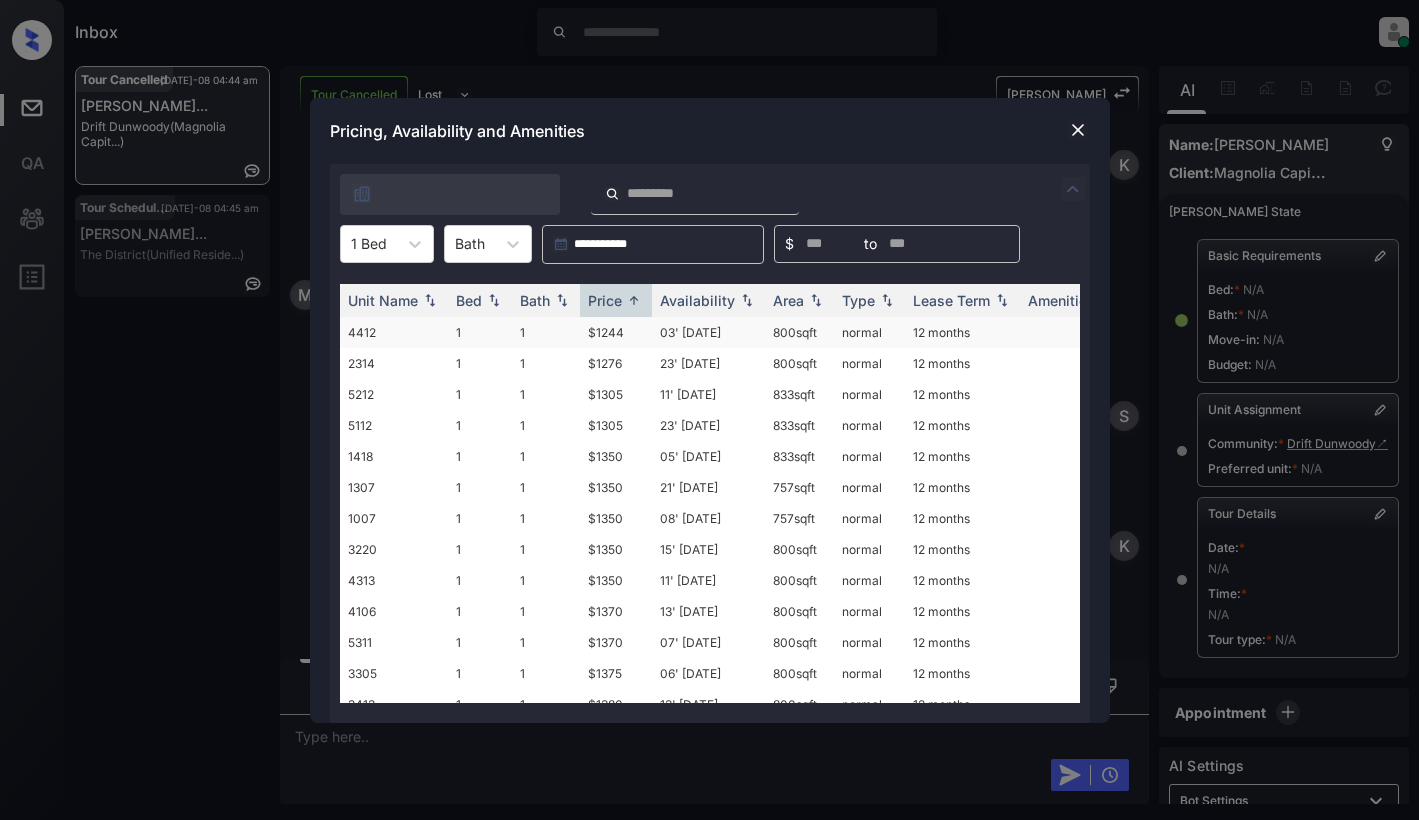click on "$1244" at bounding box center (616, 332) 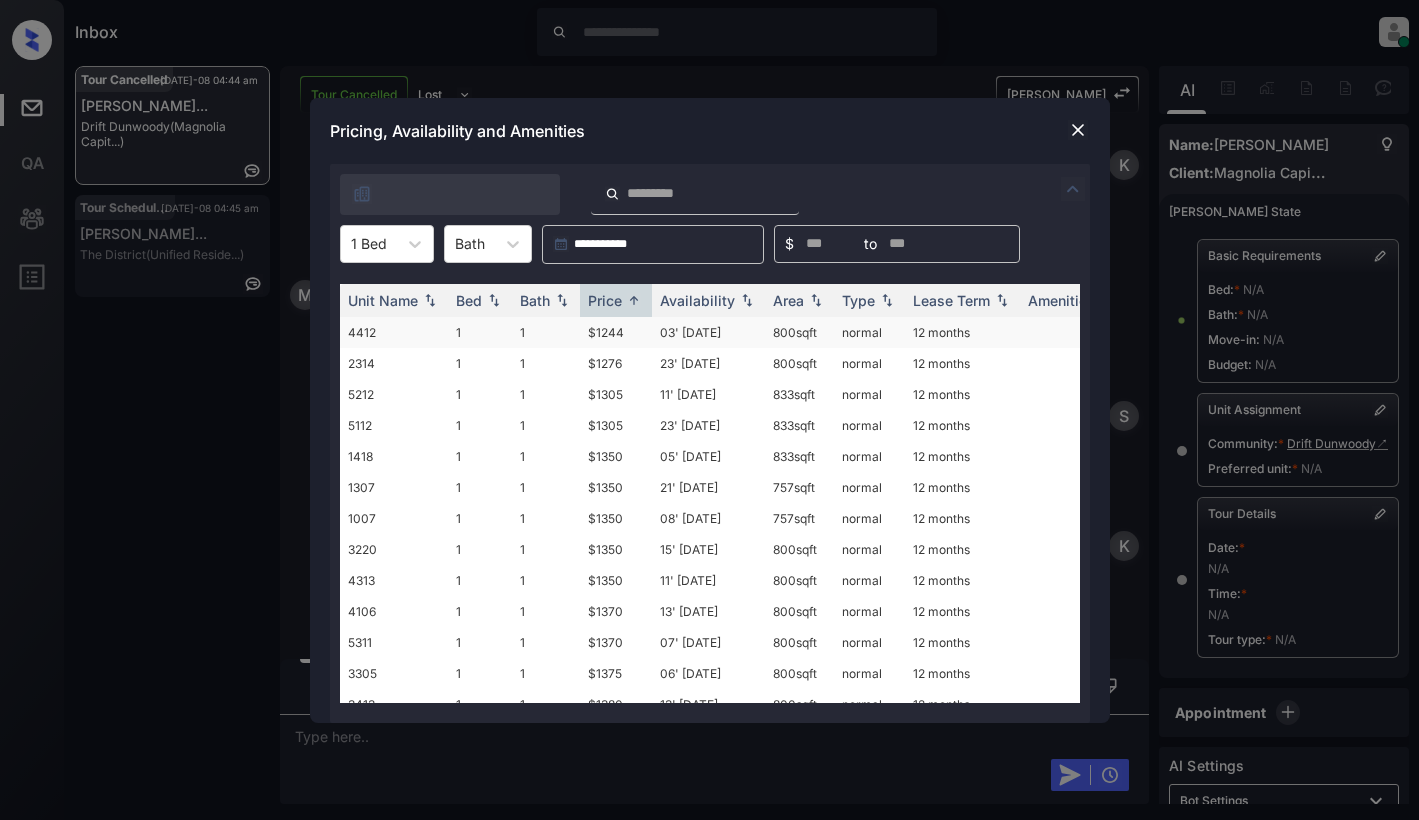 click on "$1244" at bounding box center [616, 332] 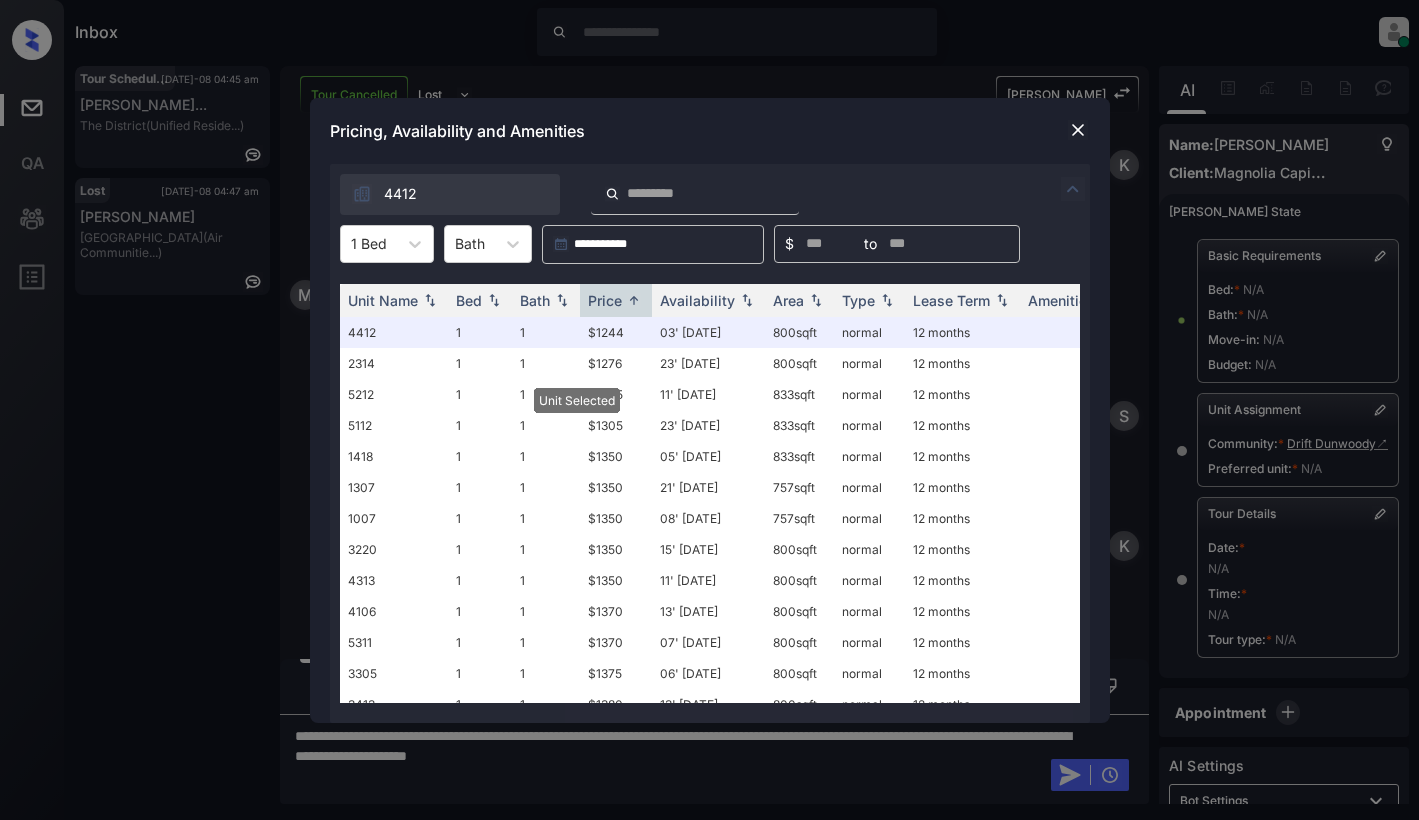 click at bounding box center (1078, 130) 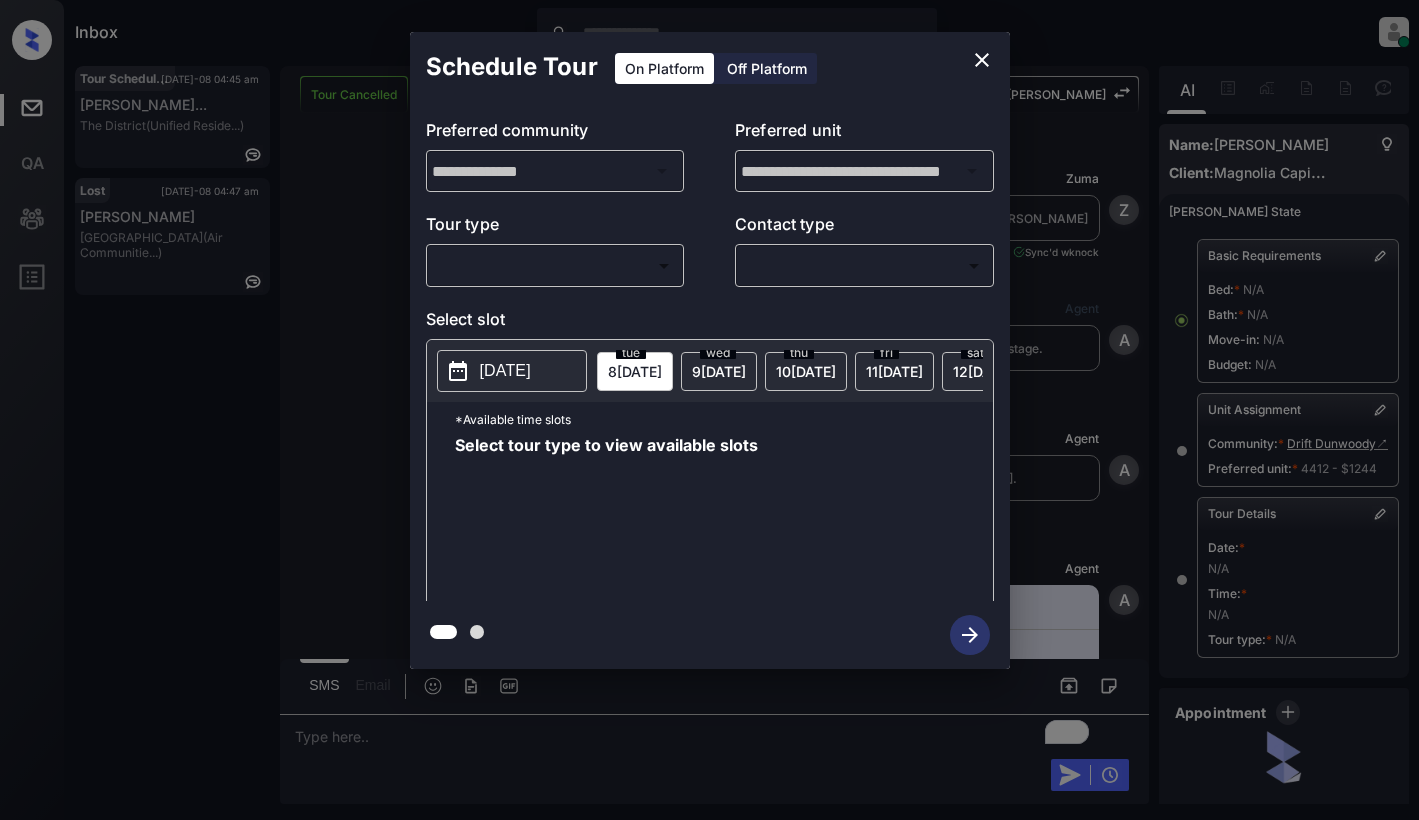 scroll, scrollTop: 0, scrollLeft: 0, axis: both 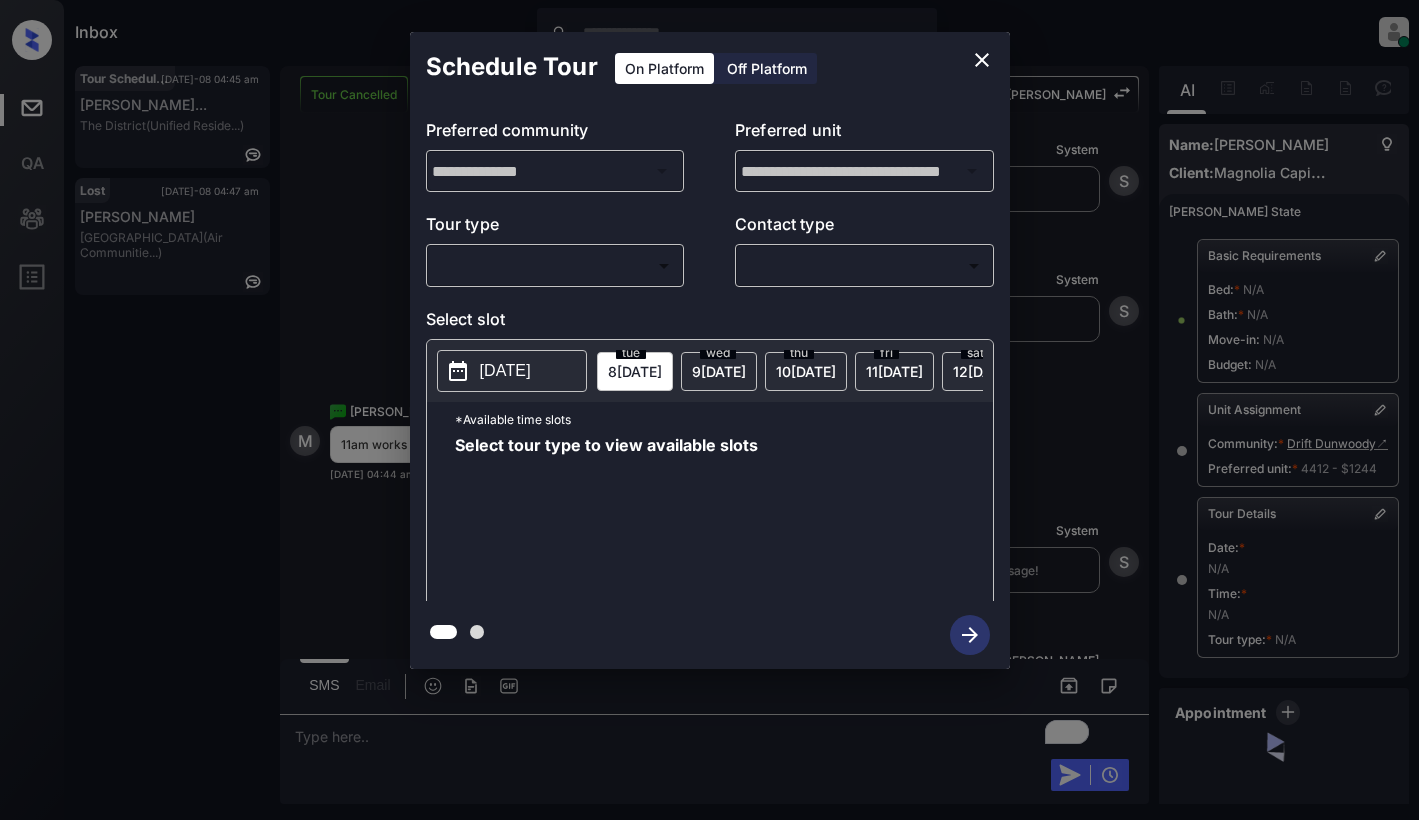 click on "Inbox Dominic Ceralde Online Set yourself   offline Set yourself   on break Profile Switch to  light  mode Sign out Tour Scheduled Jul-08 04:45 am   Deonte Jarquez... The District  (Unified Reside...) Lost Jul-08 04:47 am   Emma Shamieh Lincoln Place  (Air Communitie...) Tour Cancelled Lost Lead Sentiment: Angry Upon sliding the acknowledgement:  Lead will move to lost stage. * ​ SMS and call option will be set to opt out. AFM will be turned off for the lead. Kelsey New Message Zuma Lead transferred to leasing agent: kelsey Jul 04, 2025 05:46 am  Sync'd w  knock Z New Message Agent Lead created via webhook in Inbound stage. Jul 04, 2025 05:46 am A New Message Agent AFM Request sent to Kelsey. Jul 04, 2025 05:46 am A New Message Agent Notes Note: Structured Note:
Move In Date: 2025-07-08
Jul 04, 2025 05:46 am A New Message Kelsey Lead Details Updated
Move In Date:  8-7-2025
Jul 04, 2025 05:46 am K New Message Kelsey Jul 04, 2025 05:46 am   | SmarterAFMV2Sms  Sync'd w  knock K New Message Kelsey K   M" at bounding box center [709, 410] 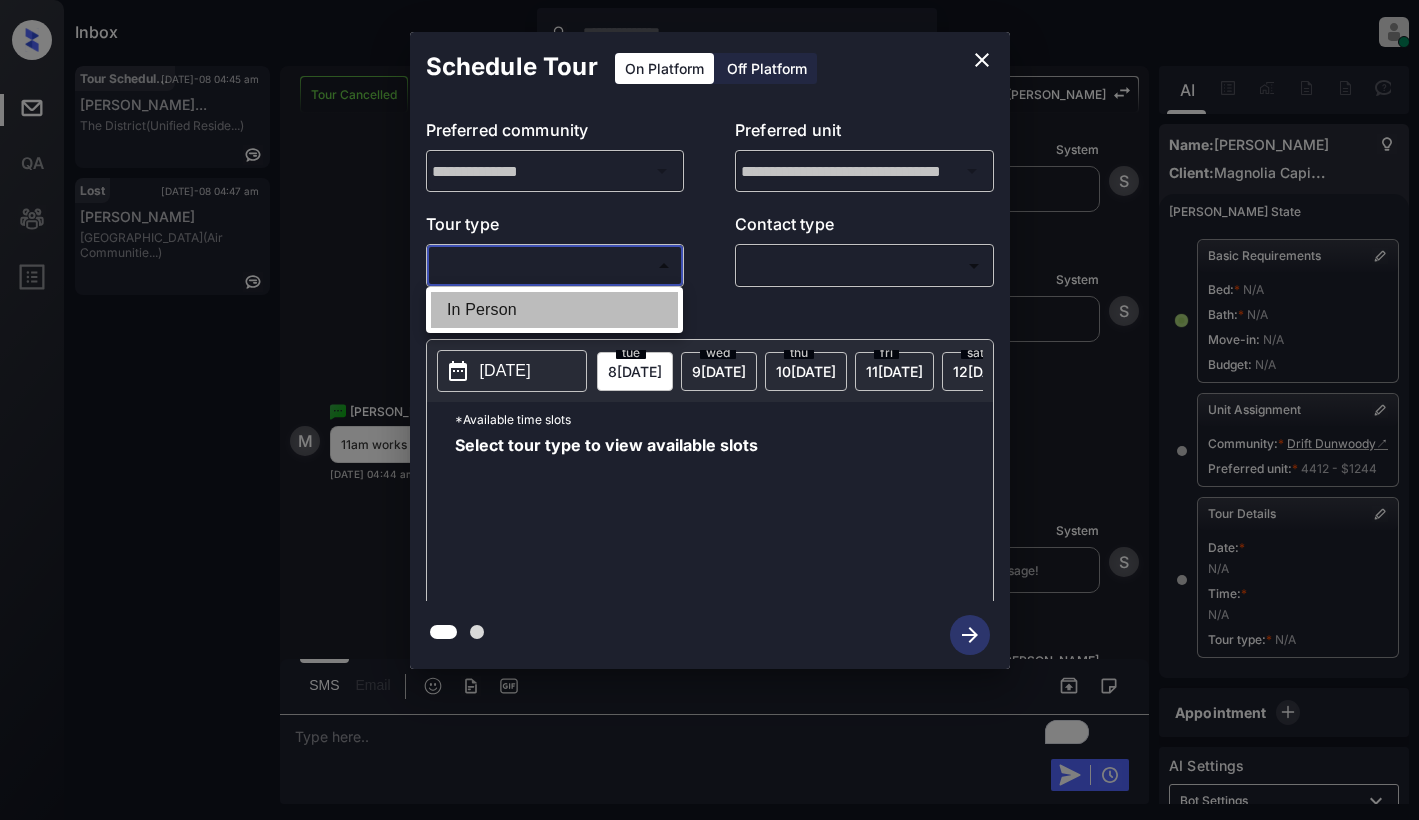 click on "In Person" at bounding box center [554, 310] 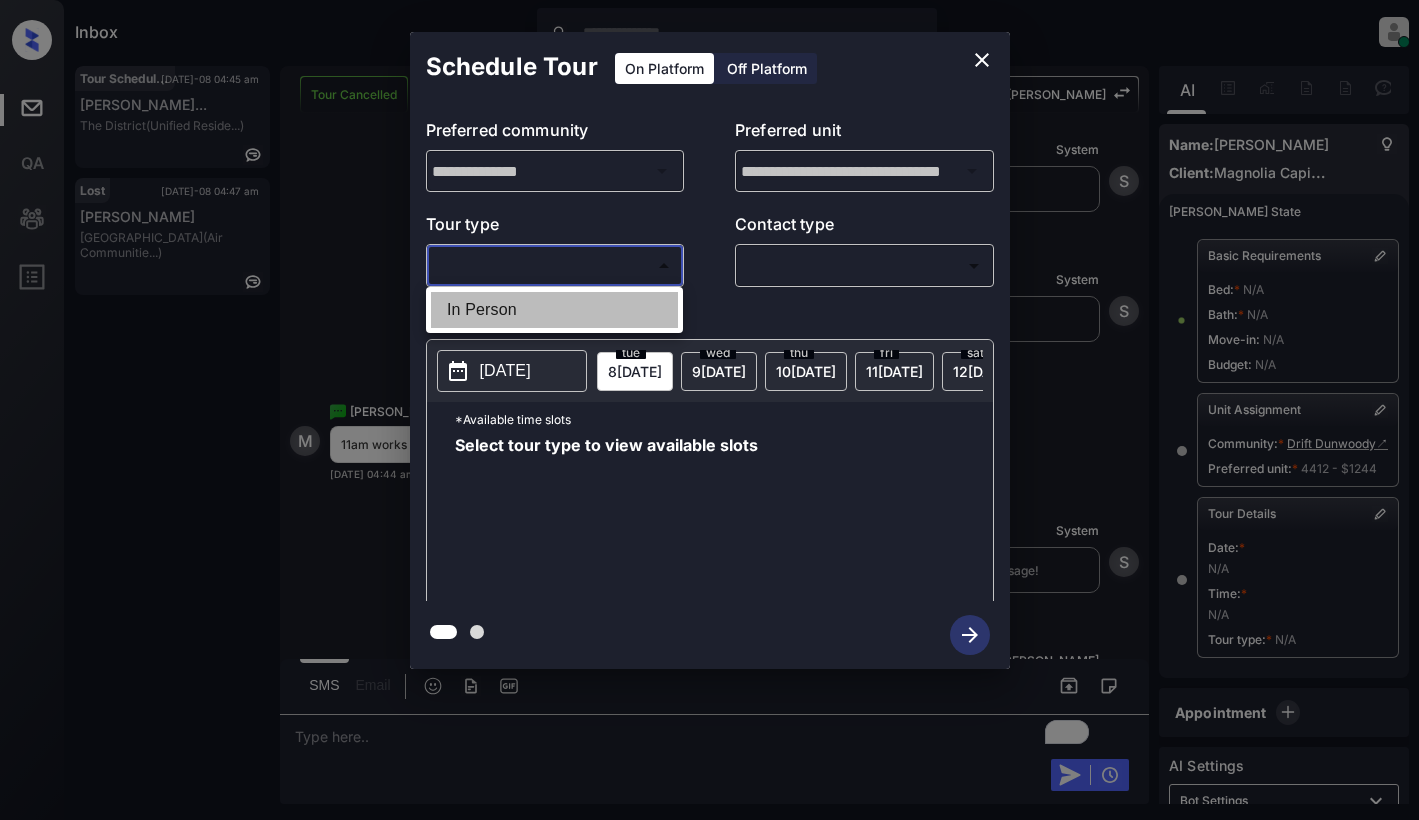 type on "********" 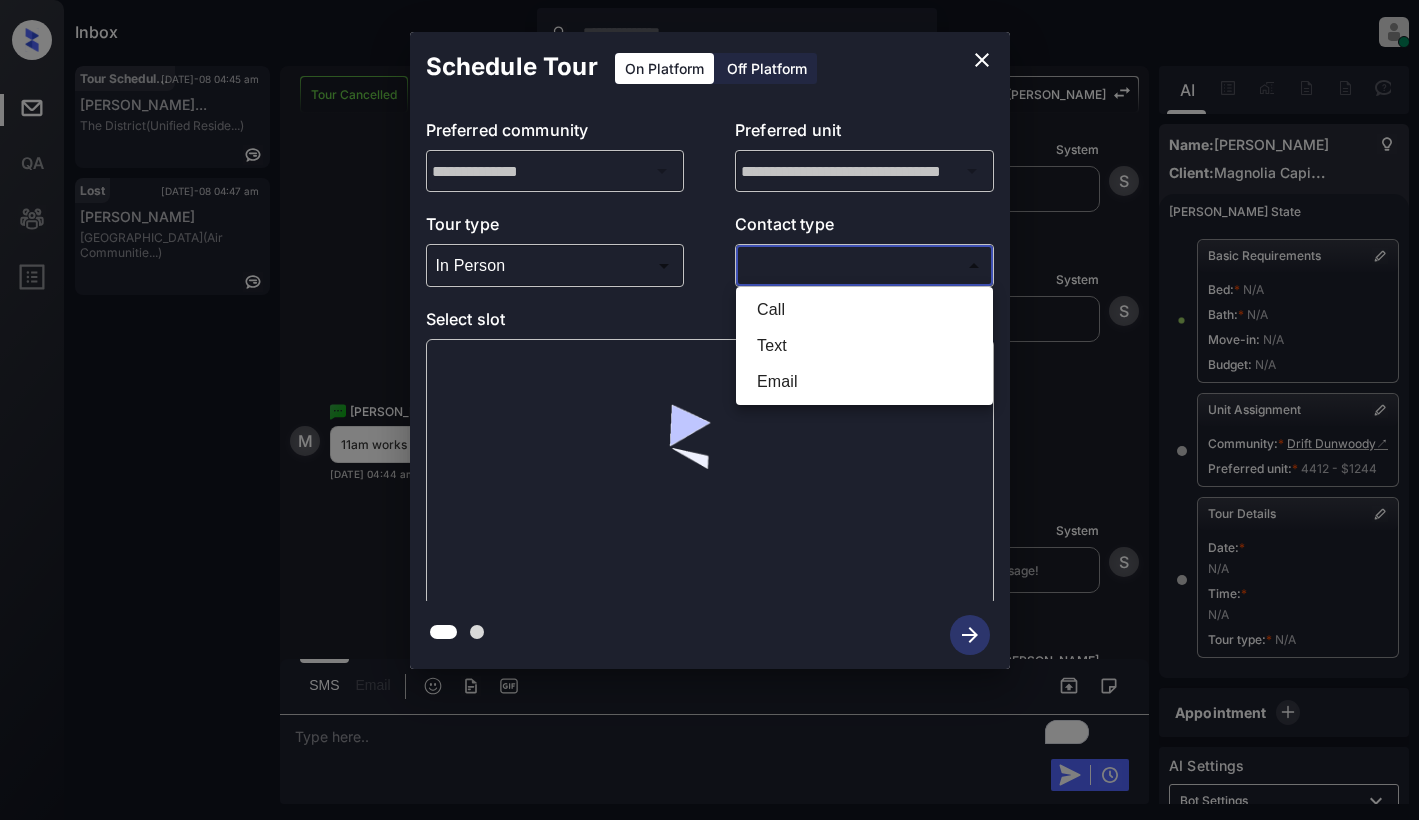 click on "Inbox Dominic Ceralde Online Set yourself   offline Set yourself   on break Profile Switch to  light  mode Sign out Tour Scheduled Jul-08 04:45 am   Deonte Jarquez... The District  (Unified Reside...) Lost Jul-08 04:47 am   Emma Shamieh Lincoln Place  (Air Communitie...) Tour Cancelled Lost Lead Sentiment: Angry Upon sliding the acknowledgement:  Lead will move to lost stage. * ​ SMS and call option will be set to opt out. AFM will be turned off for the lead. Kelsey New Message Zuma Lead transferred to leasing agent: kelsey Jul 04, 2025 05:46 am  Sync'd w  knock Z New Message Agent Lead created via webhook in Inbound stage. Jul 04, 2025 05:46 am A New Message Agent AFM Request sent to Kelsey. Jul 04, 2025 05:46 am A New Message Agent Notes Note: Structured Note:
Move In Date: 2025-07-08
Jul 04, 2025 05:46 am A New Message Kelsey Lead Details Updated
Move In Date:  8-7-2025
Jul 04, 2025 05:46 am K New Message Kelsey Jul 04, 2025 05:46 am   | SmarterAFMV2Sms  Sync'd w  knock K New Message Kelsey K   M" at bounding box center [709, 410] 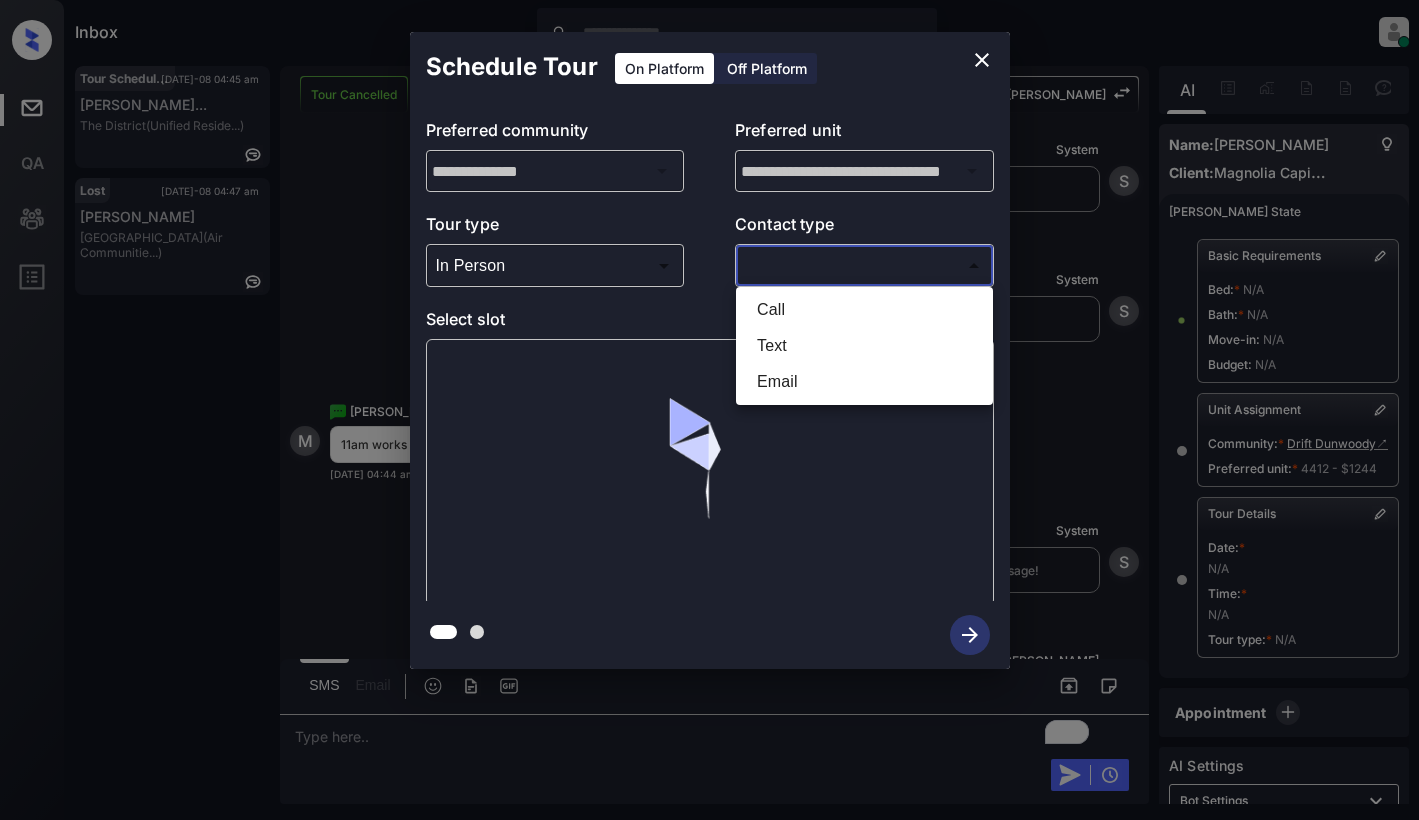 click on "Text" at bounding box center (864, 346) 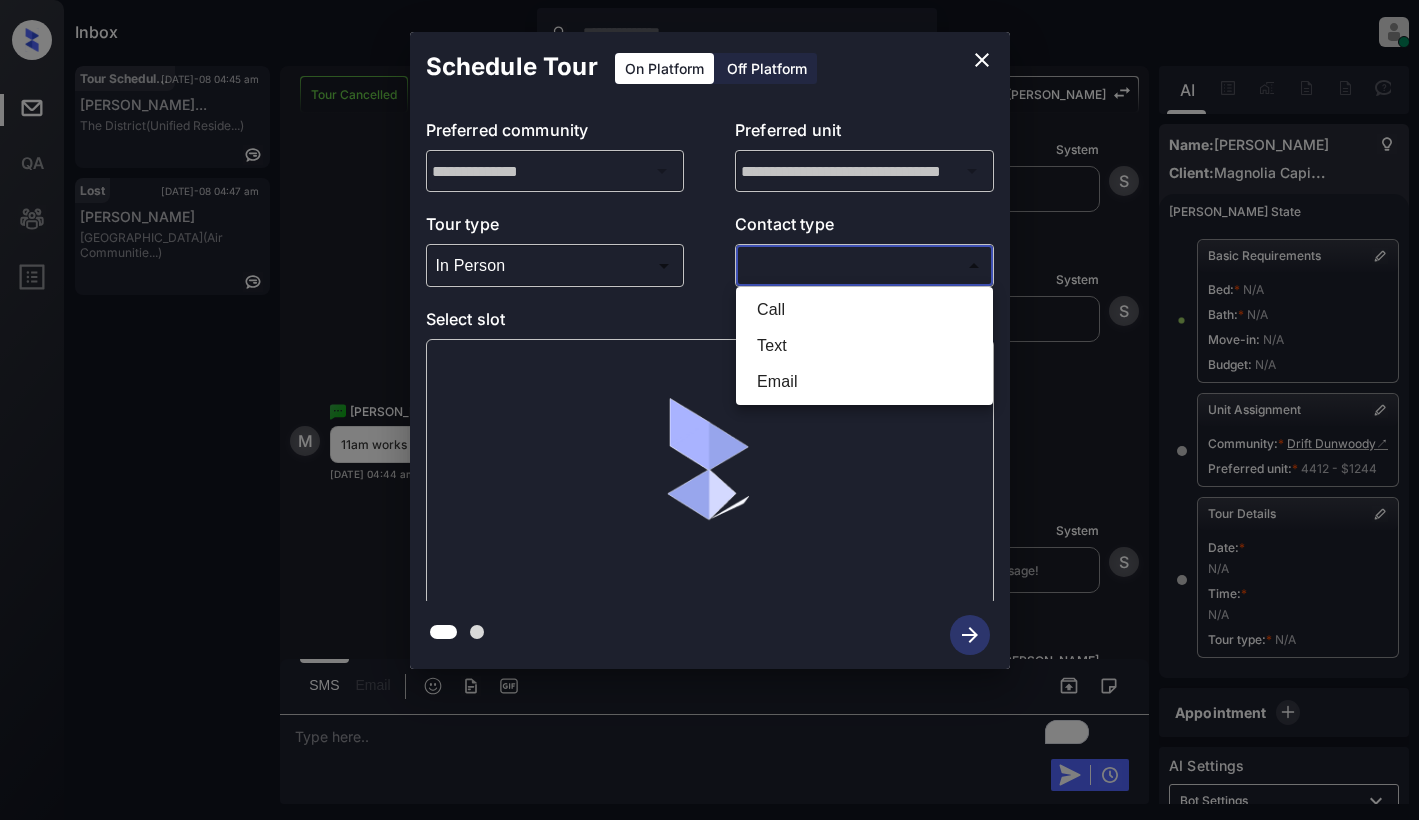type on "****" 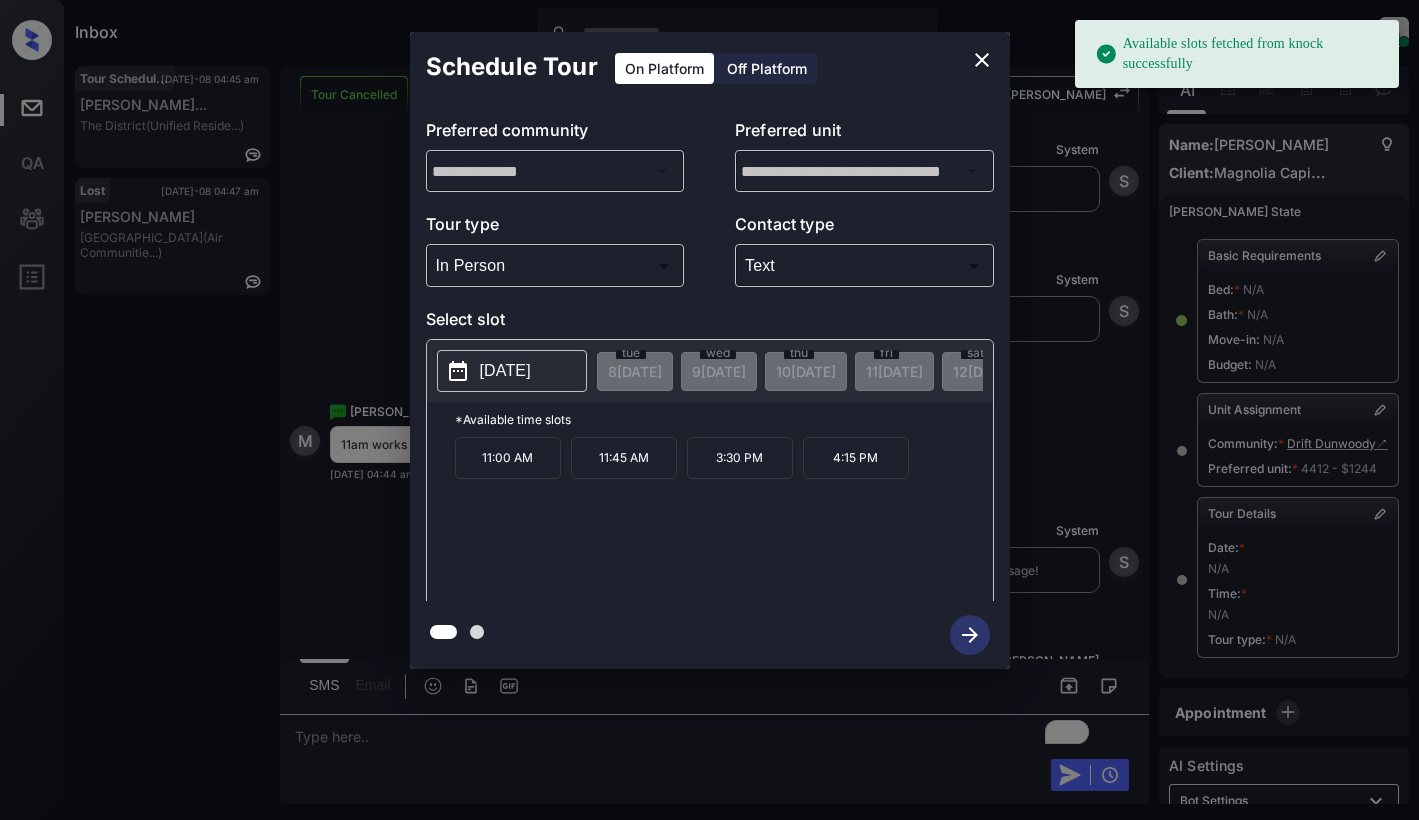 click on "2025-07-14" at bounding box center [505, 371] 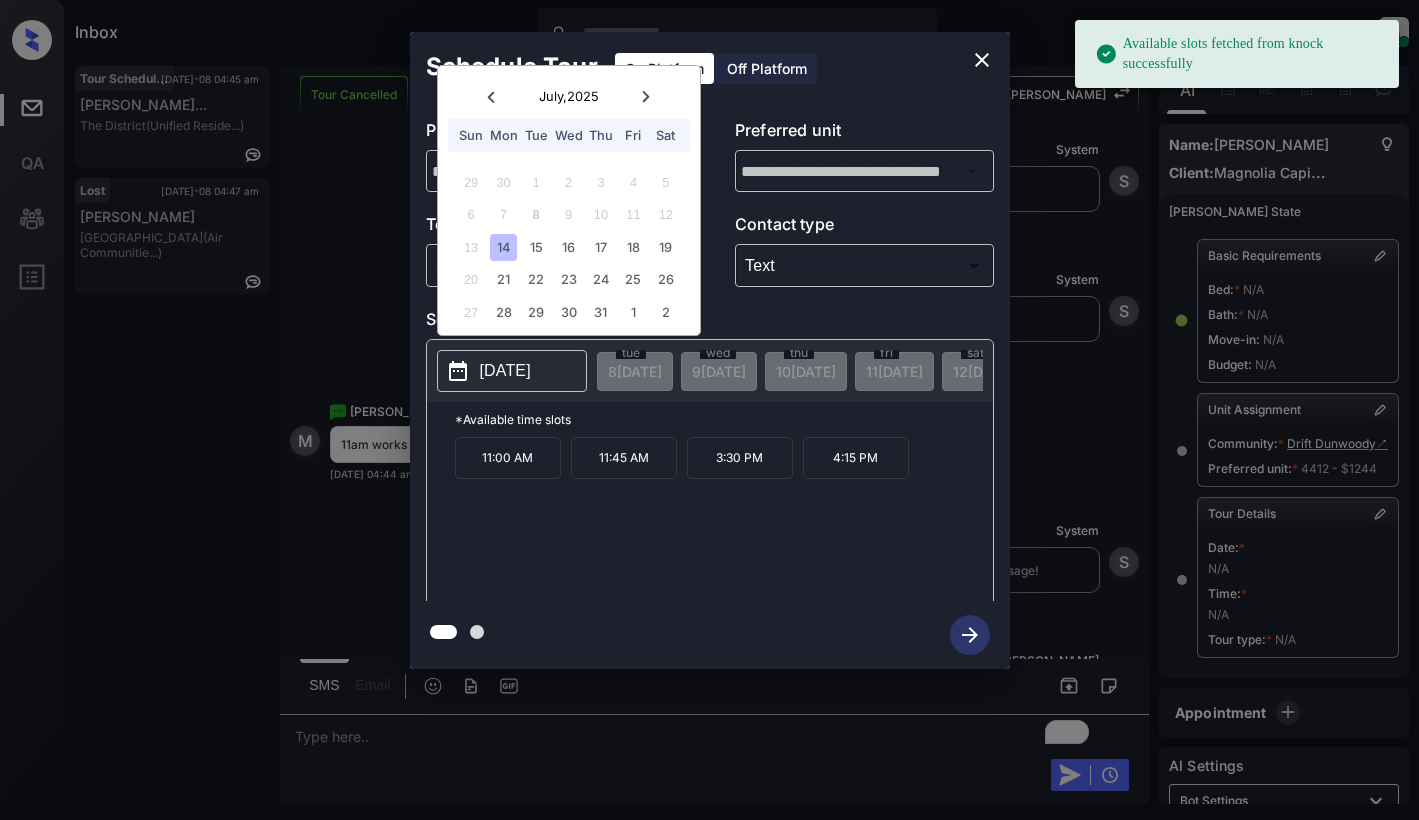 click on "14" at bounding box center [503, 247] 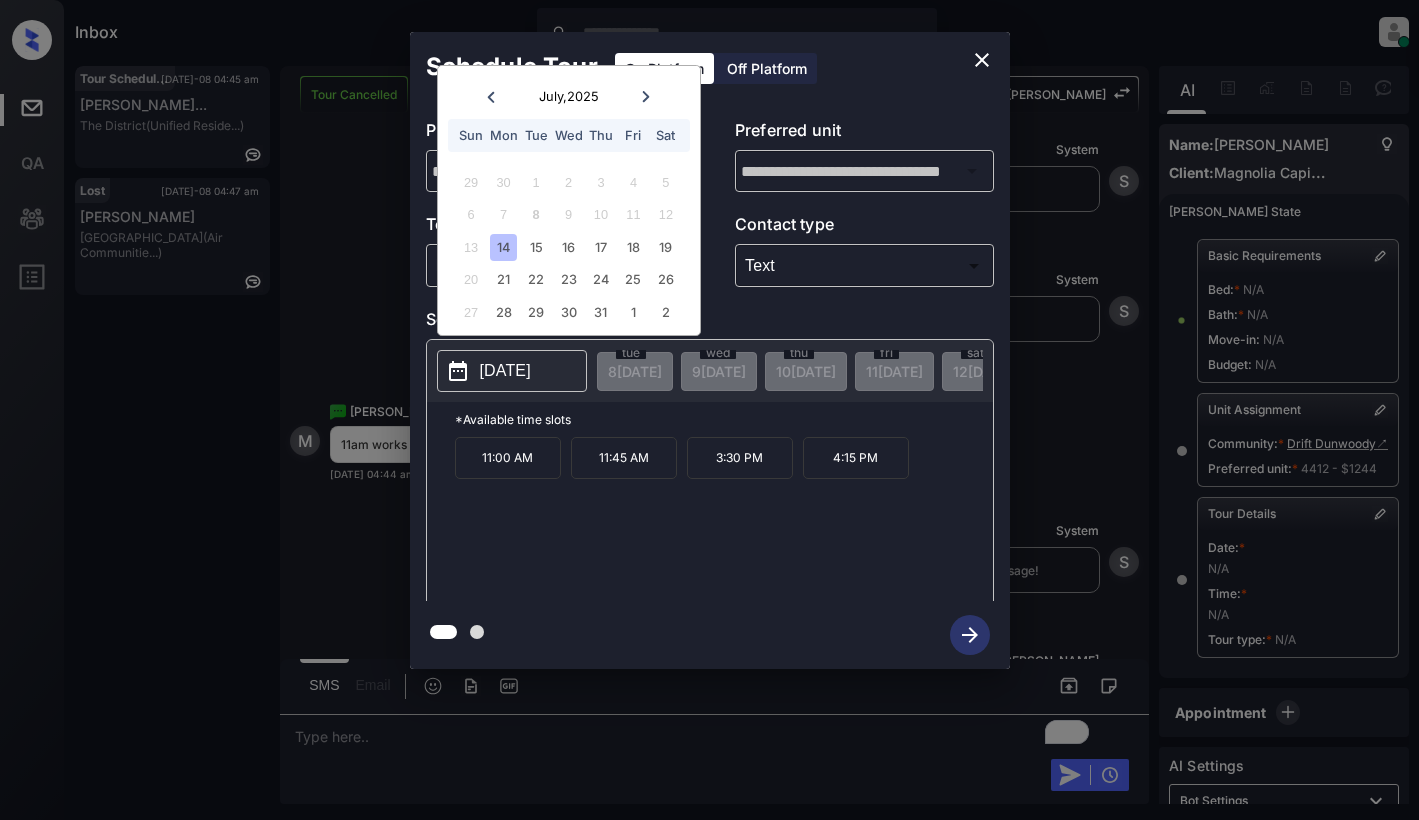 click on "11:00 AM" at bounding box center [508, 458] 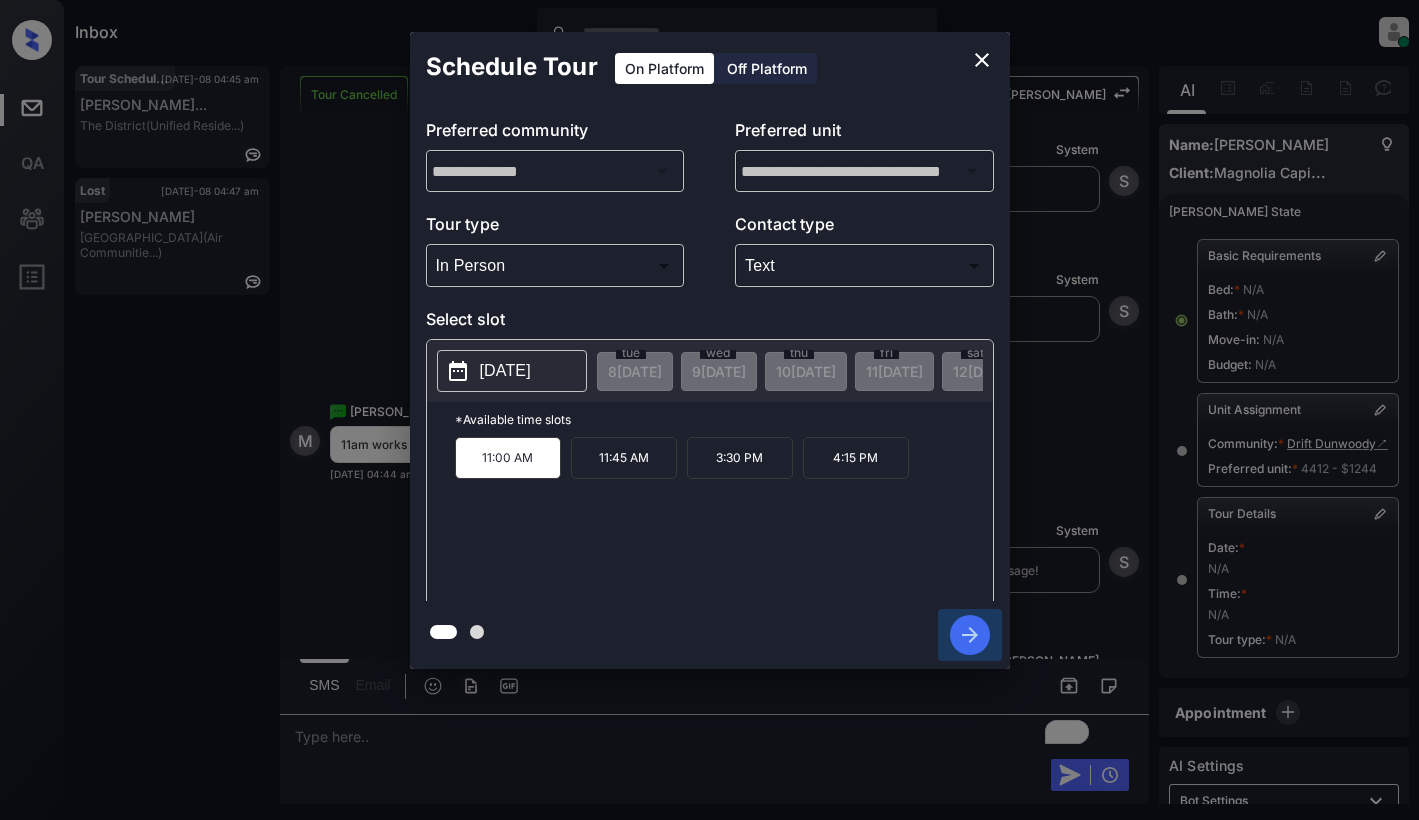 click 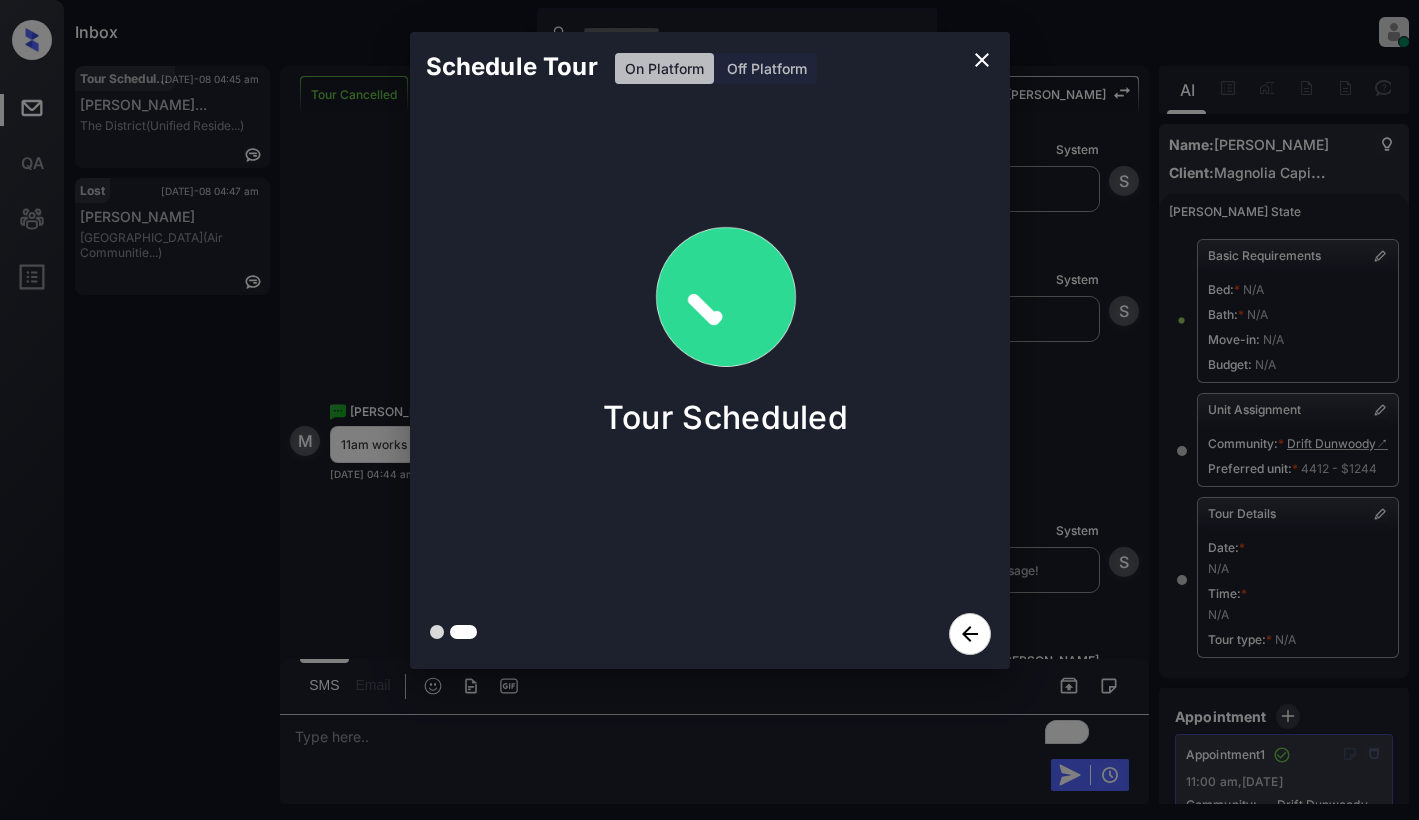 click on "Schedule Tour On Platform Off Platform Tour Scheduled" at bounding box center [709, 350] 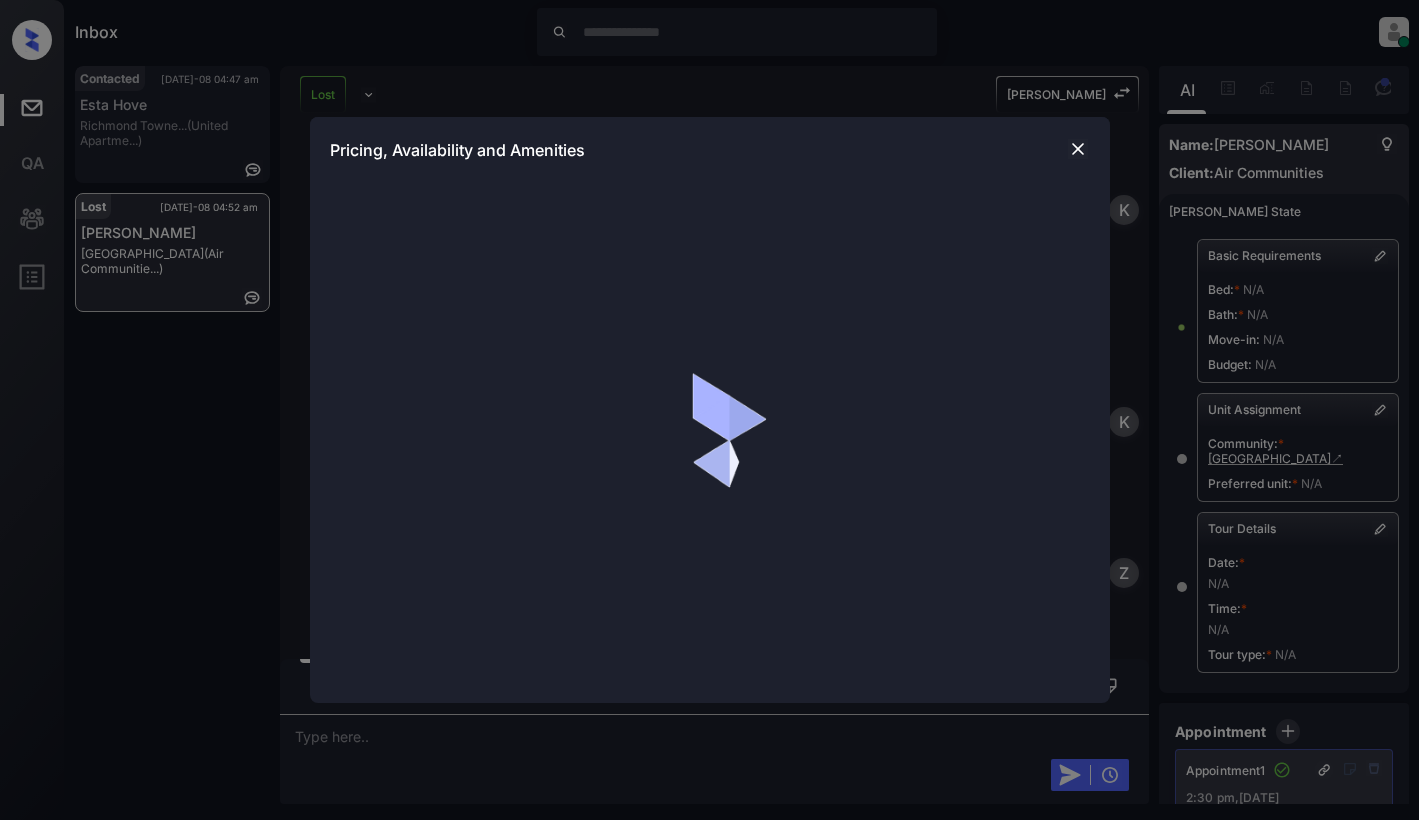 scroll, scrollTop: 0, scrollLeft: 0, axis: both 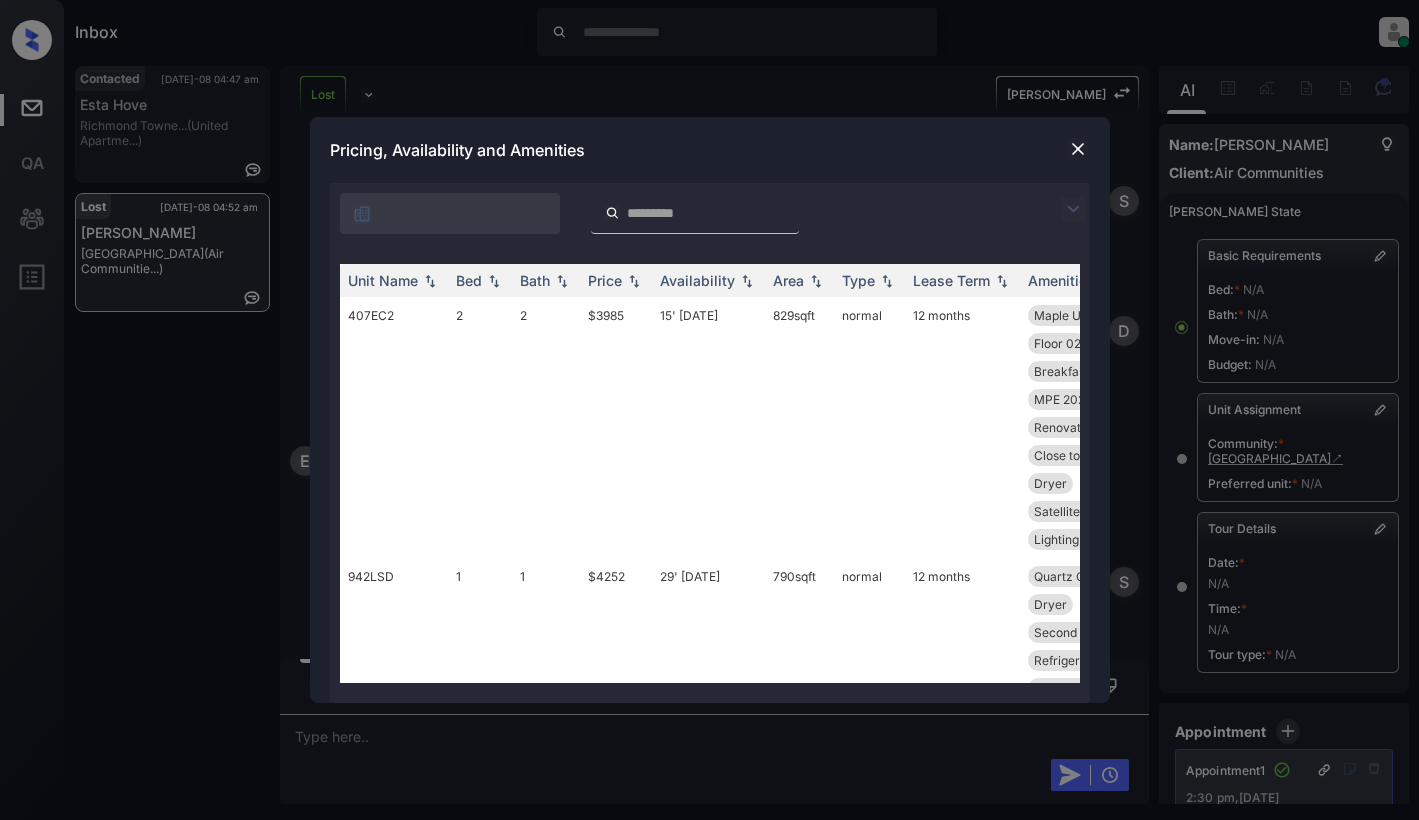 click at bounding box center [1073, 209] 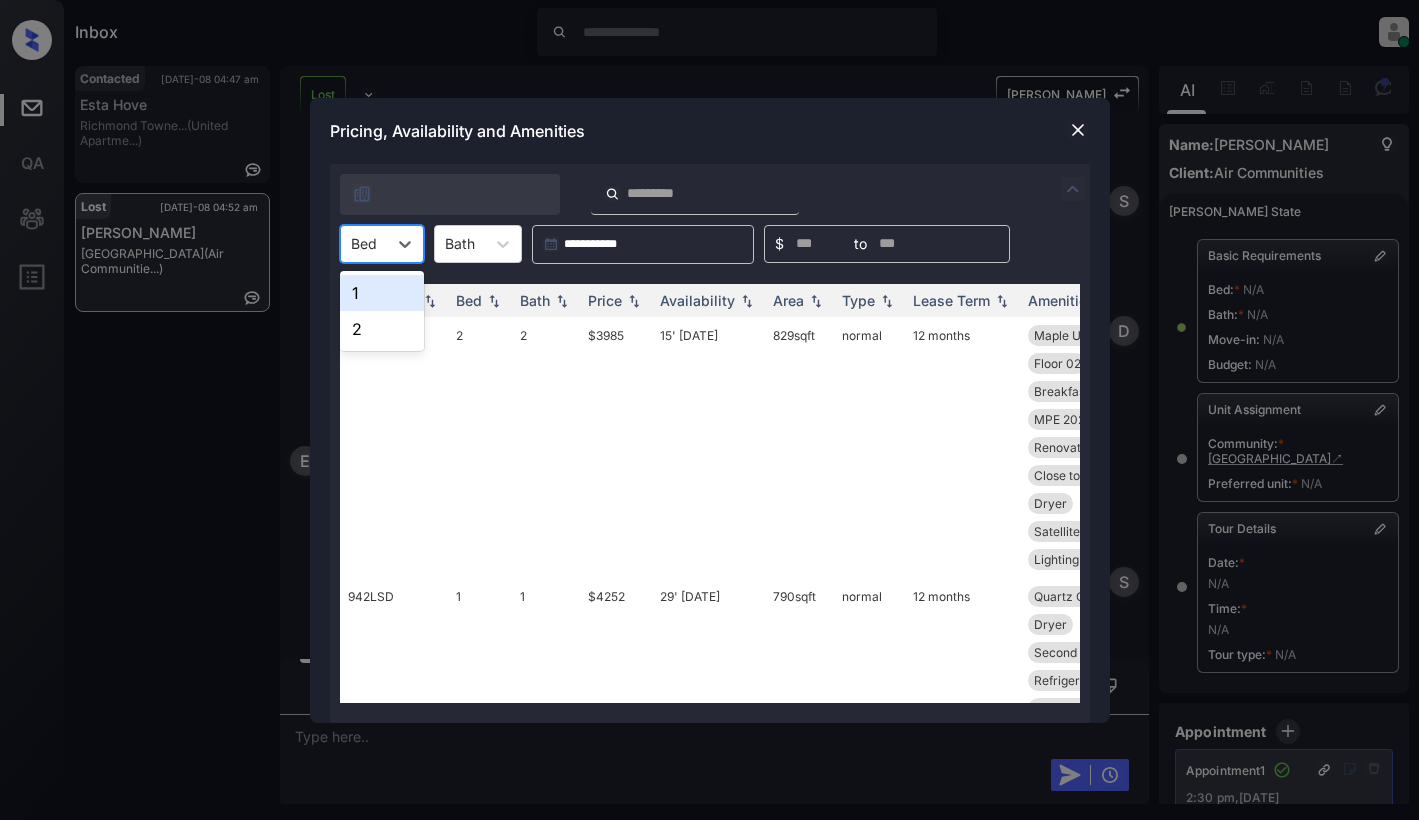 click on "Bed" at bounding box center (364, 243) 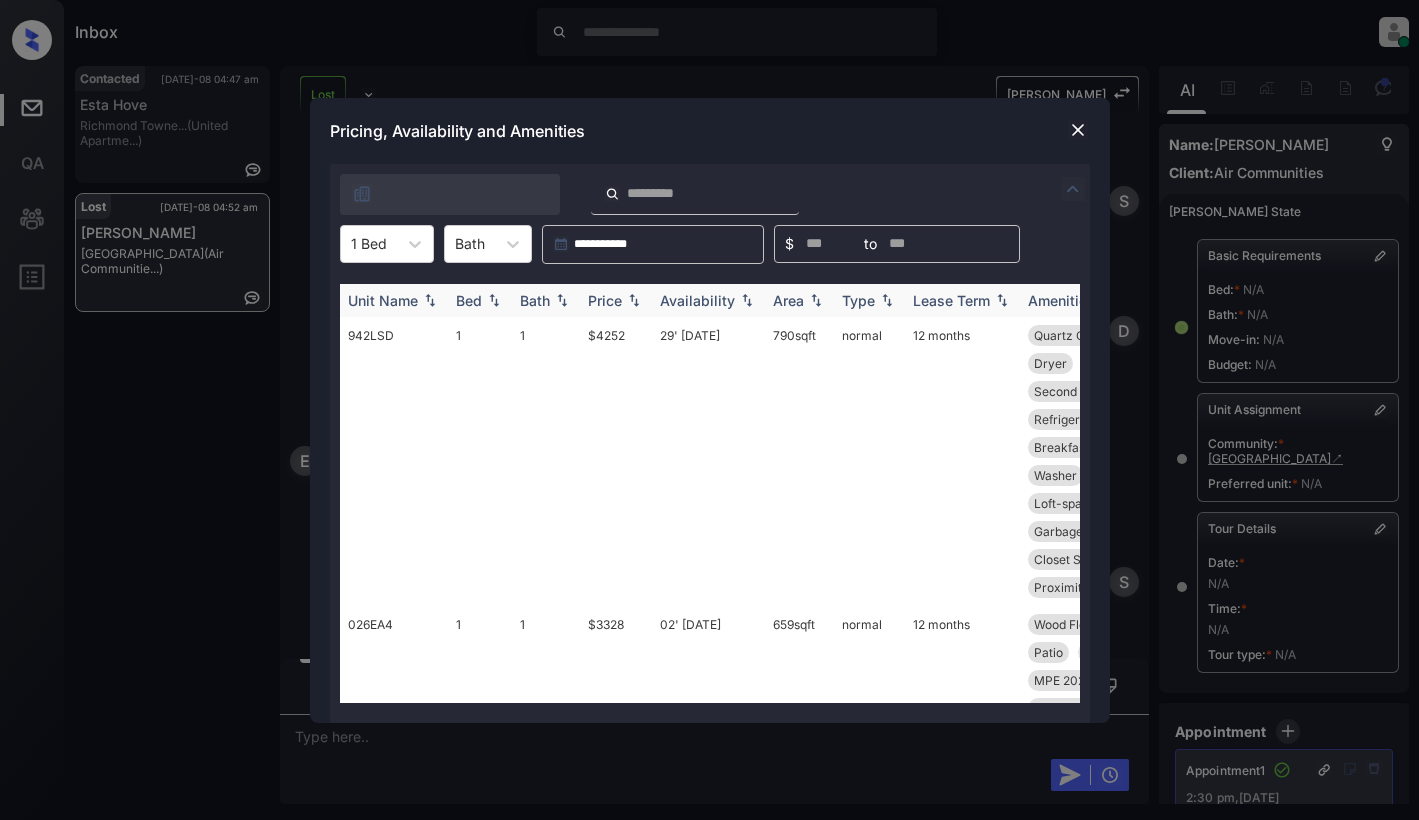 click at bounding box center (430, 300) 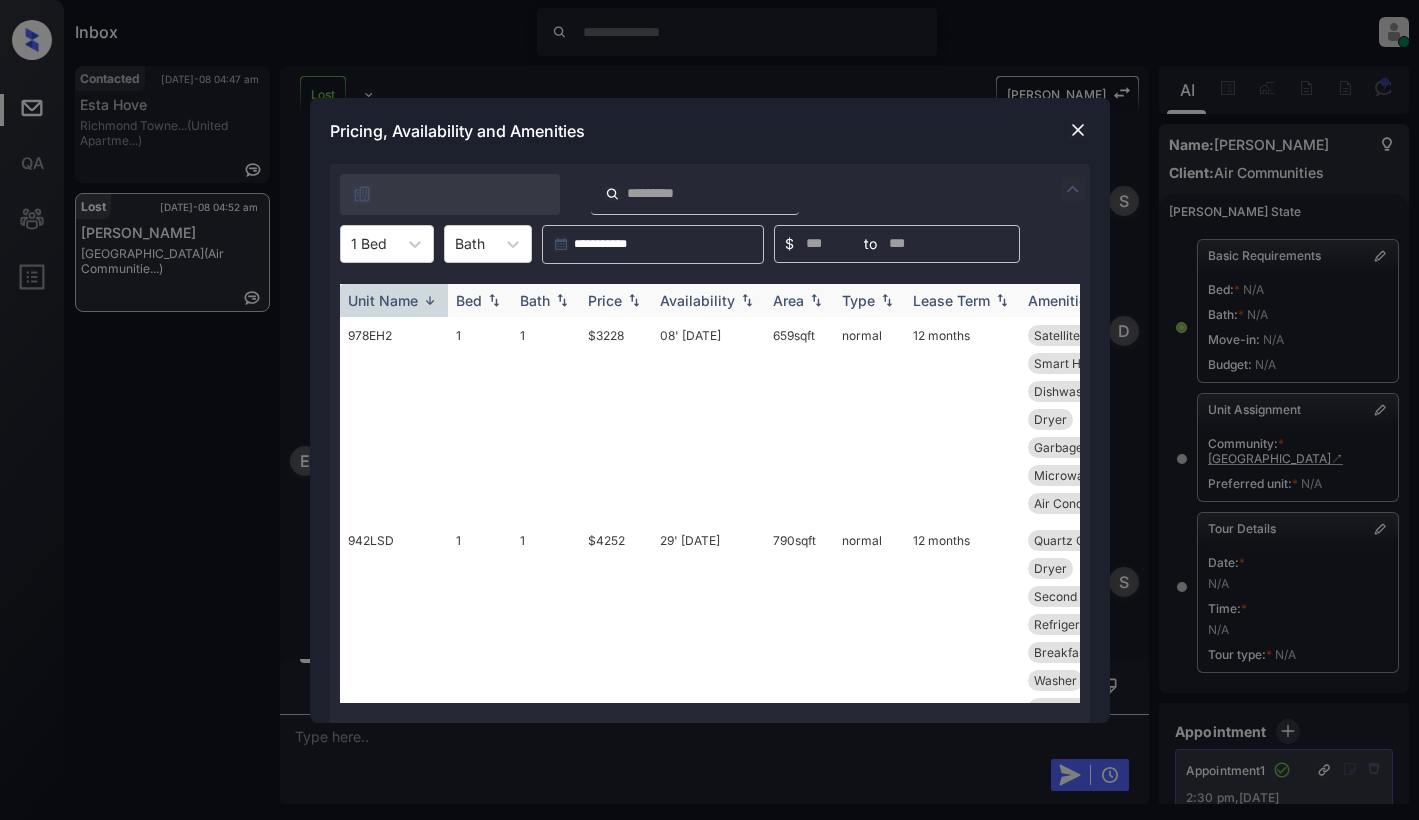 click at bounding box center [430, 300] 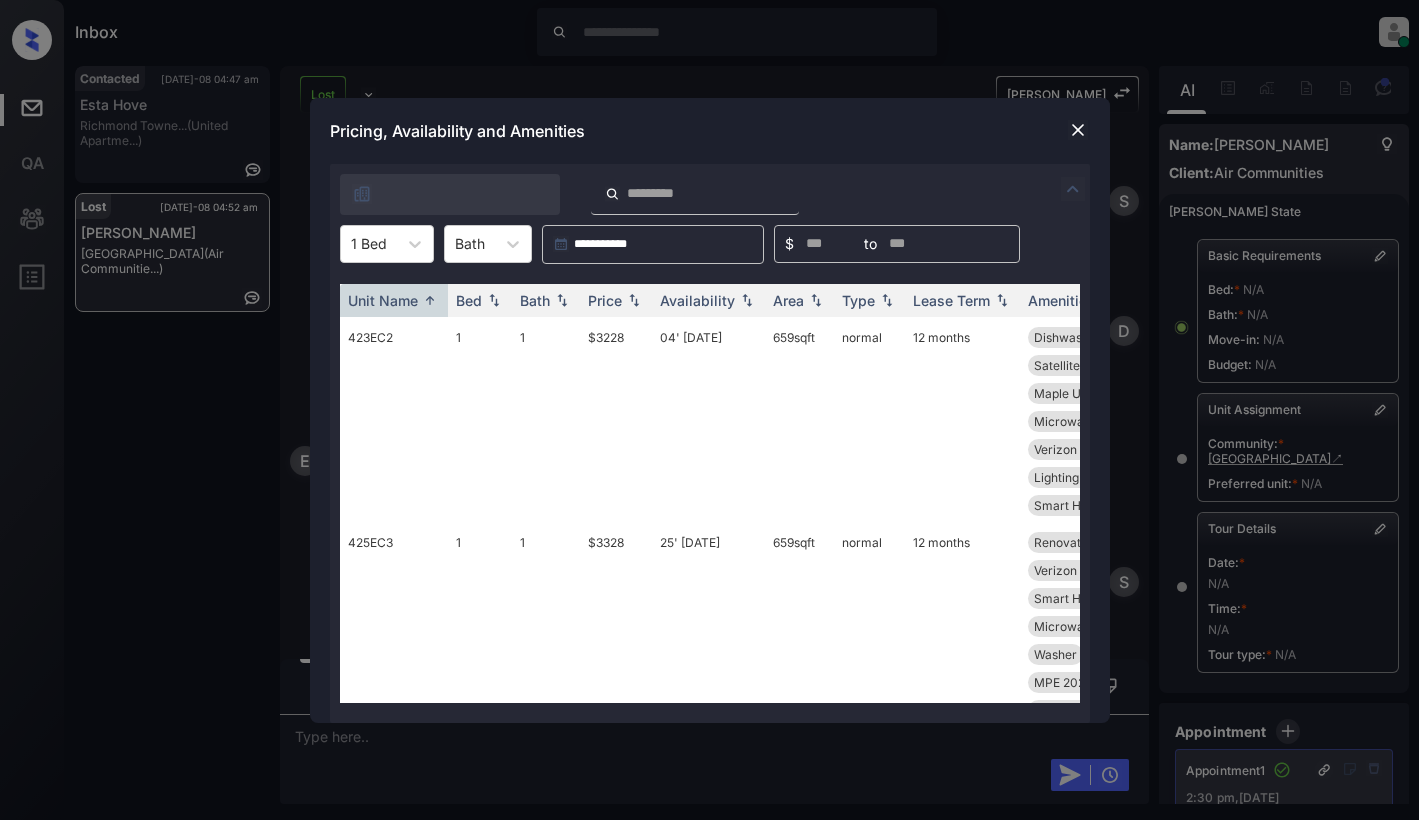 scroll, scrollTop: 4200, scrollLeft: 0, axis: vertical 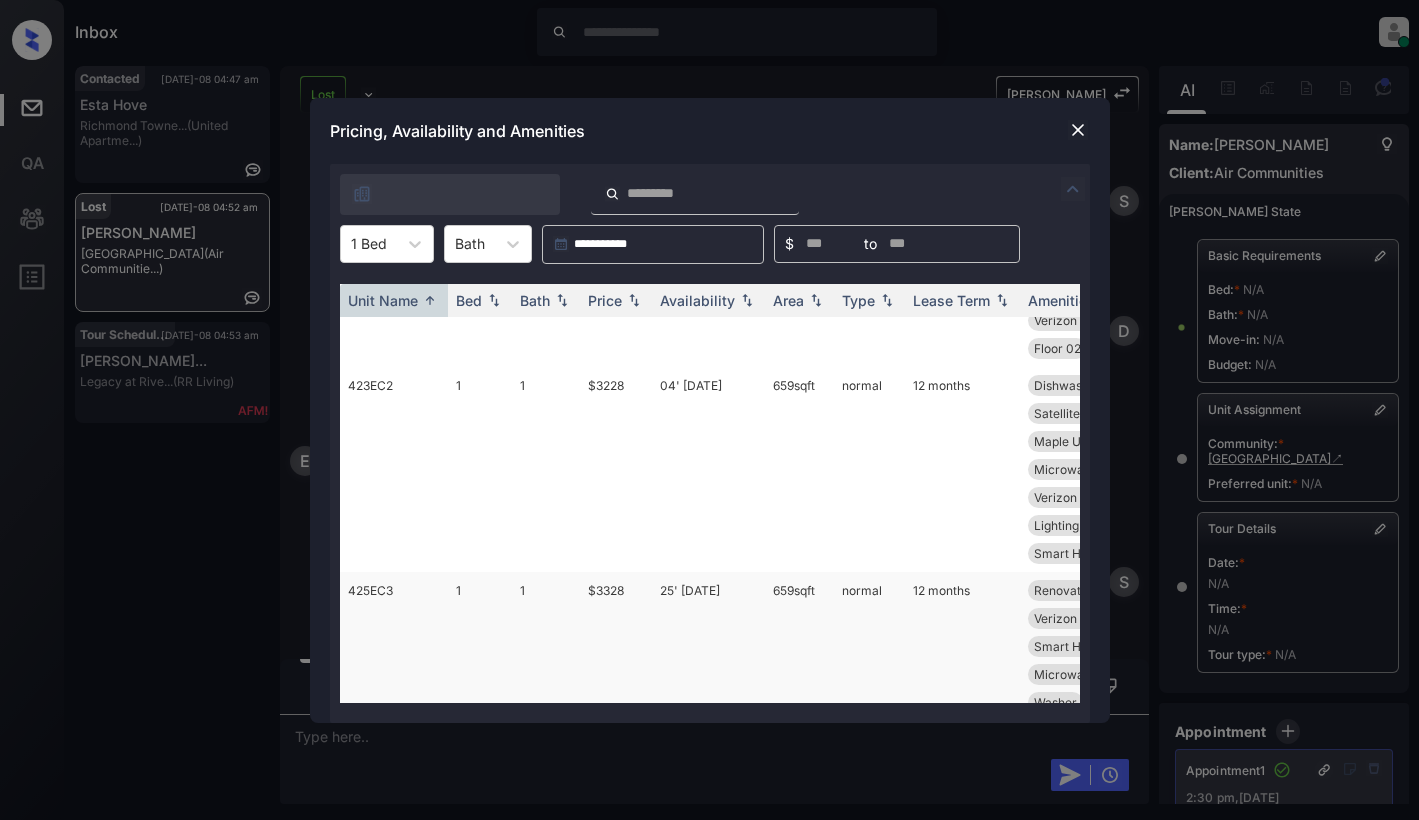 click on "25' [DATE]" at bounding box center [708, 688] 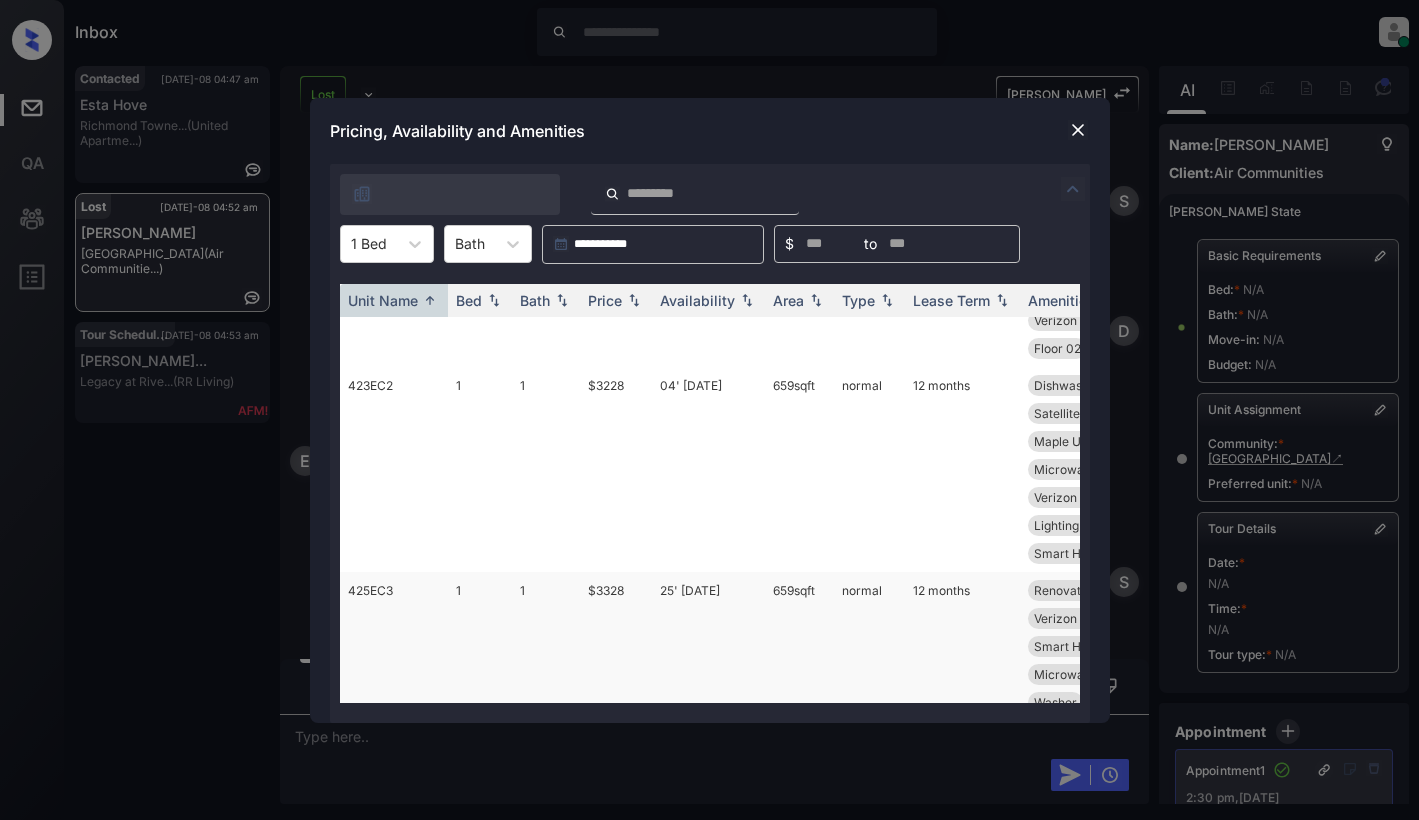click on "25' [DATE]" at bounding box center [708, 688] 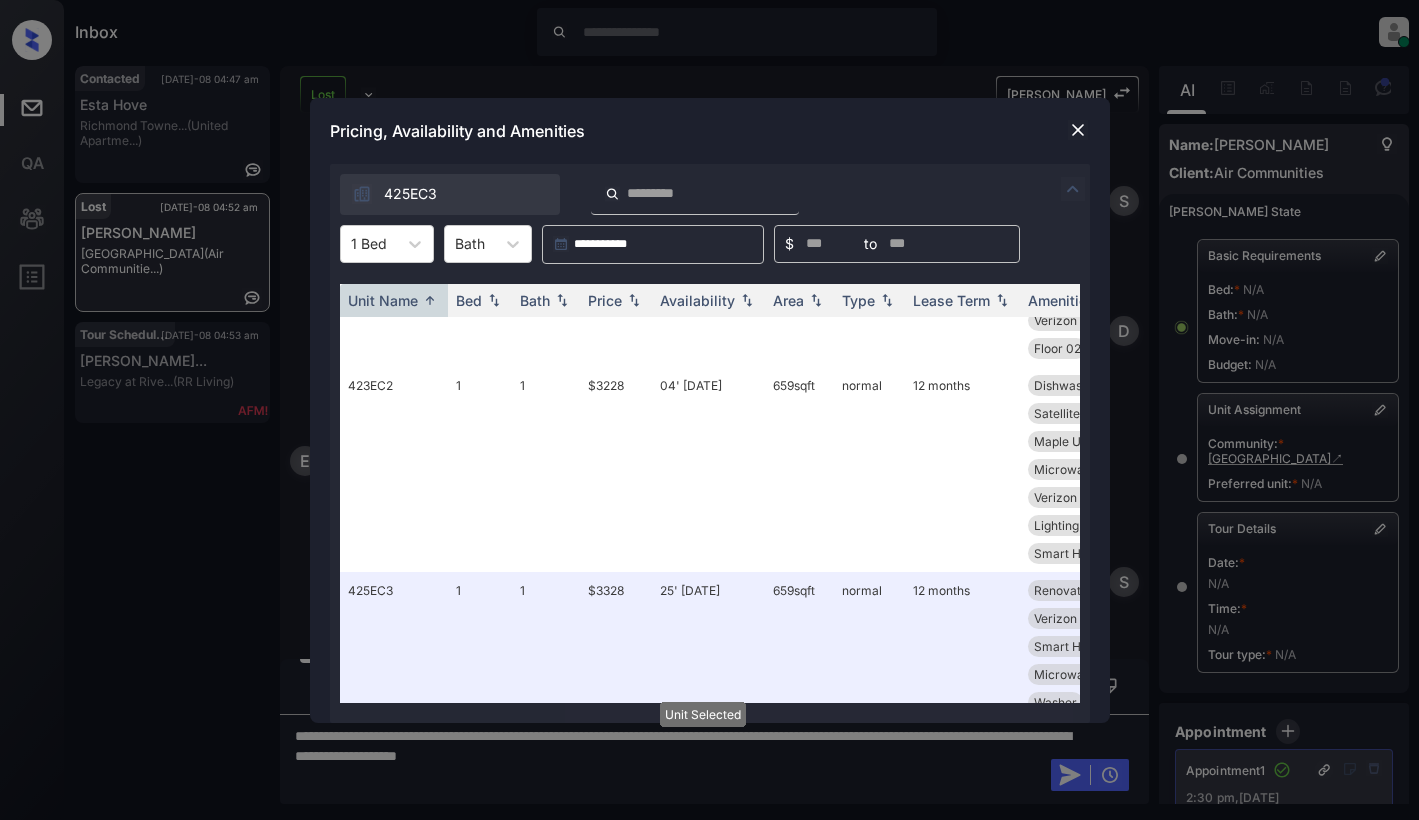 click at bounding box center [1078, 130] 